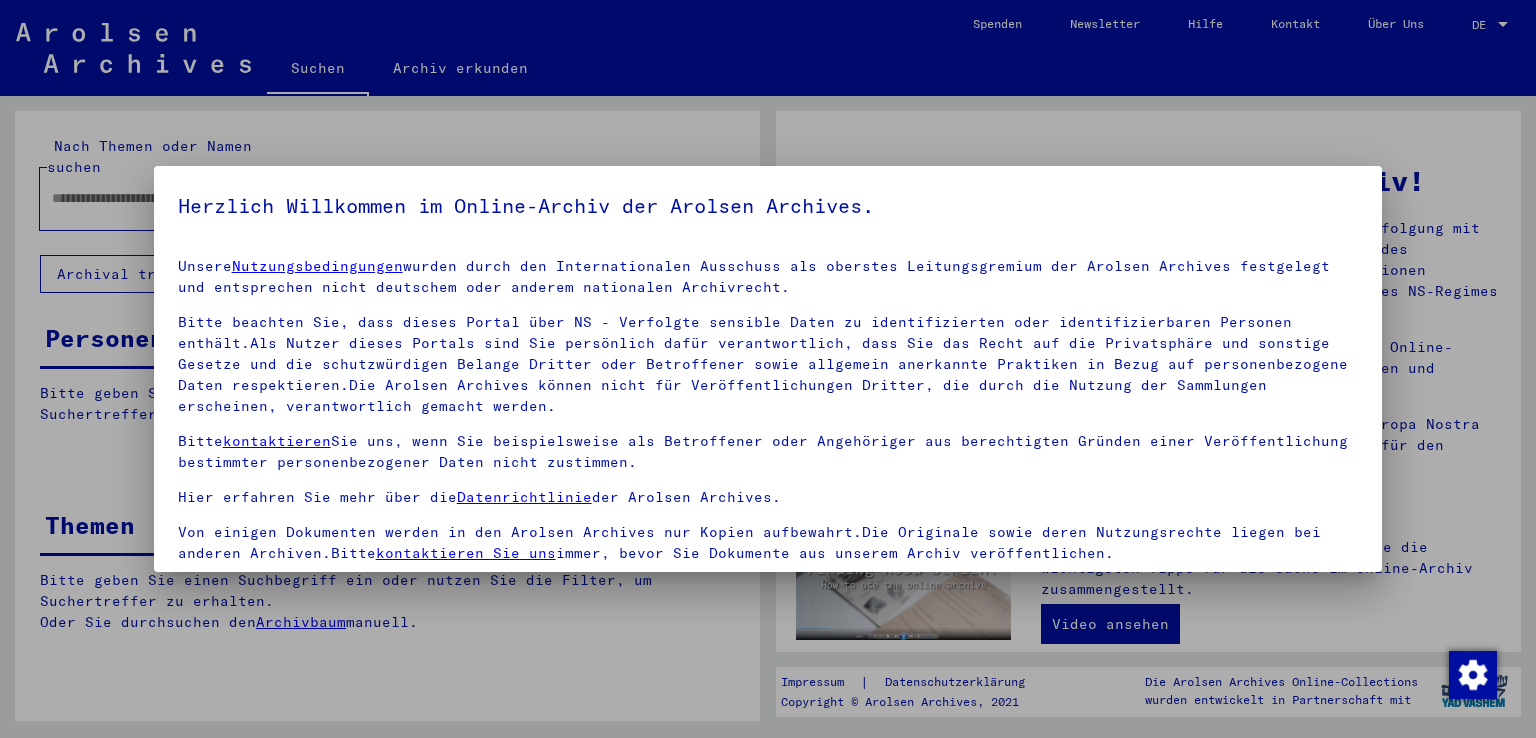 scroll, scrollTop: 0, scrollLeft: 0, axis: both 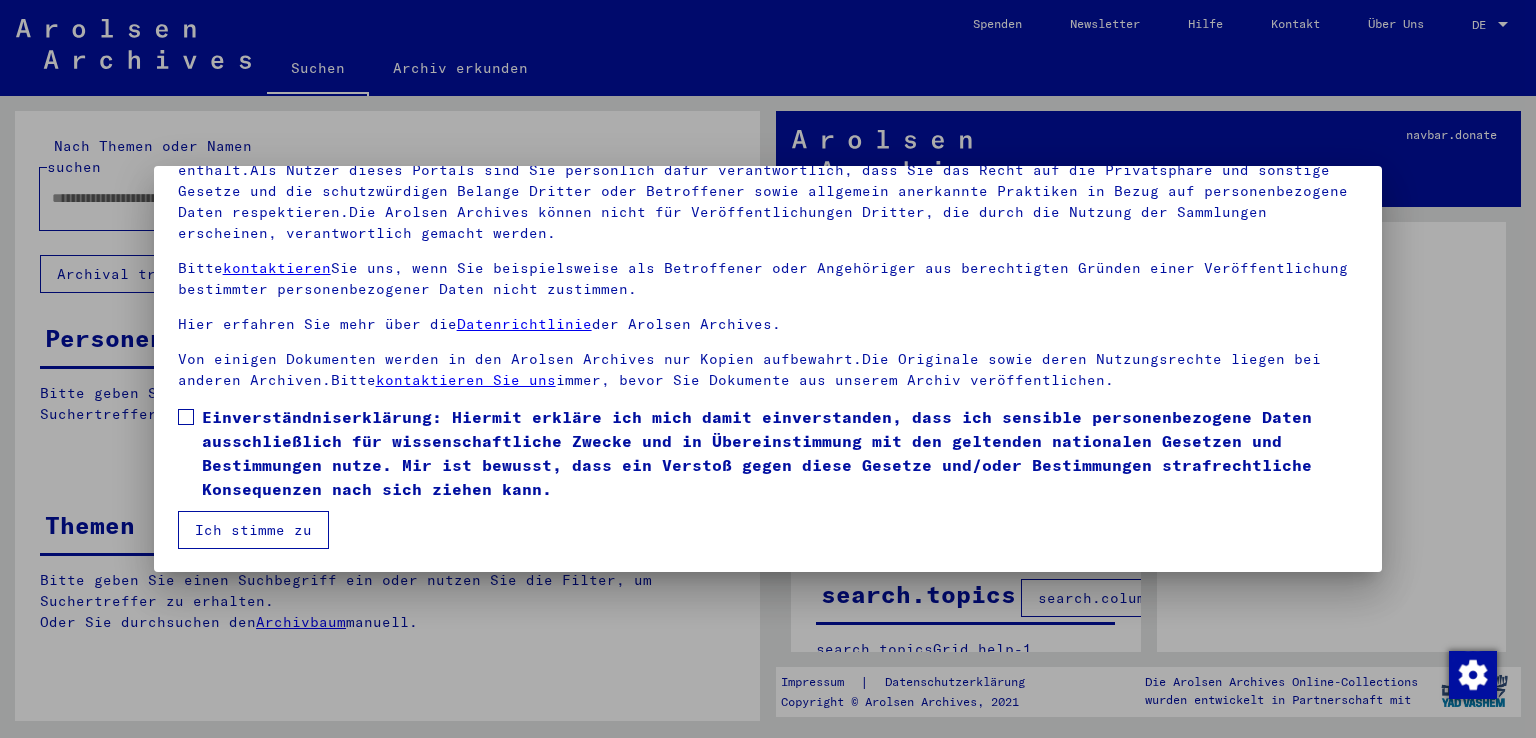click at bounding box center (186, 417) 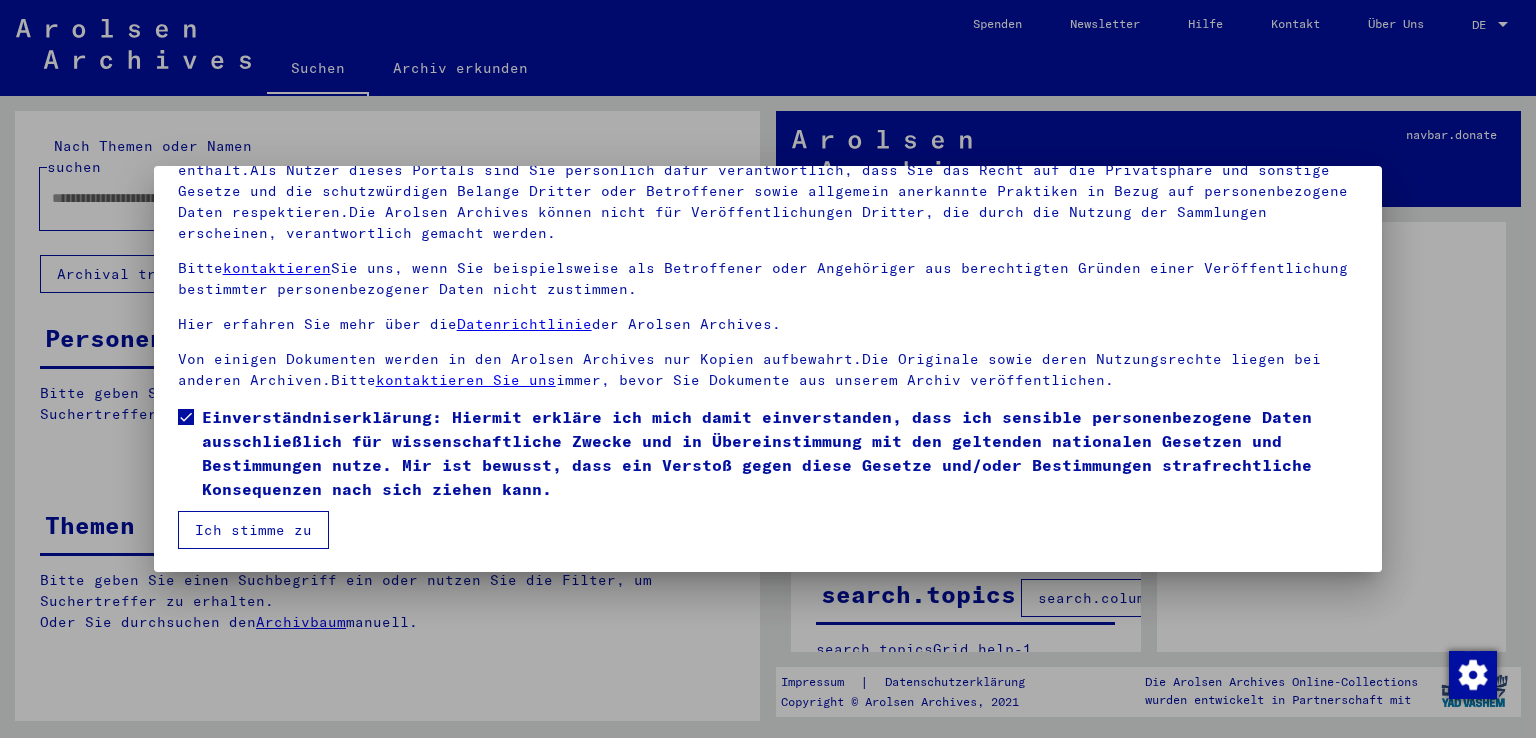 drag, startPoint x: 240, startPoint y: 525, endPoint x: 226, endPoint y: 565, distance: 42.379242 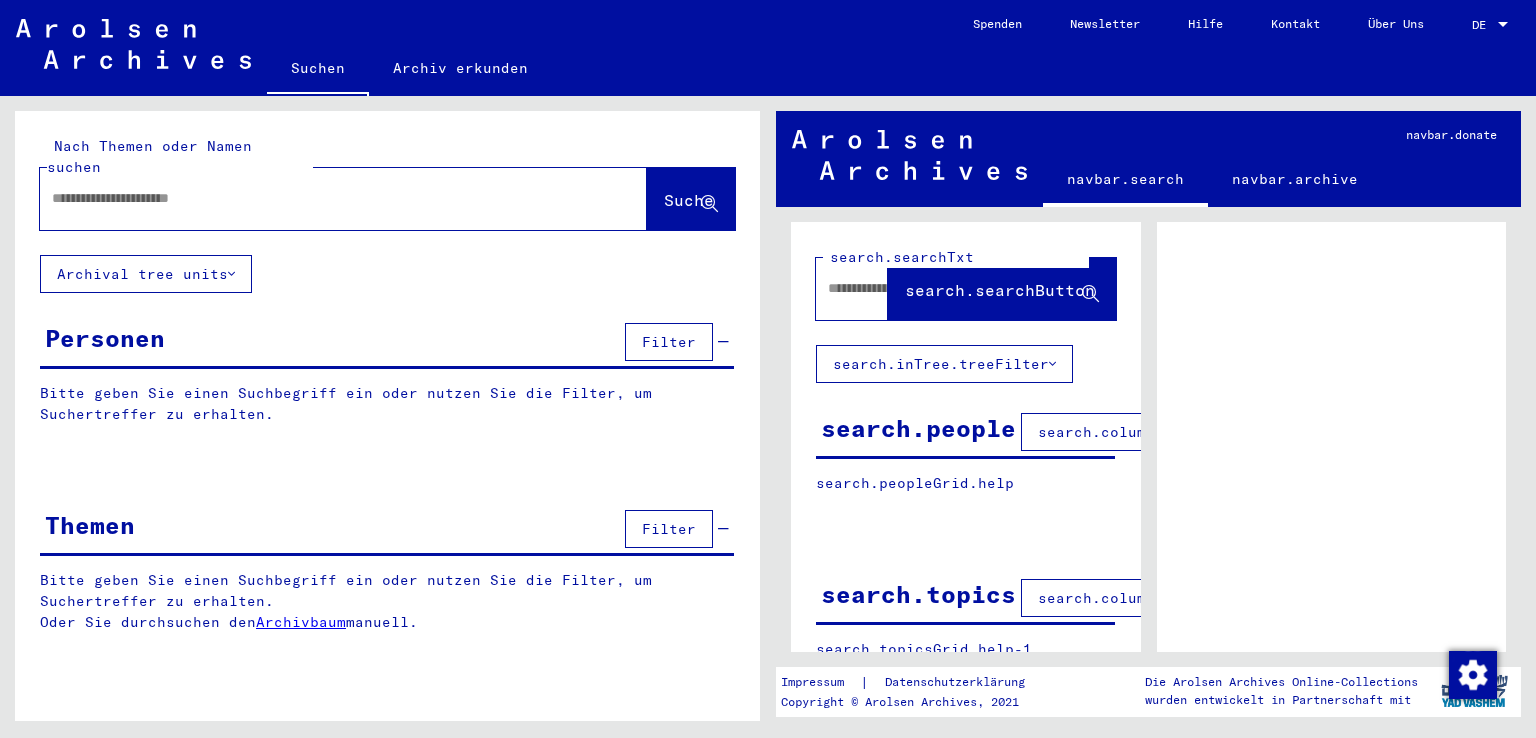 click at bounding box center [325, 198] 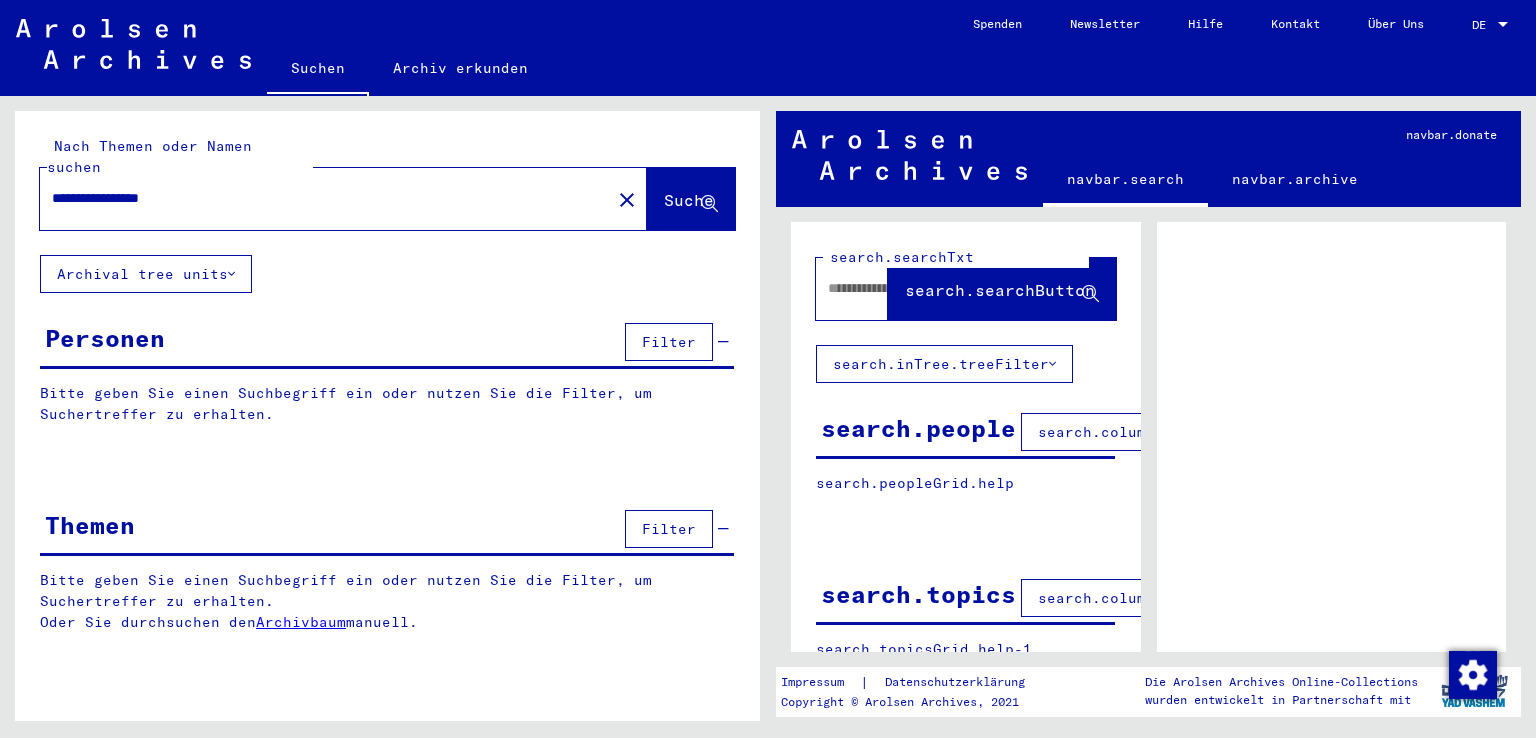 type on "**********" 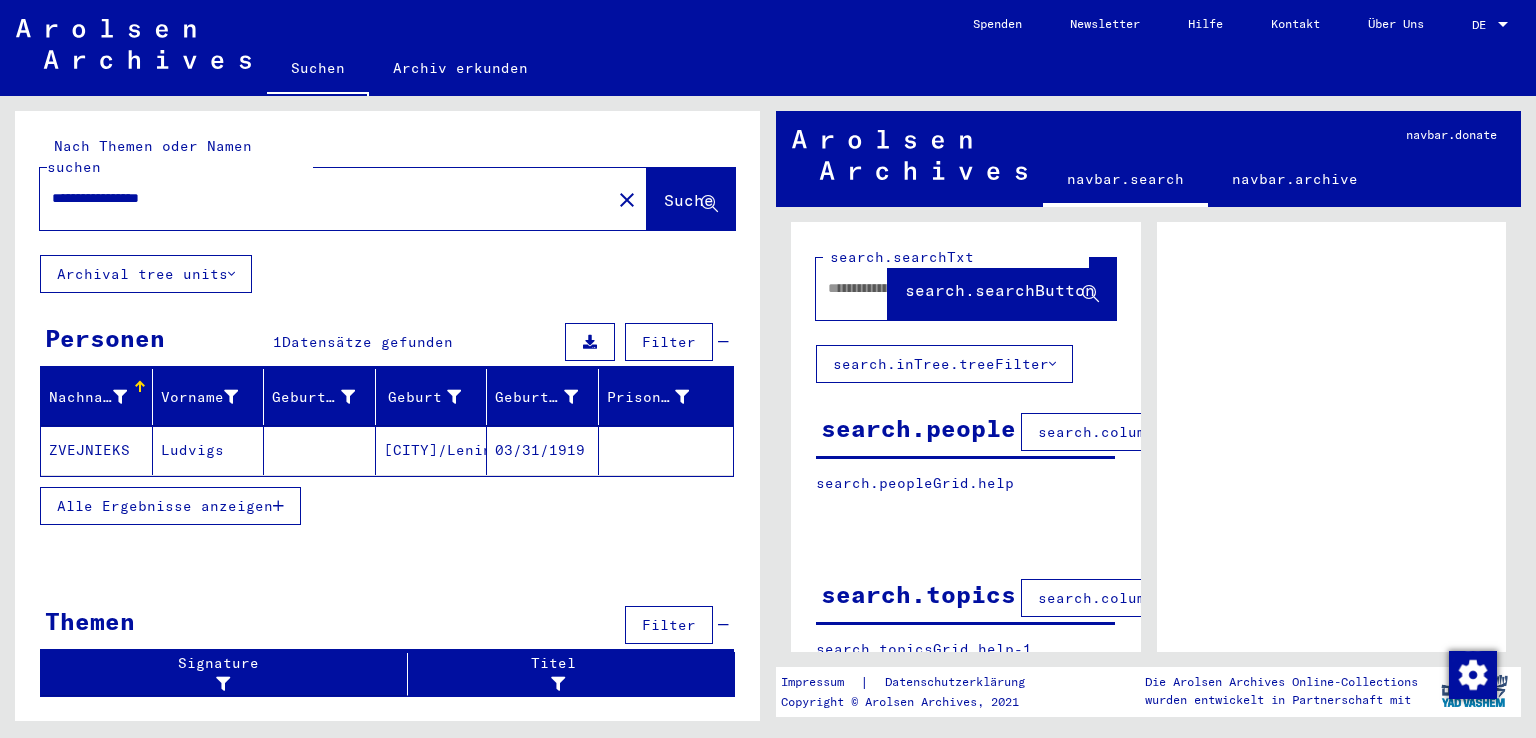 click on "ZVEJNIEKS" 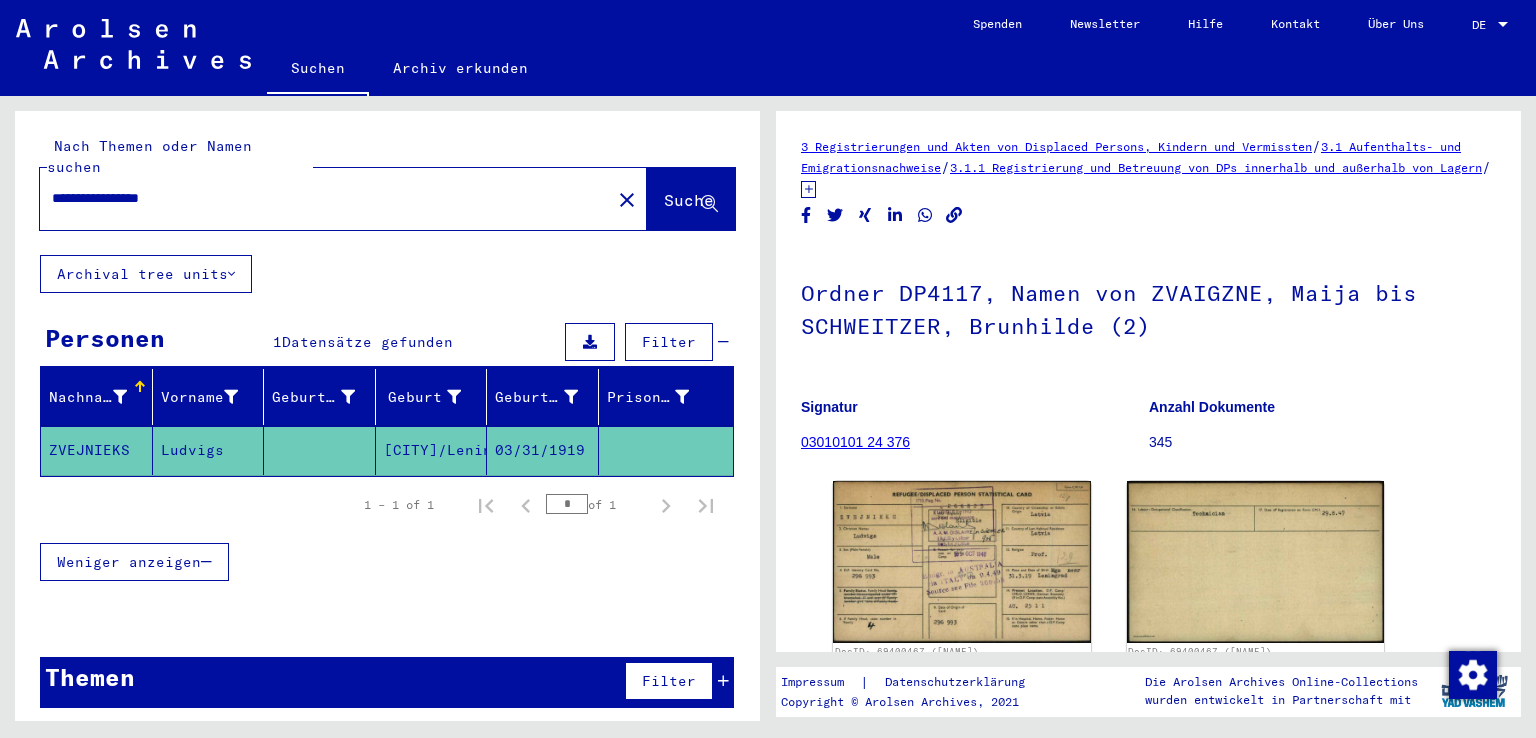 scroll, scrollTop: 0, scrollLeft: 0, axis: both 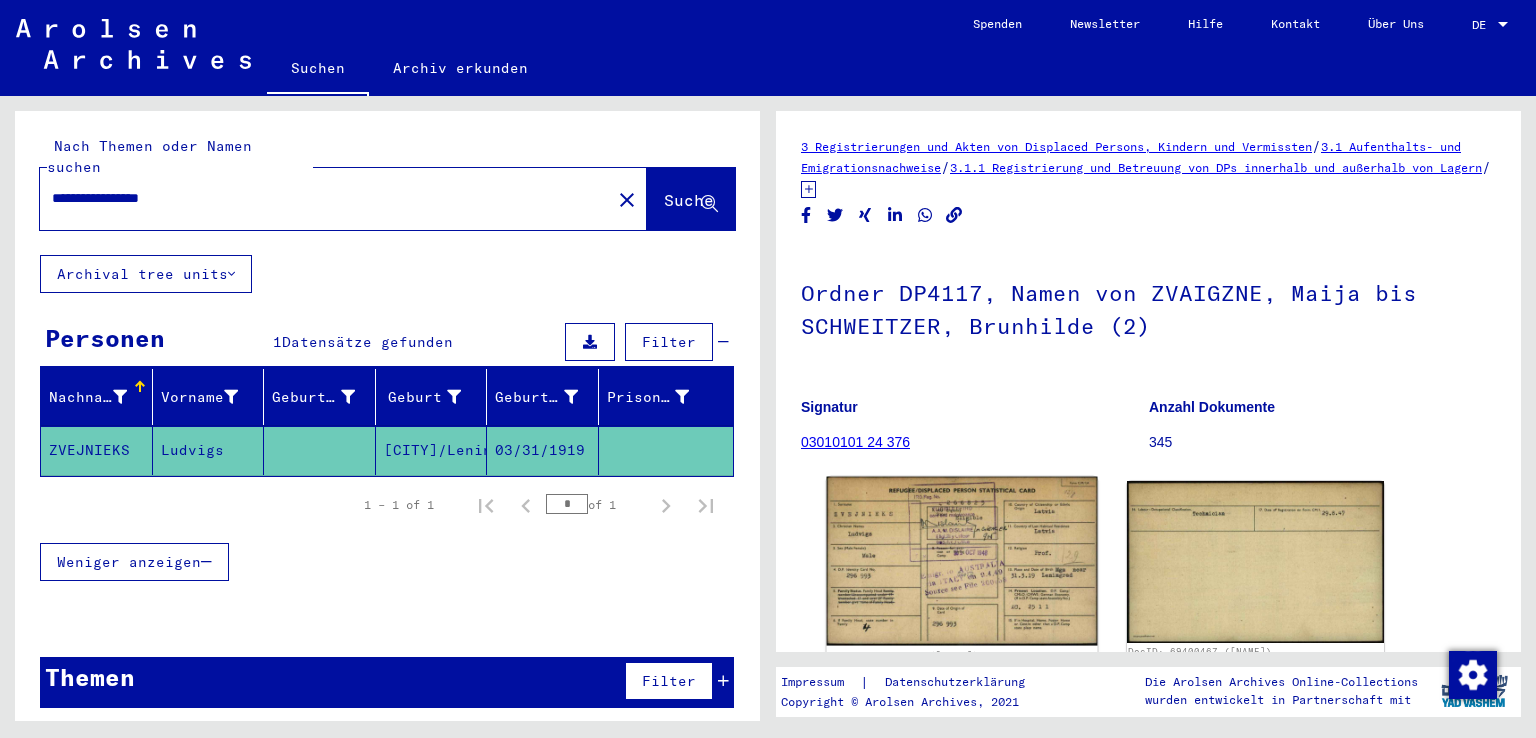 click 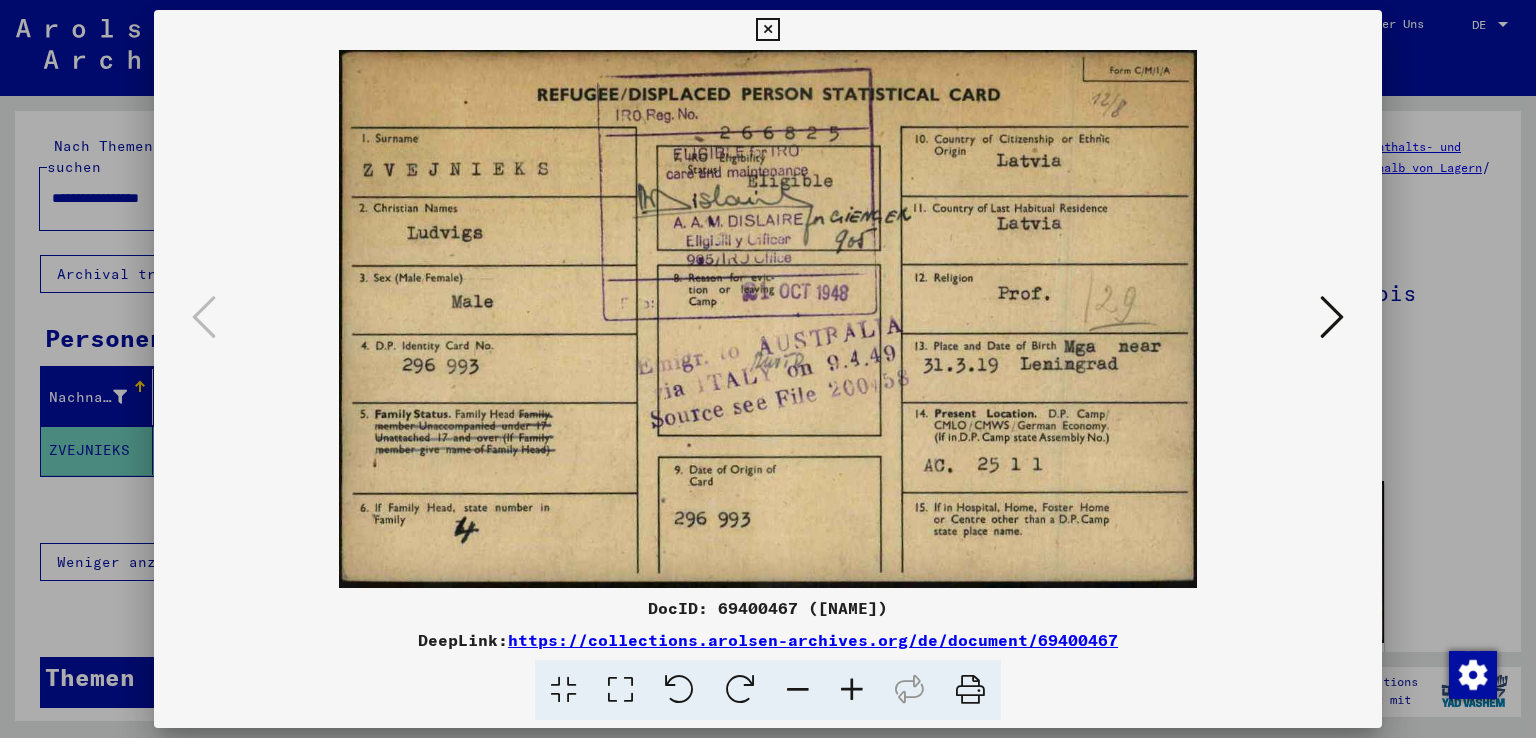 click at bounding box center [1332, 317] 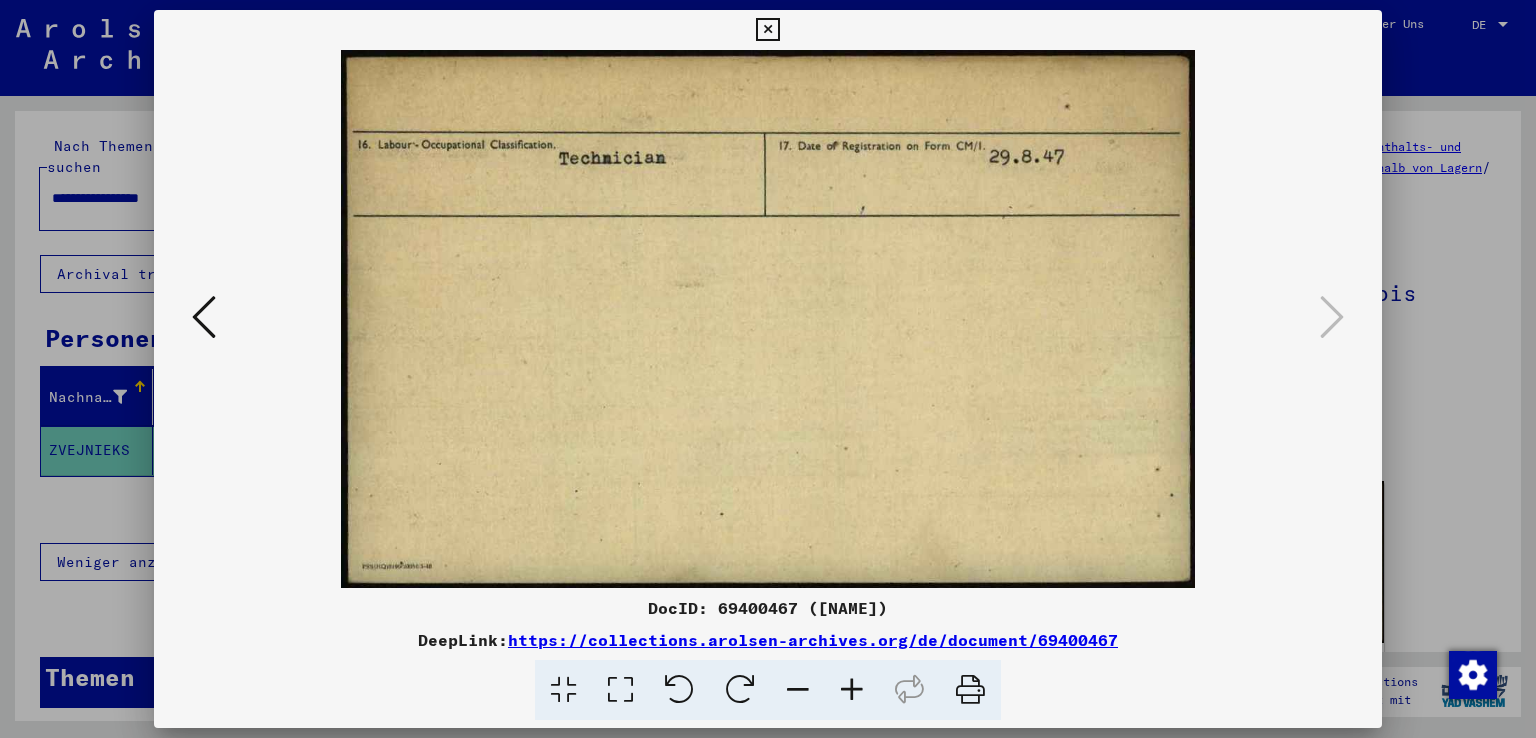 click at bounding box center (767, 30) 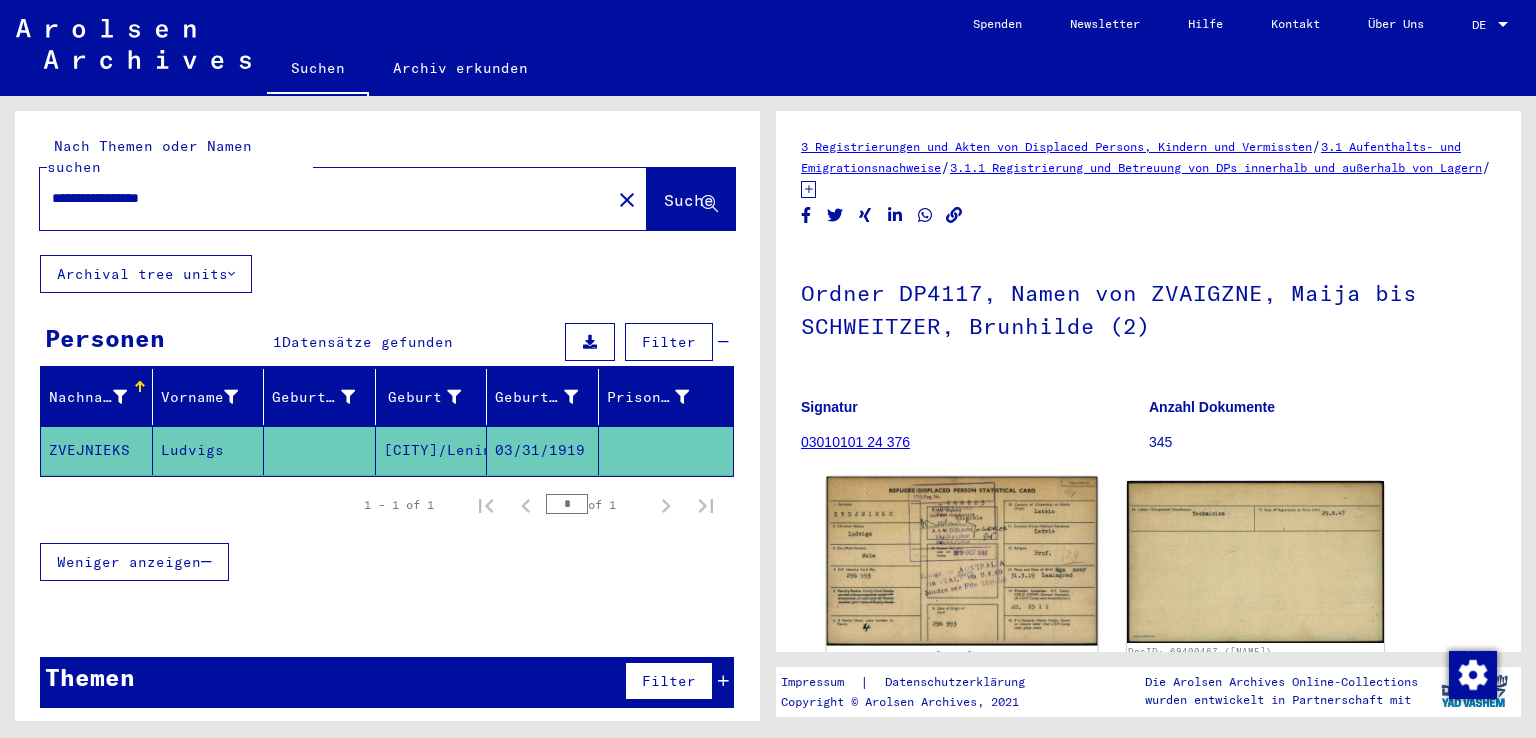 click 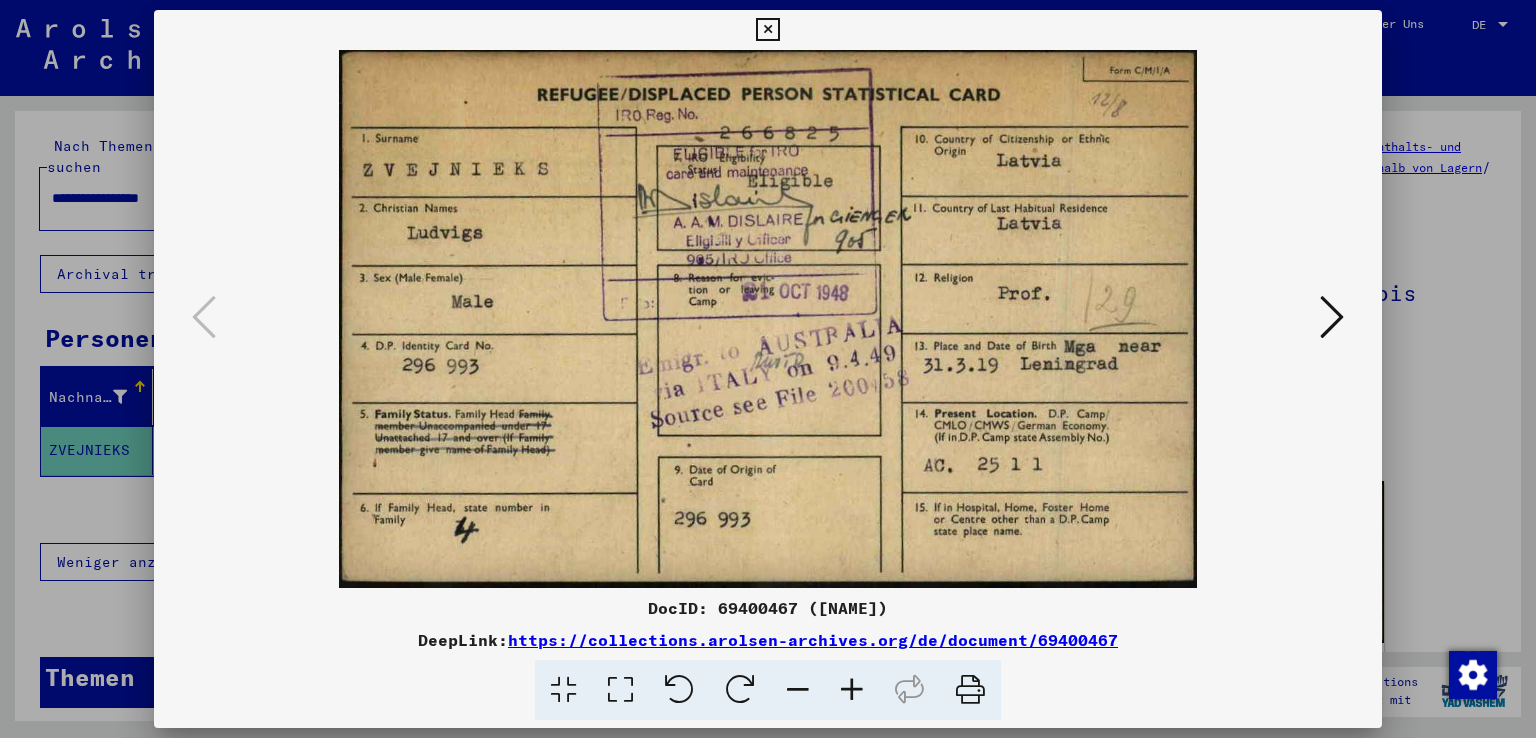 type 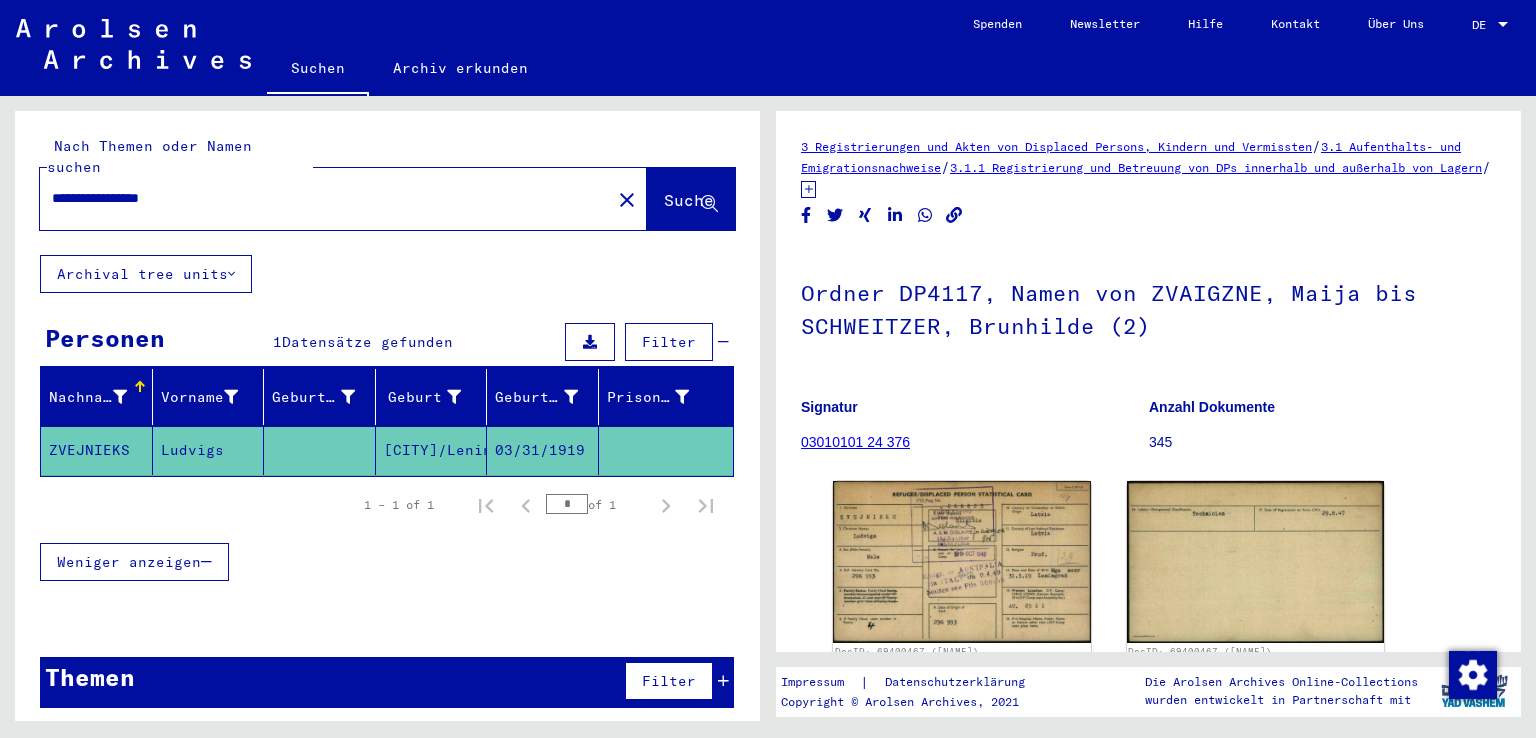 click on "ZVEJNIEKS" 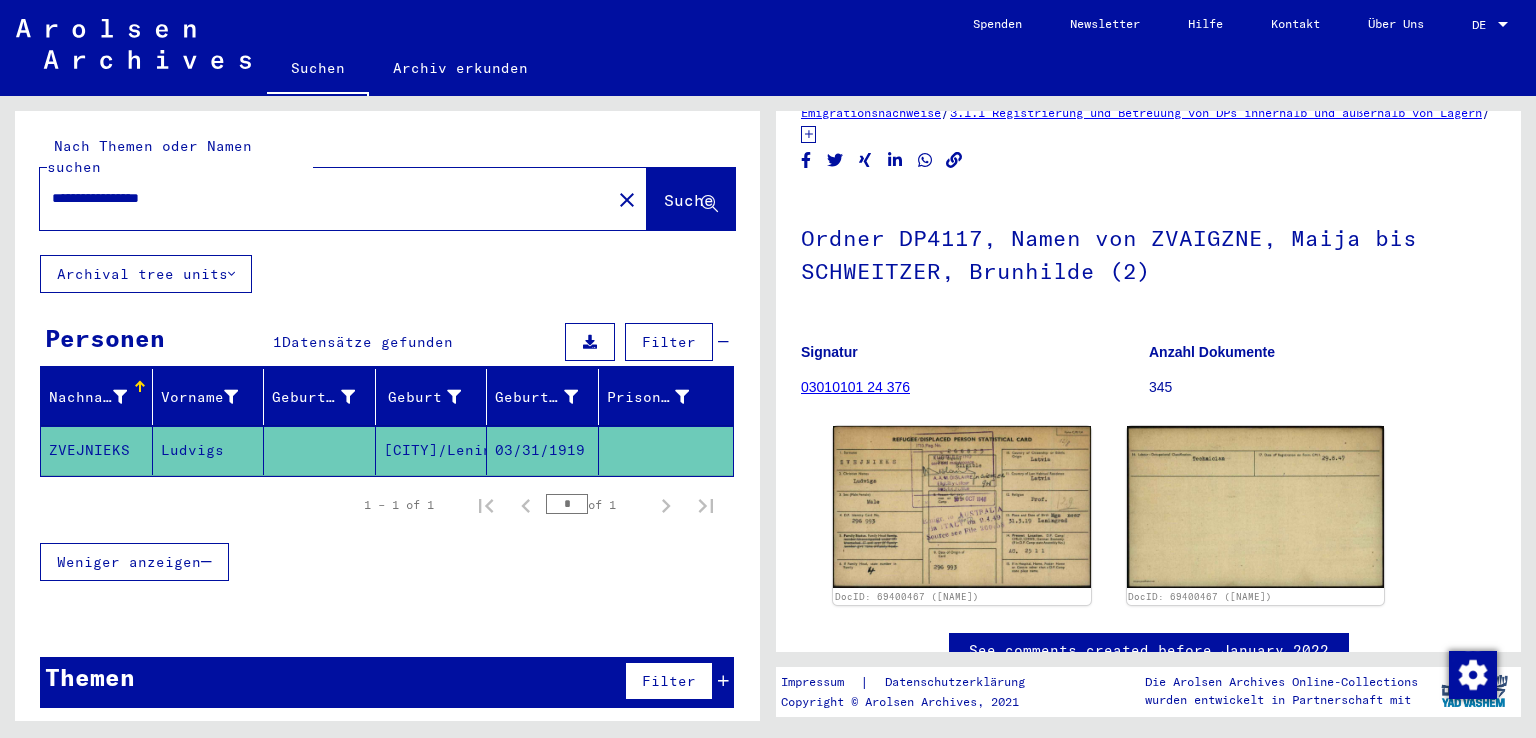 scroll, scrollTop: 0, scrollLeft: 0, axis: both 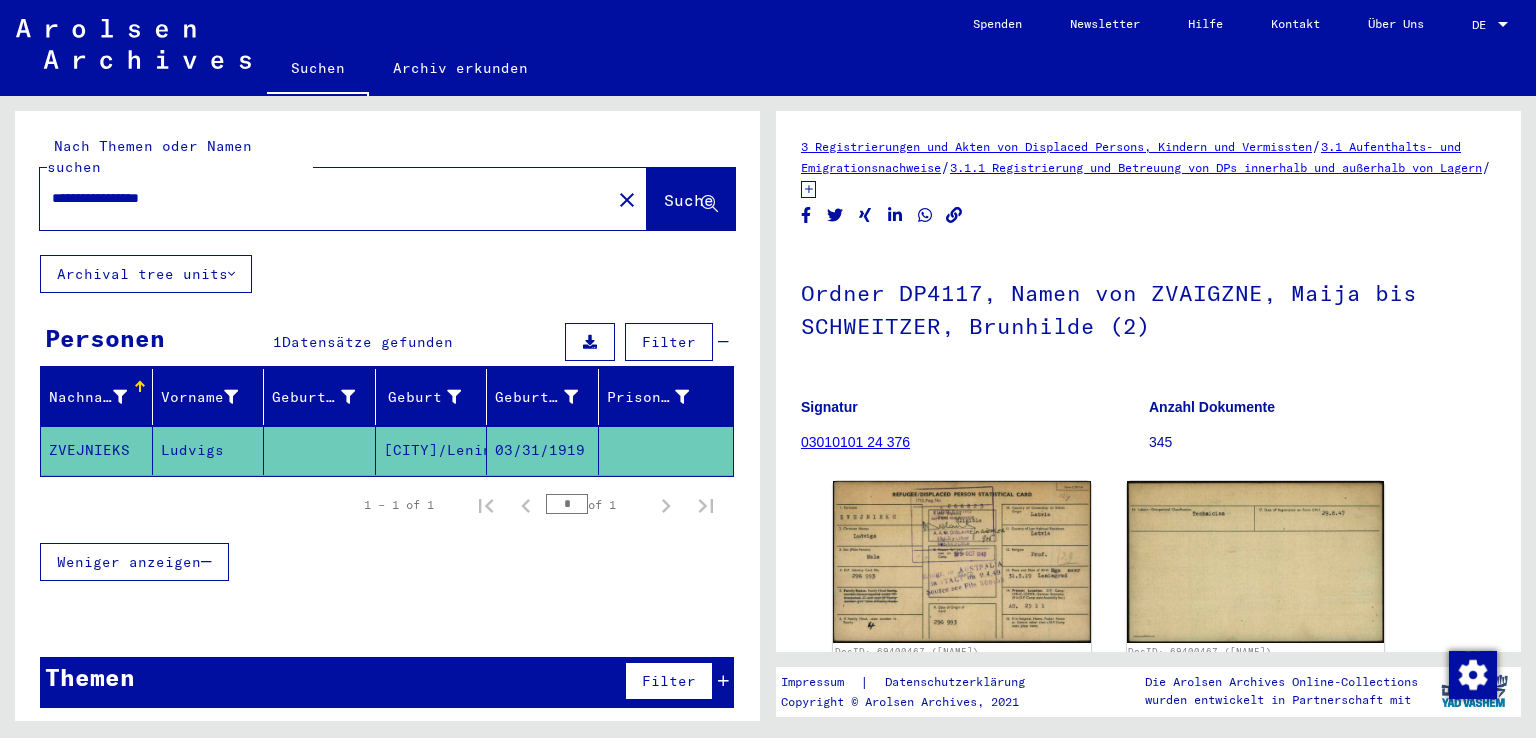 click on "**********" at bounding box center [325, 198] 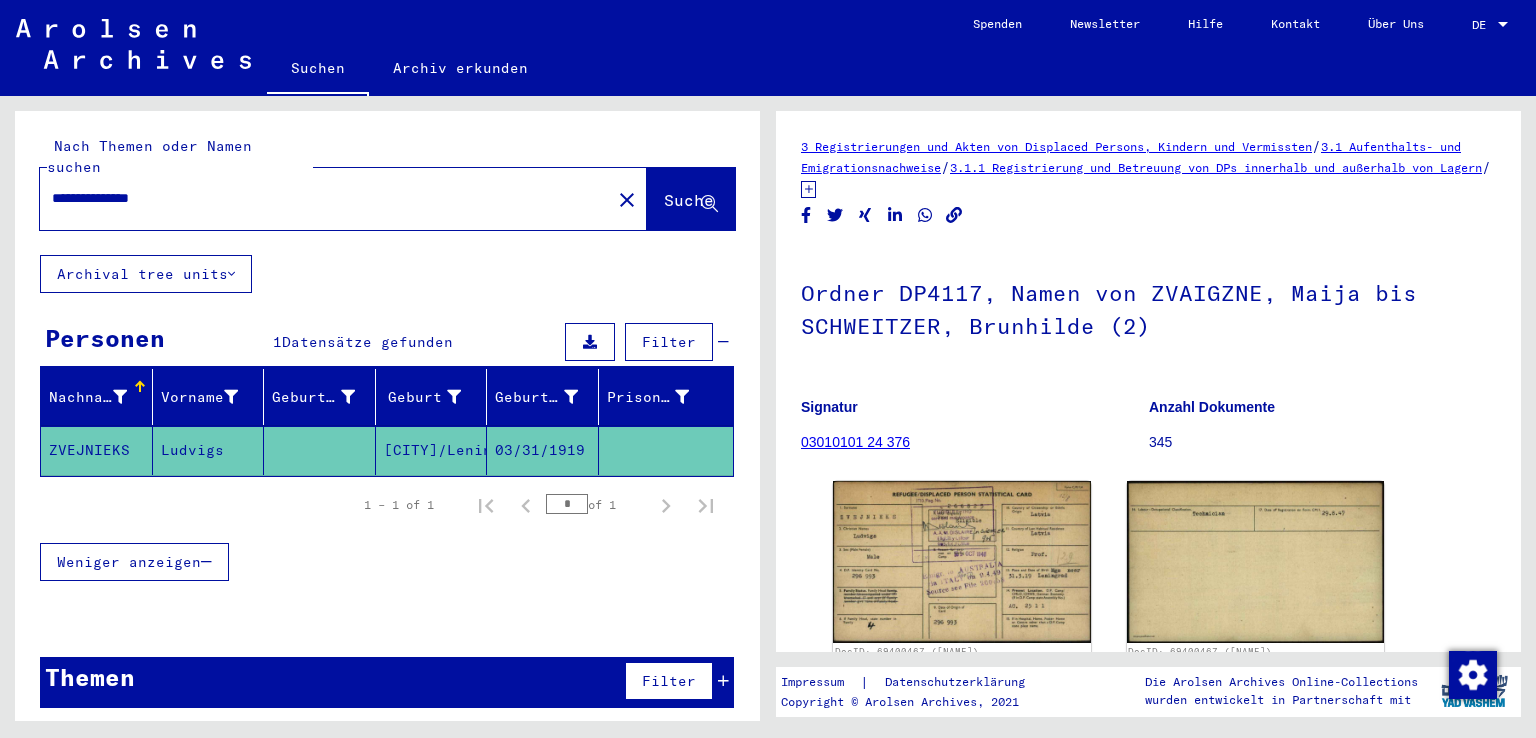 click on "Suche" 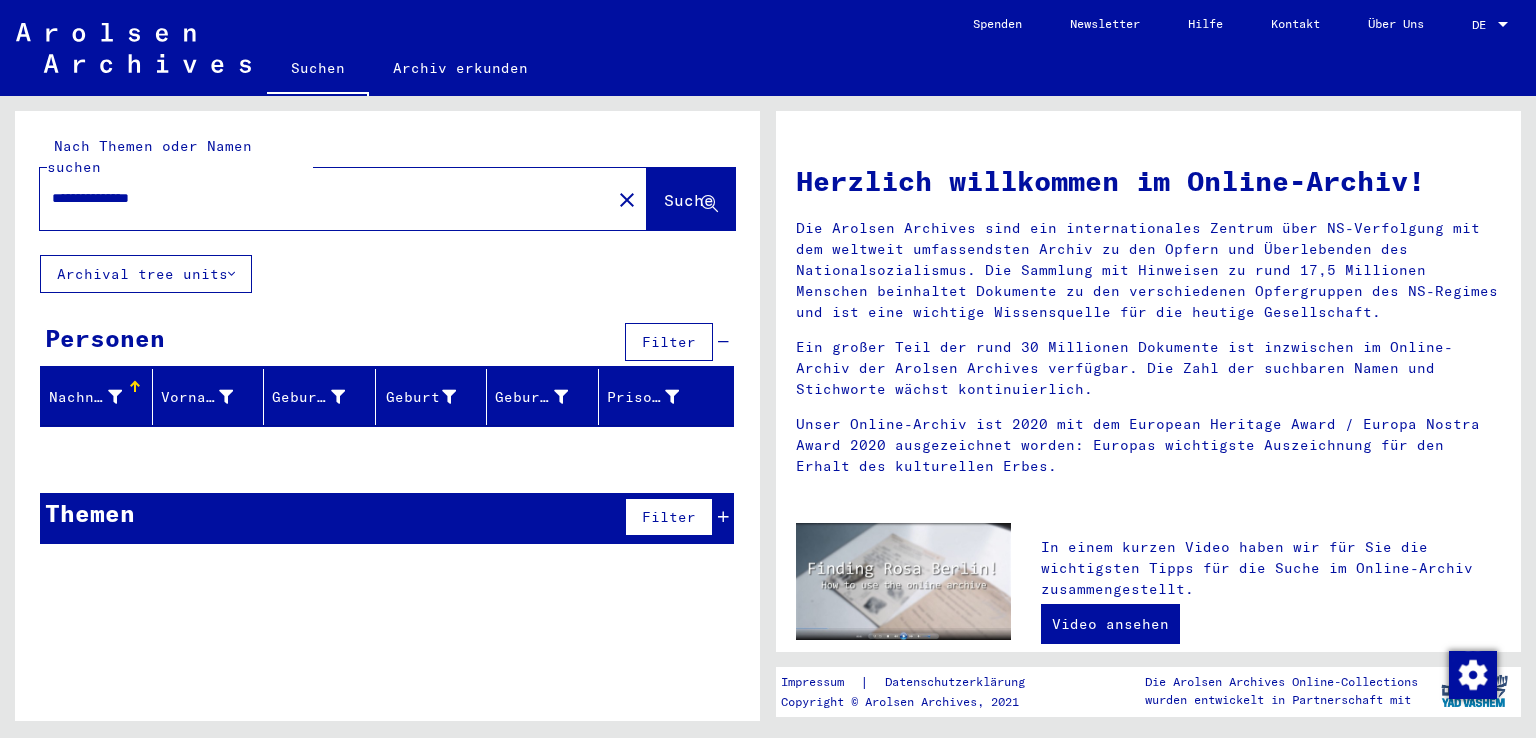 click on "**********" at bounding box center (319, 198) 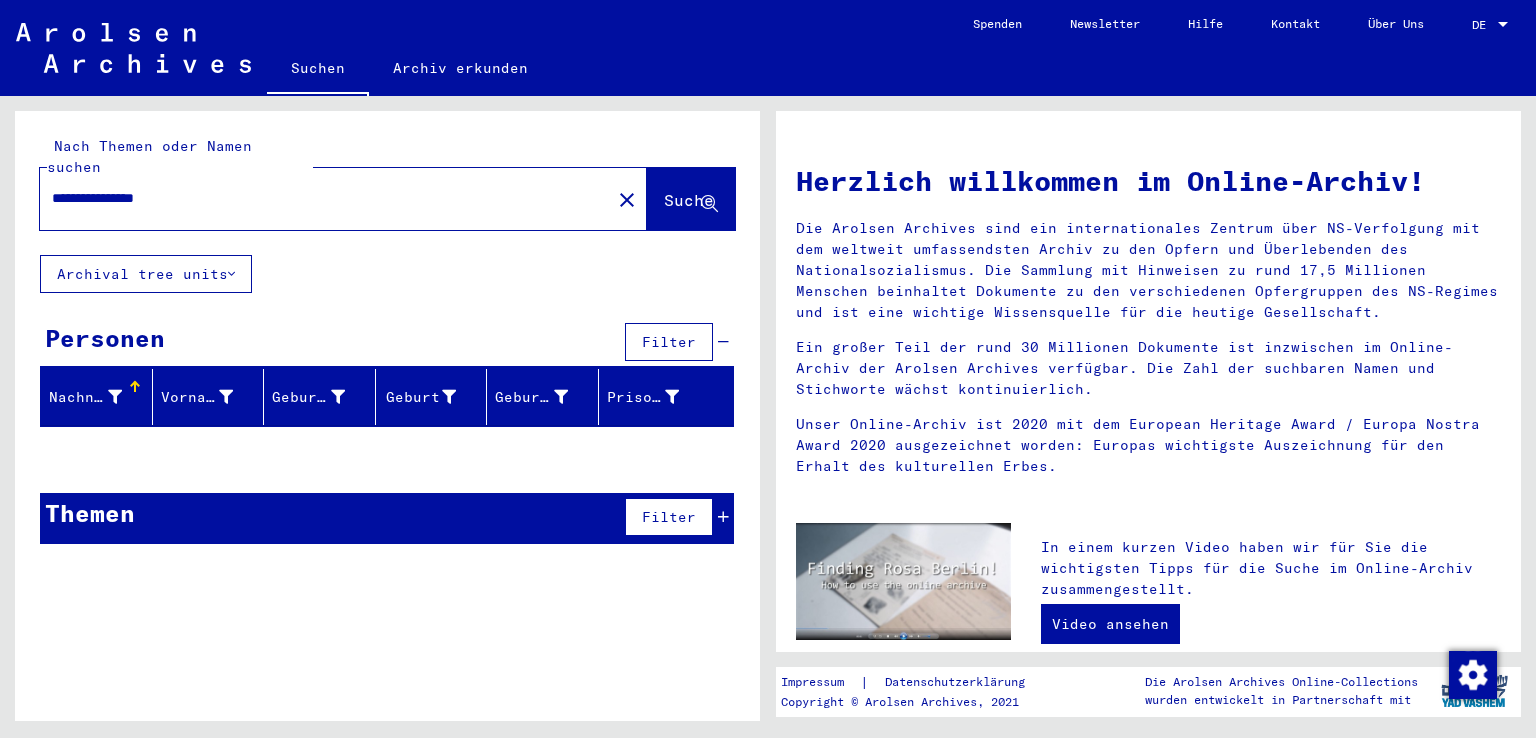 drag, startPoint x: 180, startPoint y: 178, endPoint x: 181, endPoint y: 203, distance: 25.019993 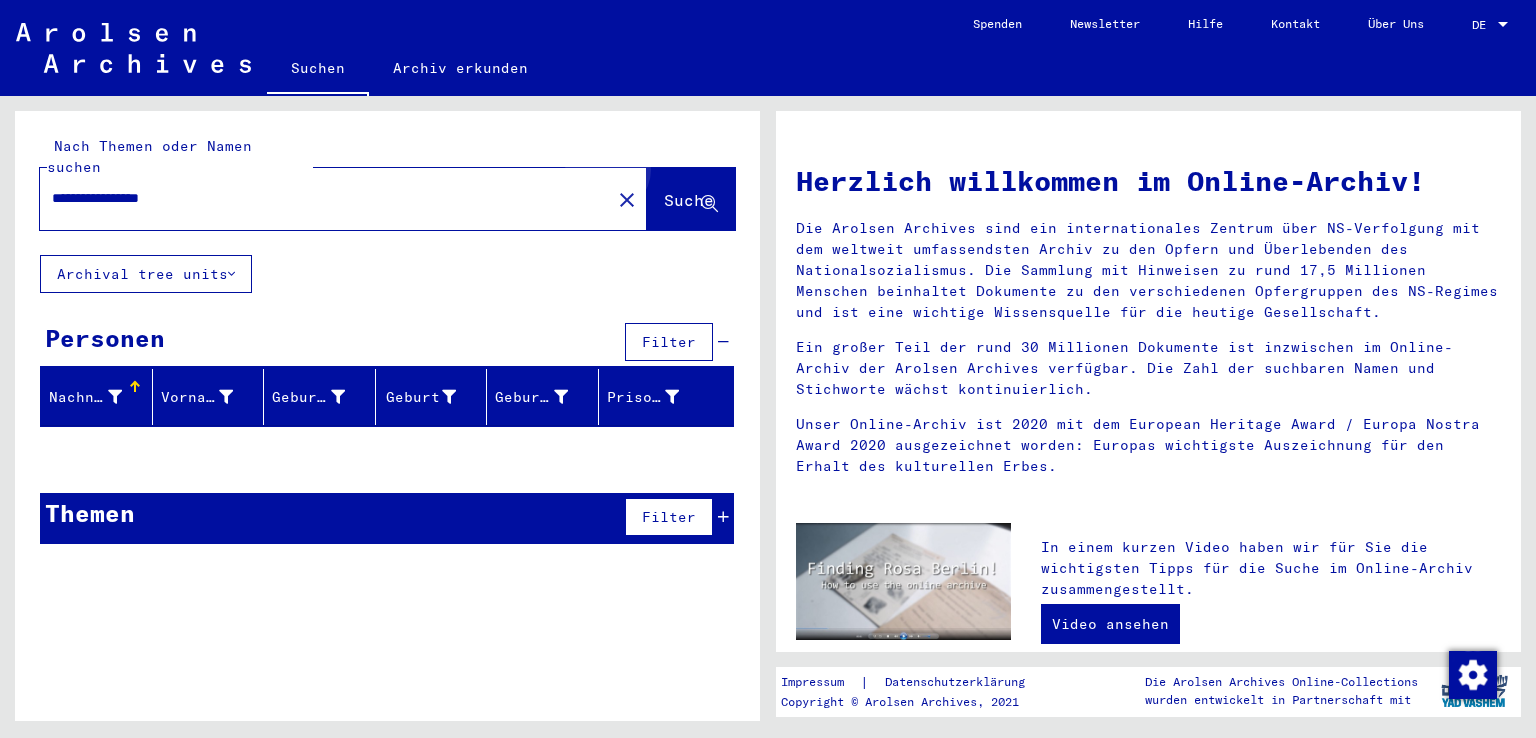 click on "Suche" 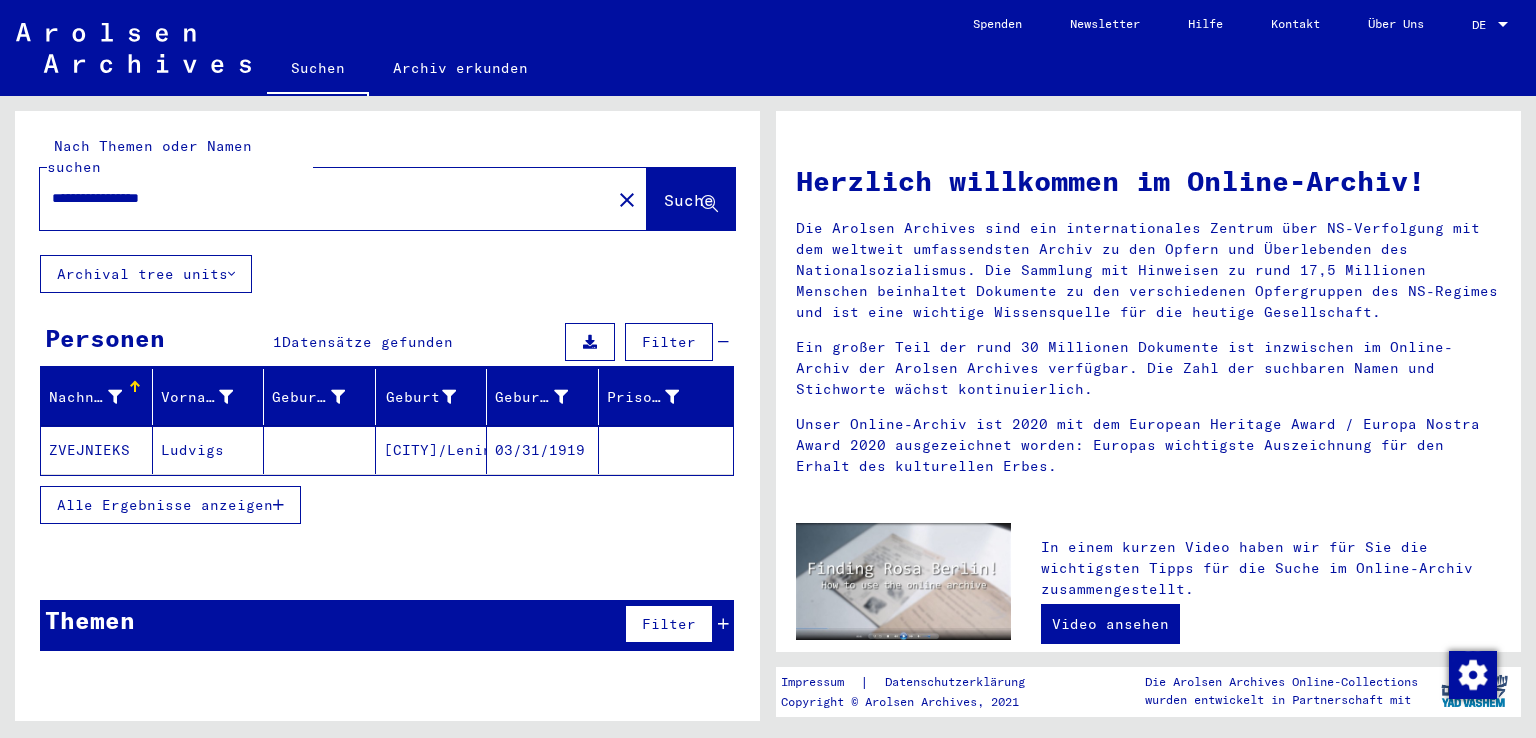 click on "ZVEJNIEKS" 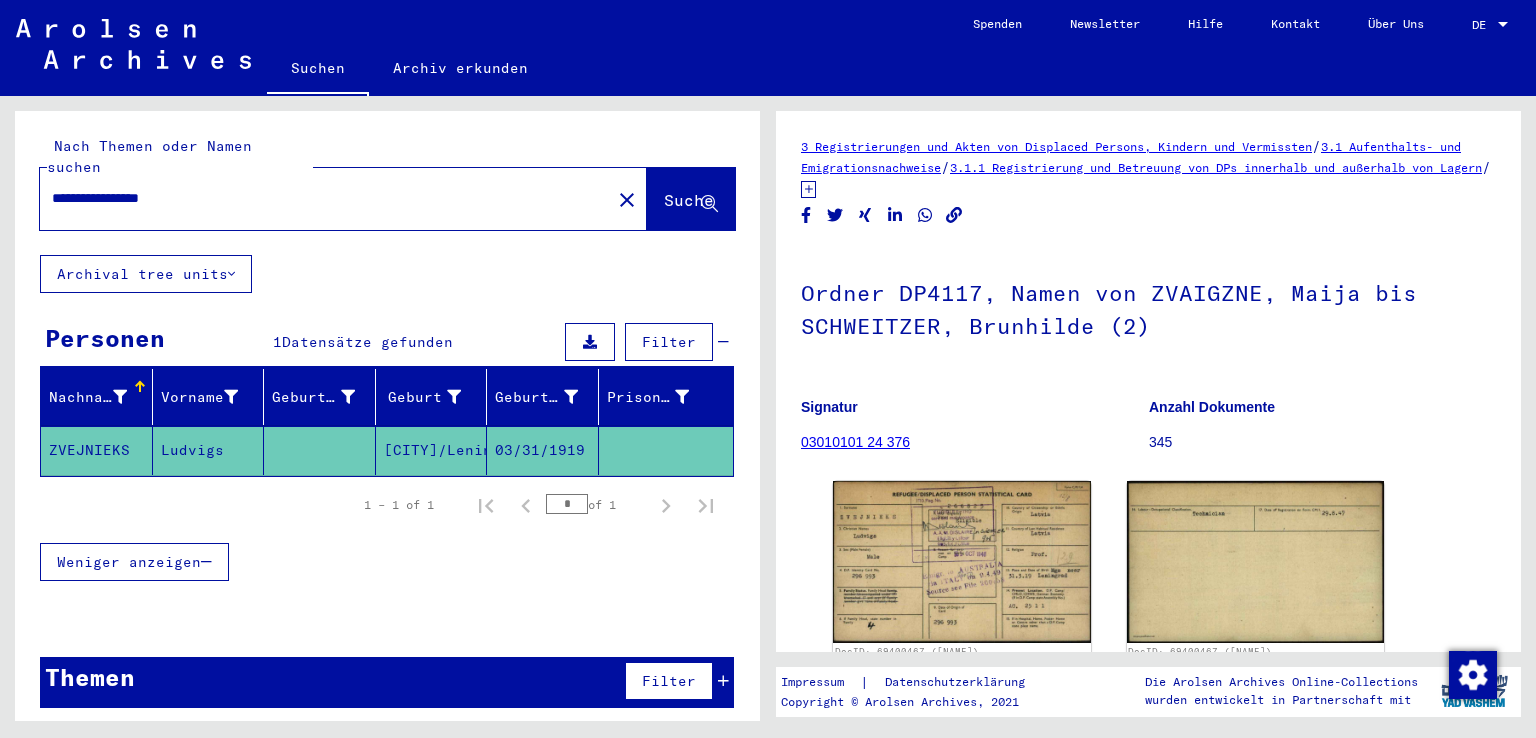 scroll, scrollTop: 0, scrollLeft: 0, axis: both 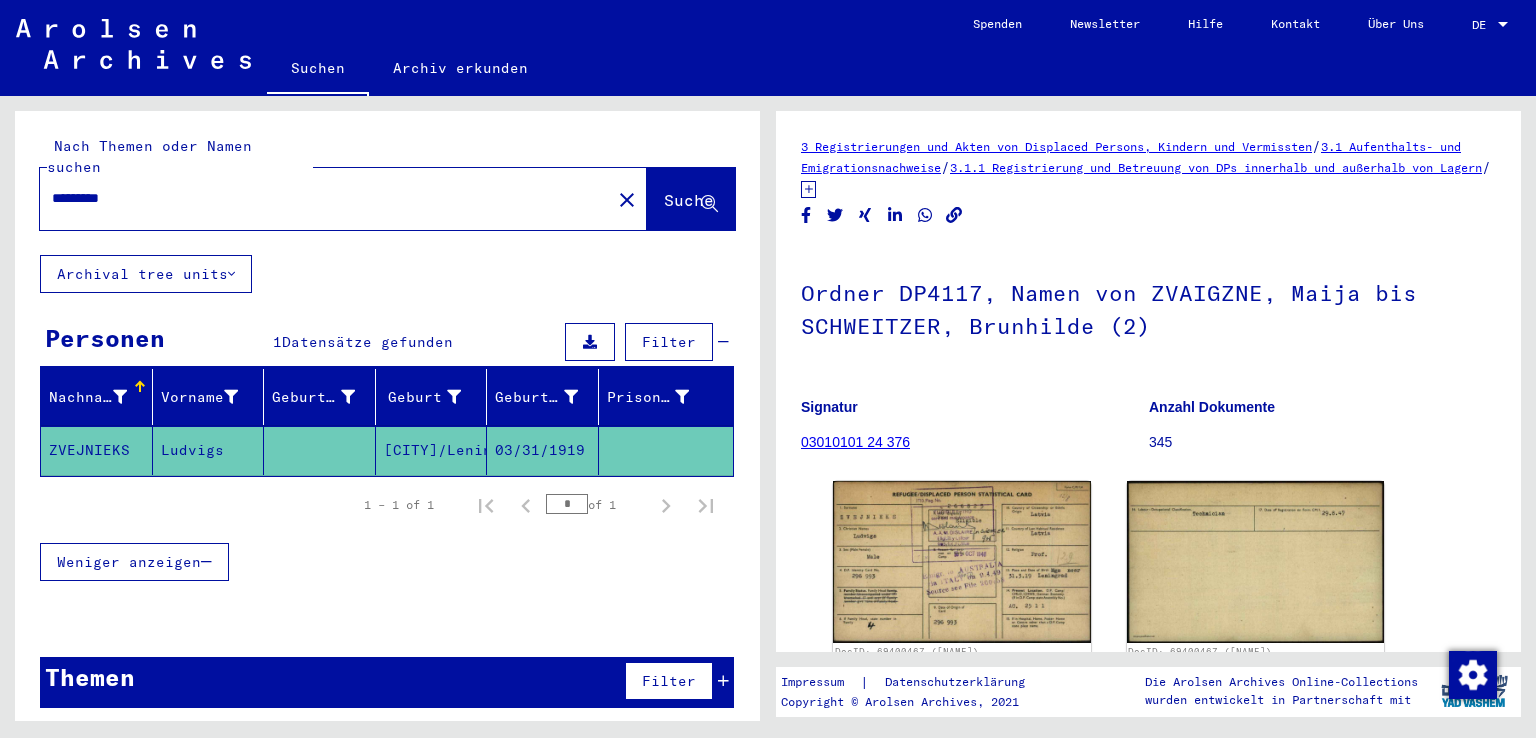 type on "*********" 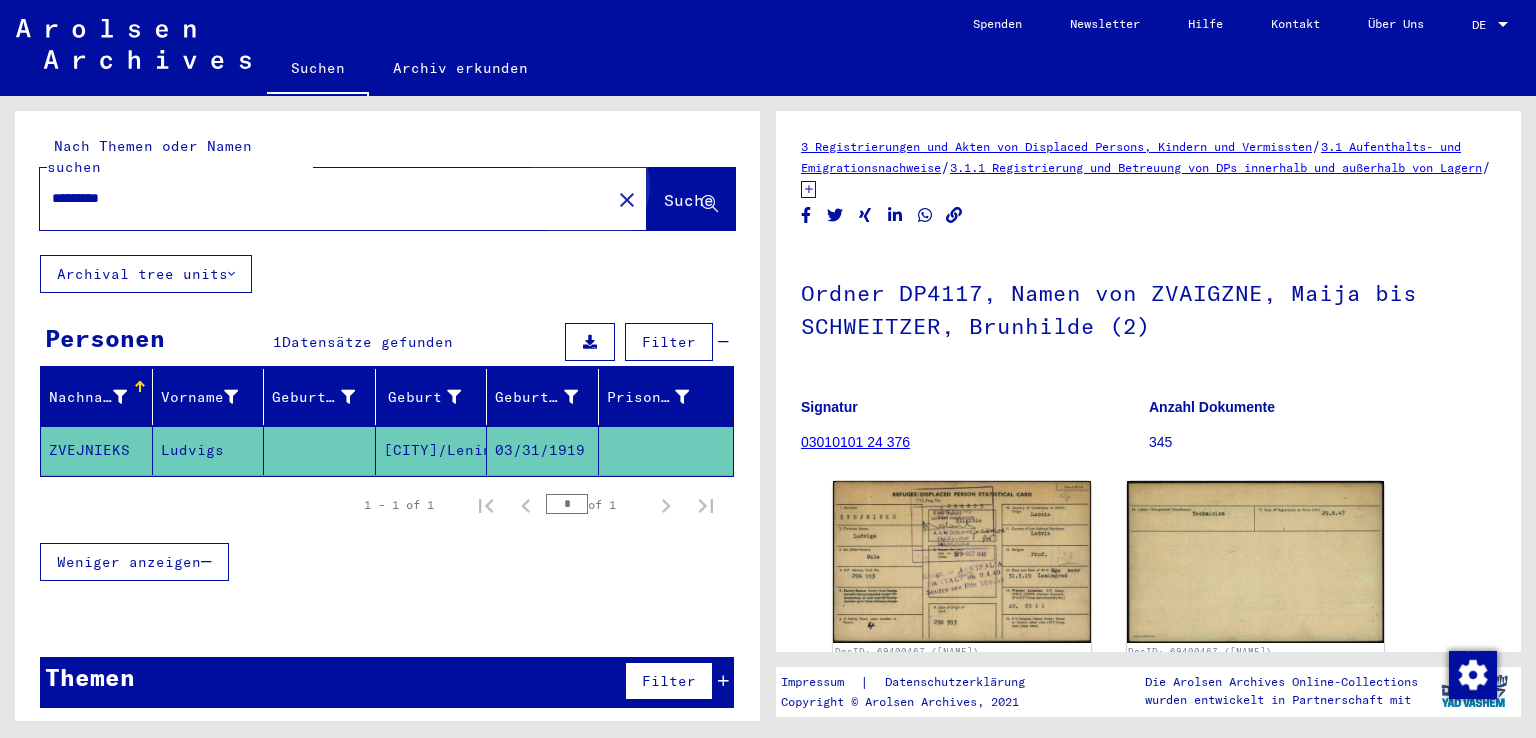 click on "Suche" 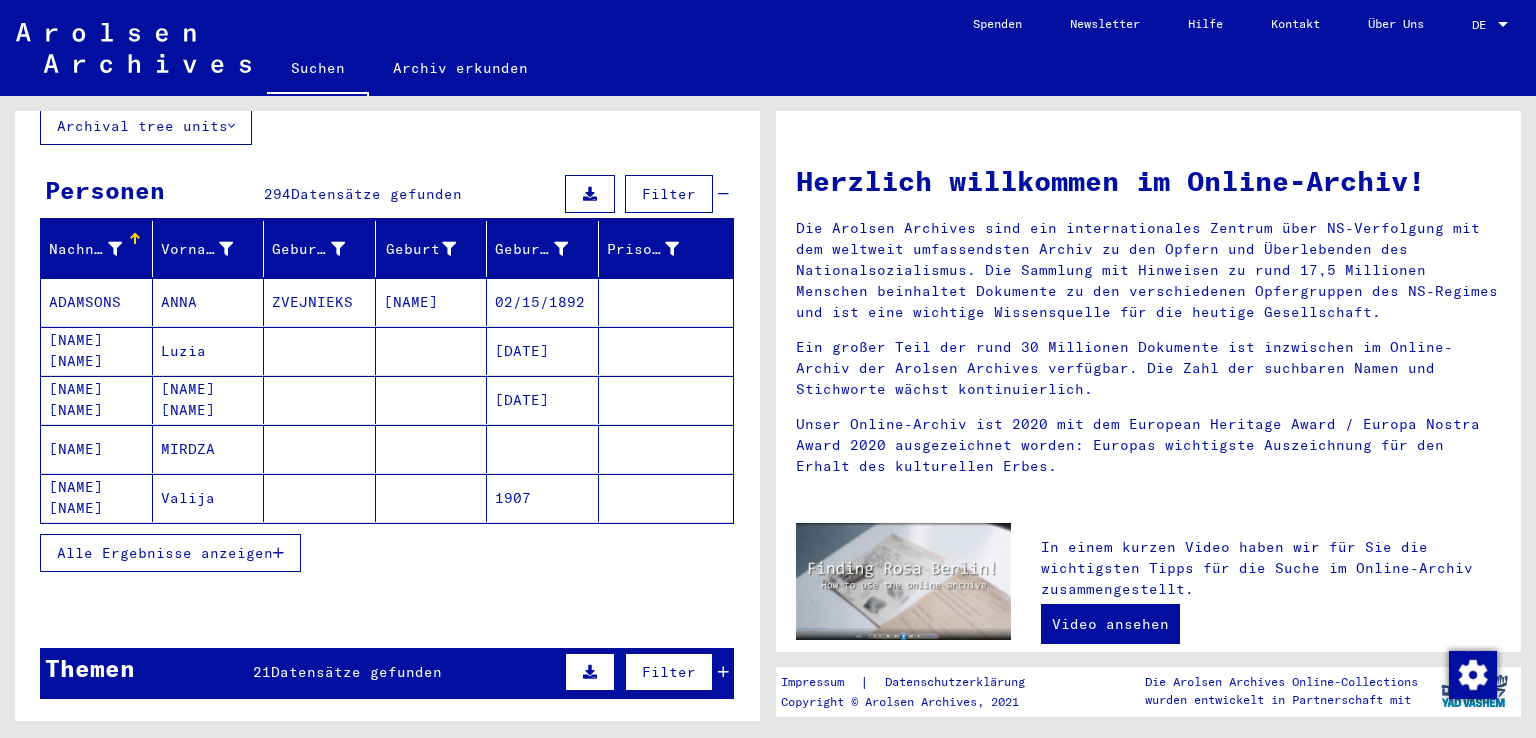 scroll, scrollTop: 100, scrollLeft: 0, axis: vertical 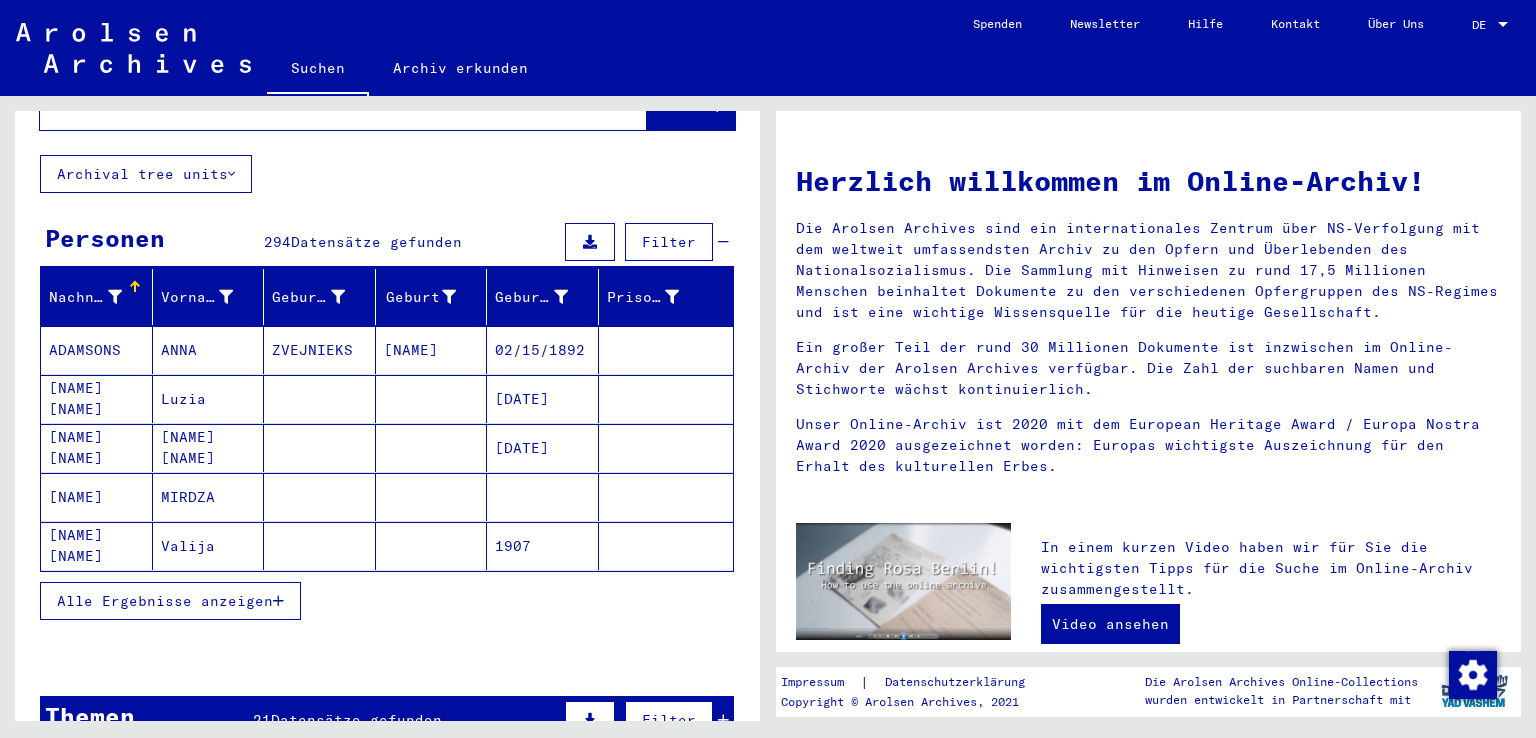 click on "[NAME] [NAME]" 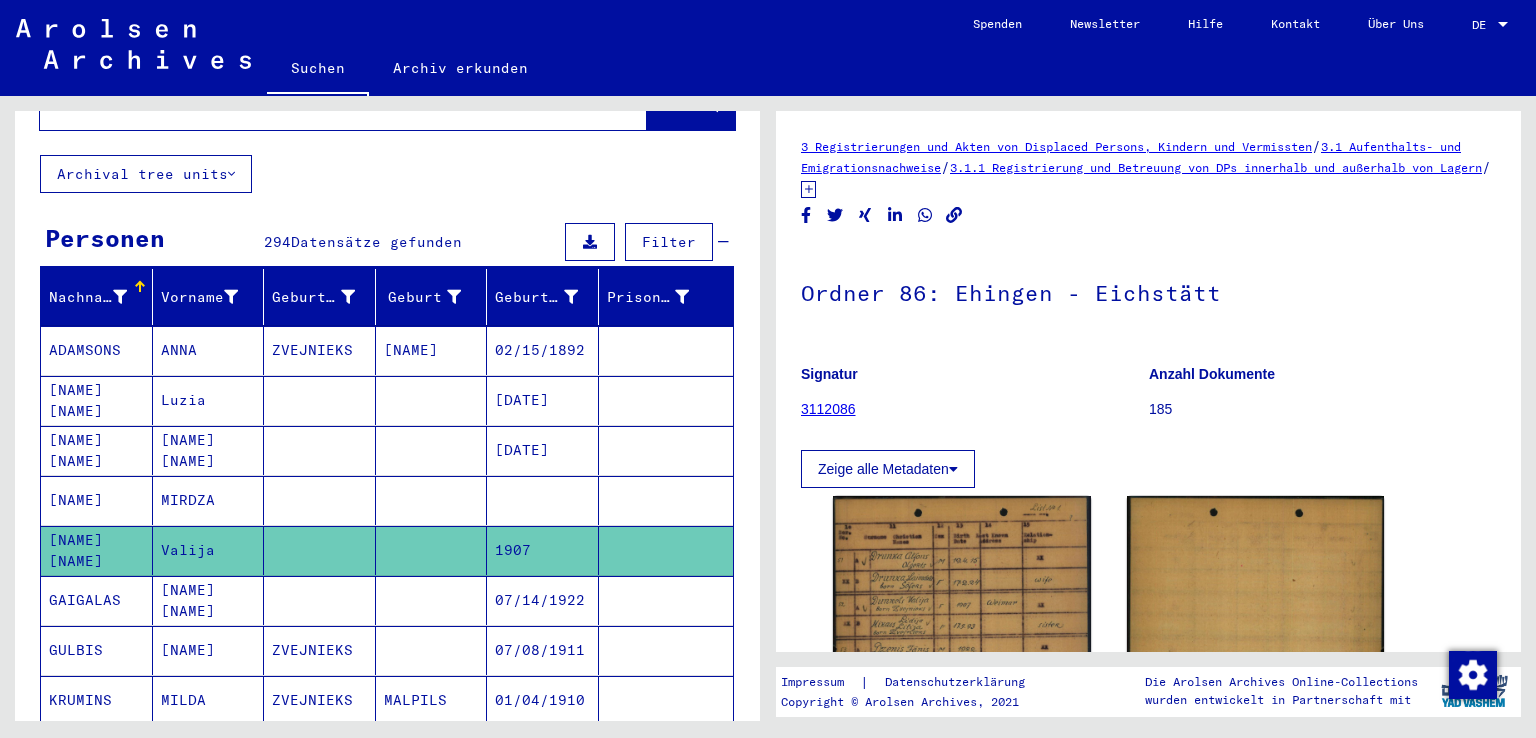 scroll, scrollTop: 0, scrollLeft: 0, axis: both 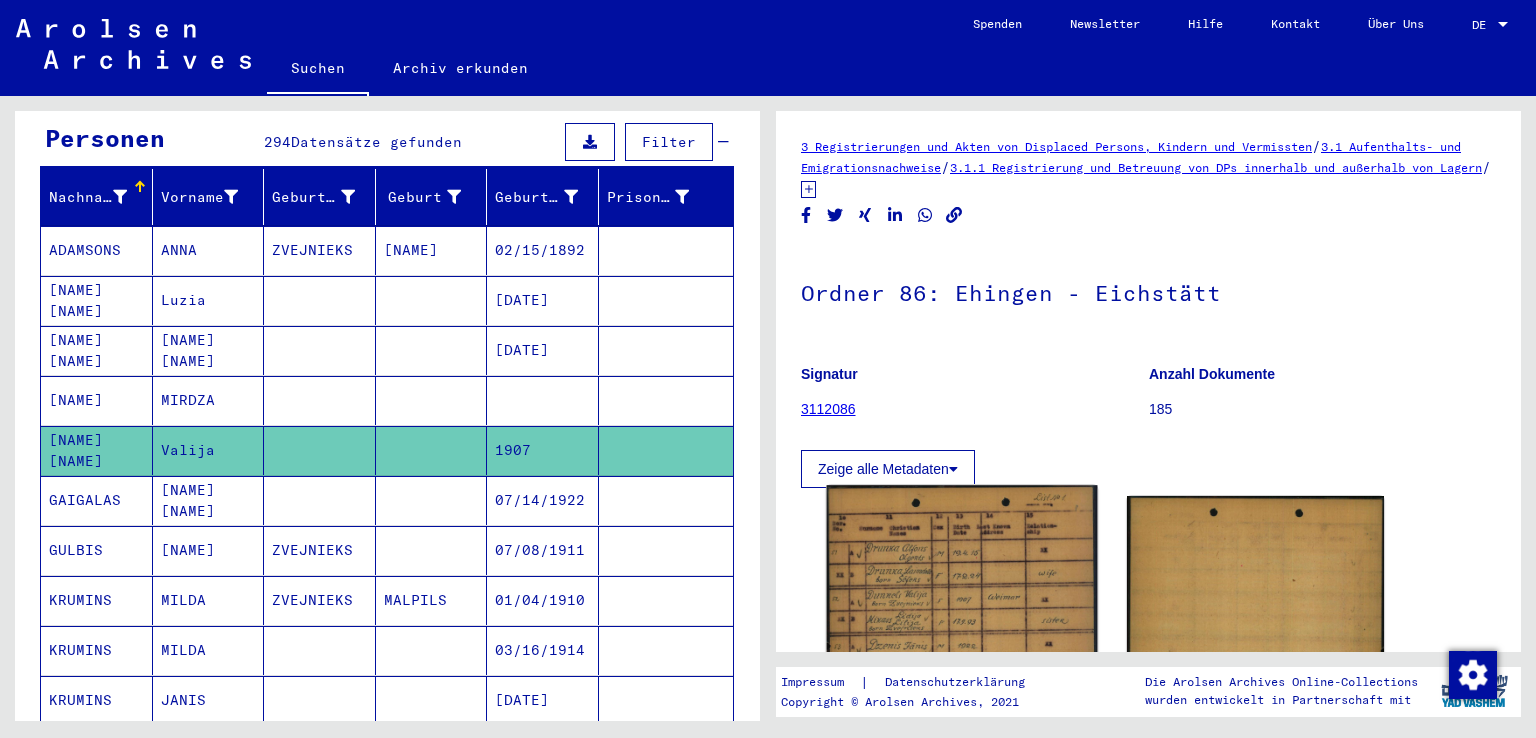 click 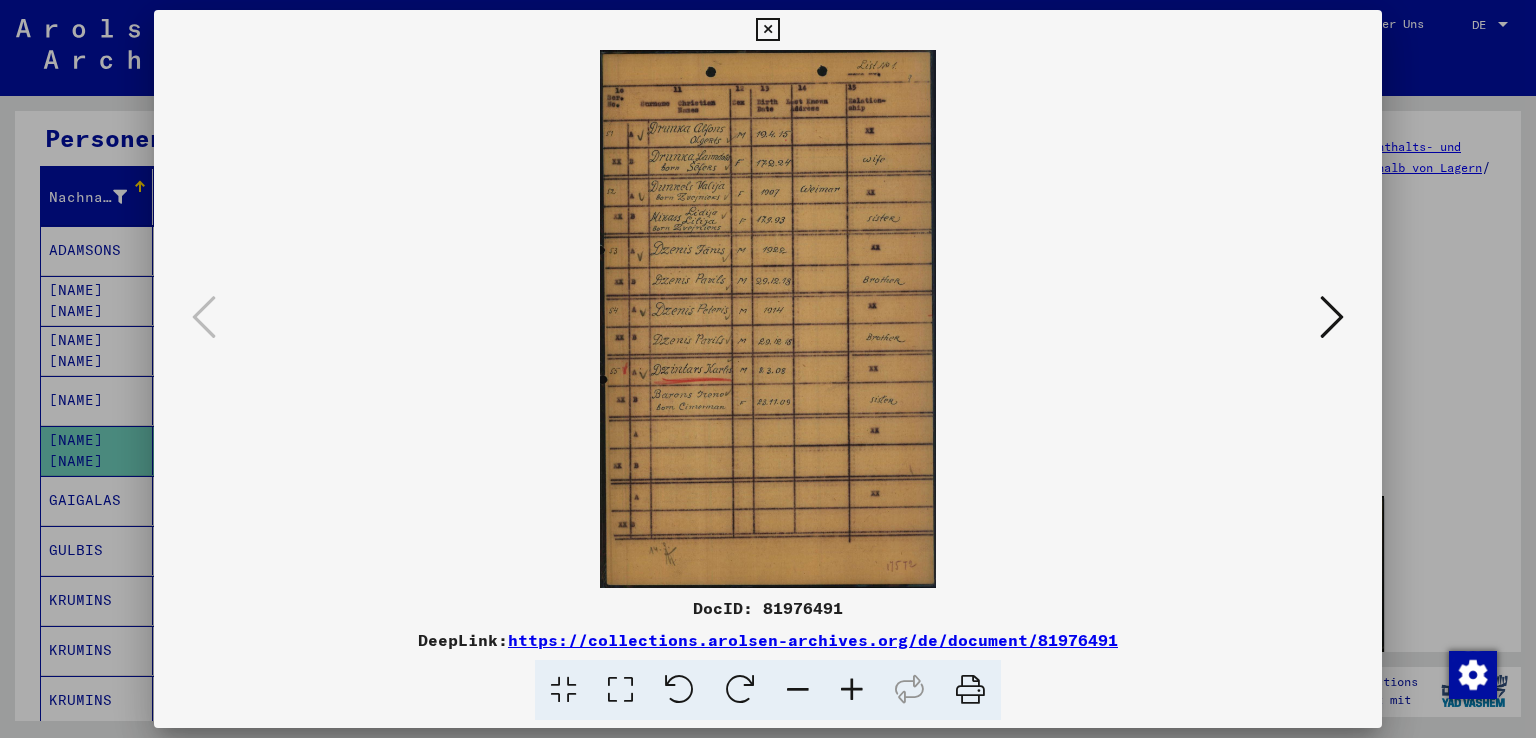 click at bounding box center (852, 690) 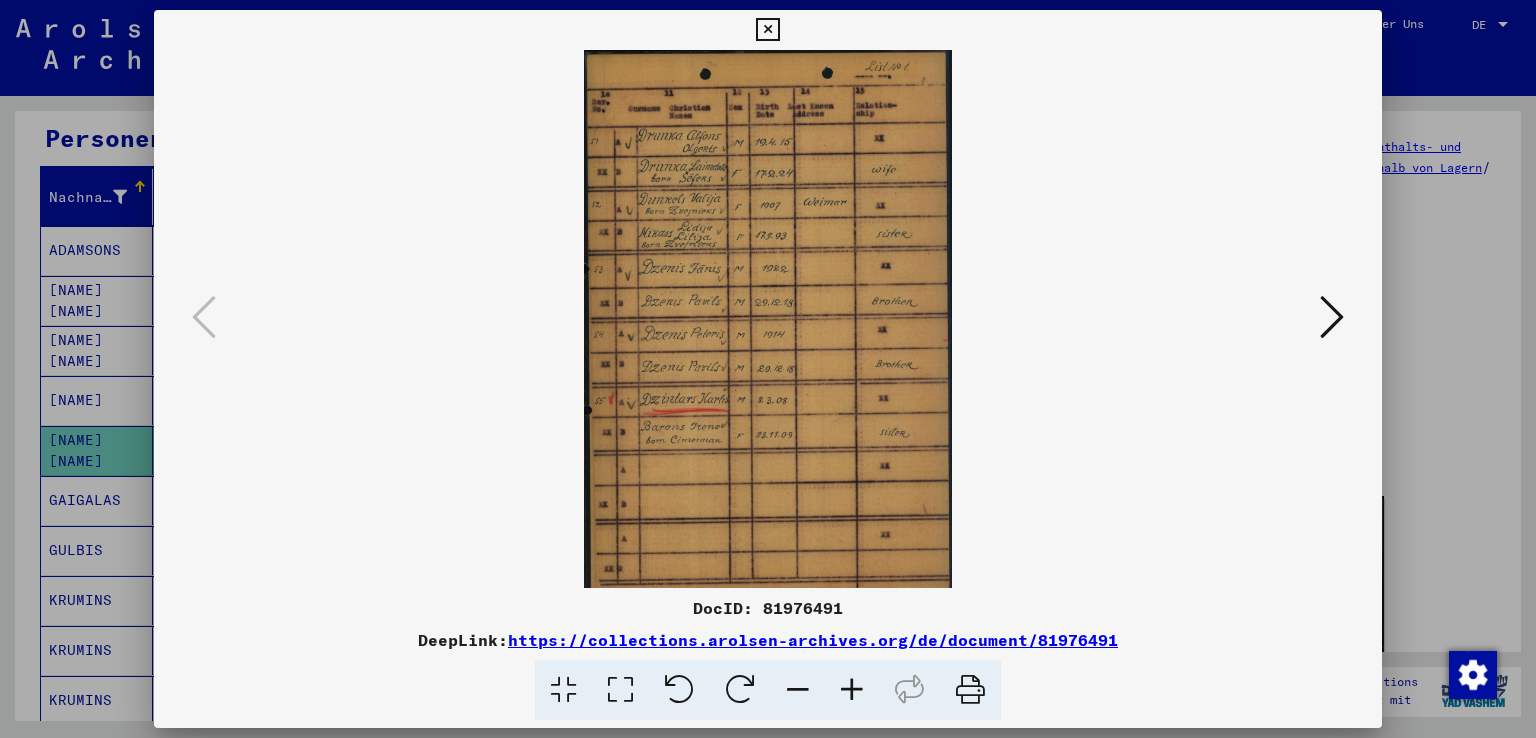 click at bounding box center (852, 690) 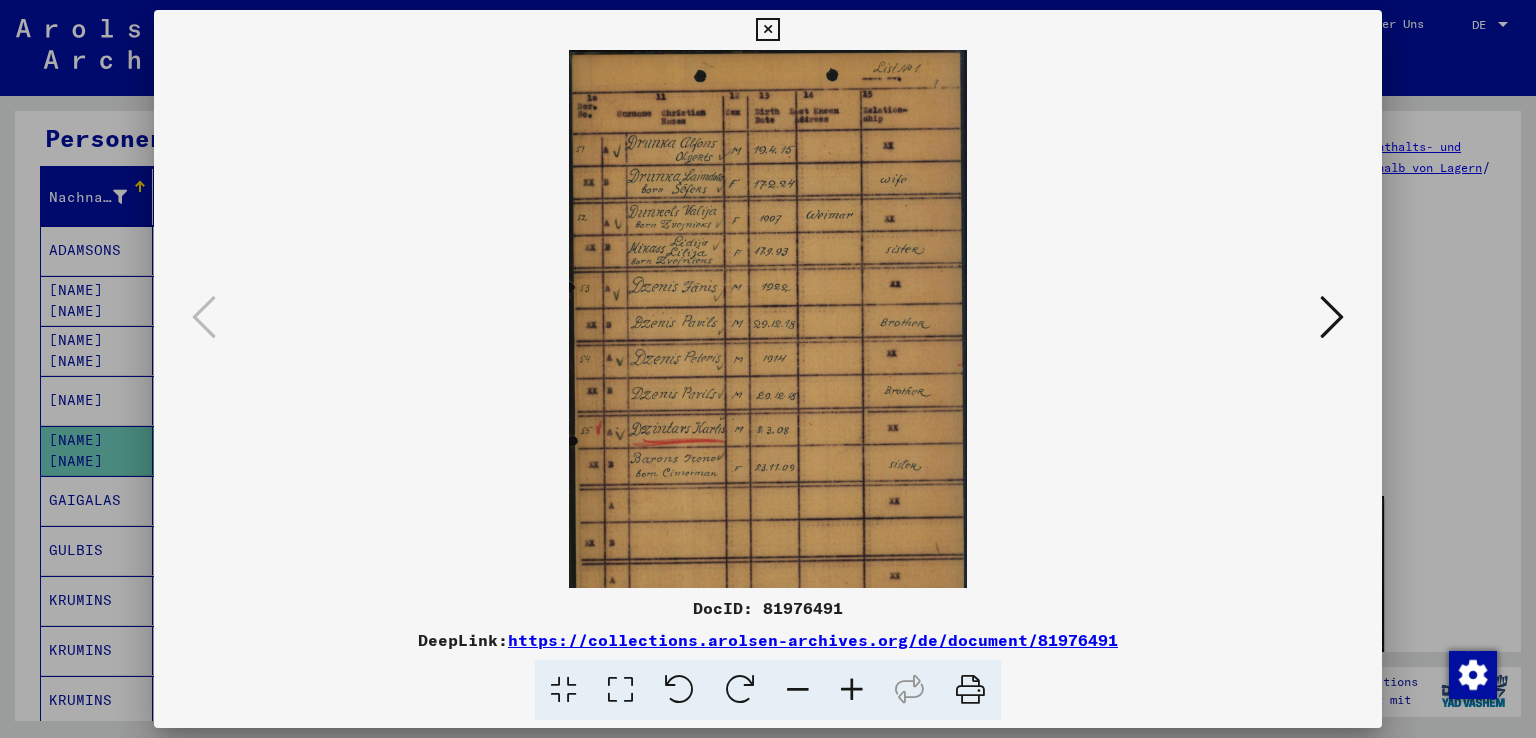click at bounding box center (852, 690) 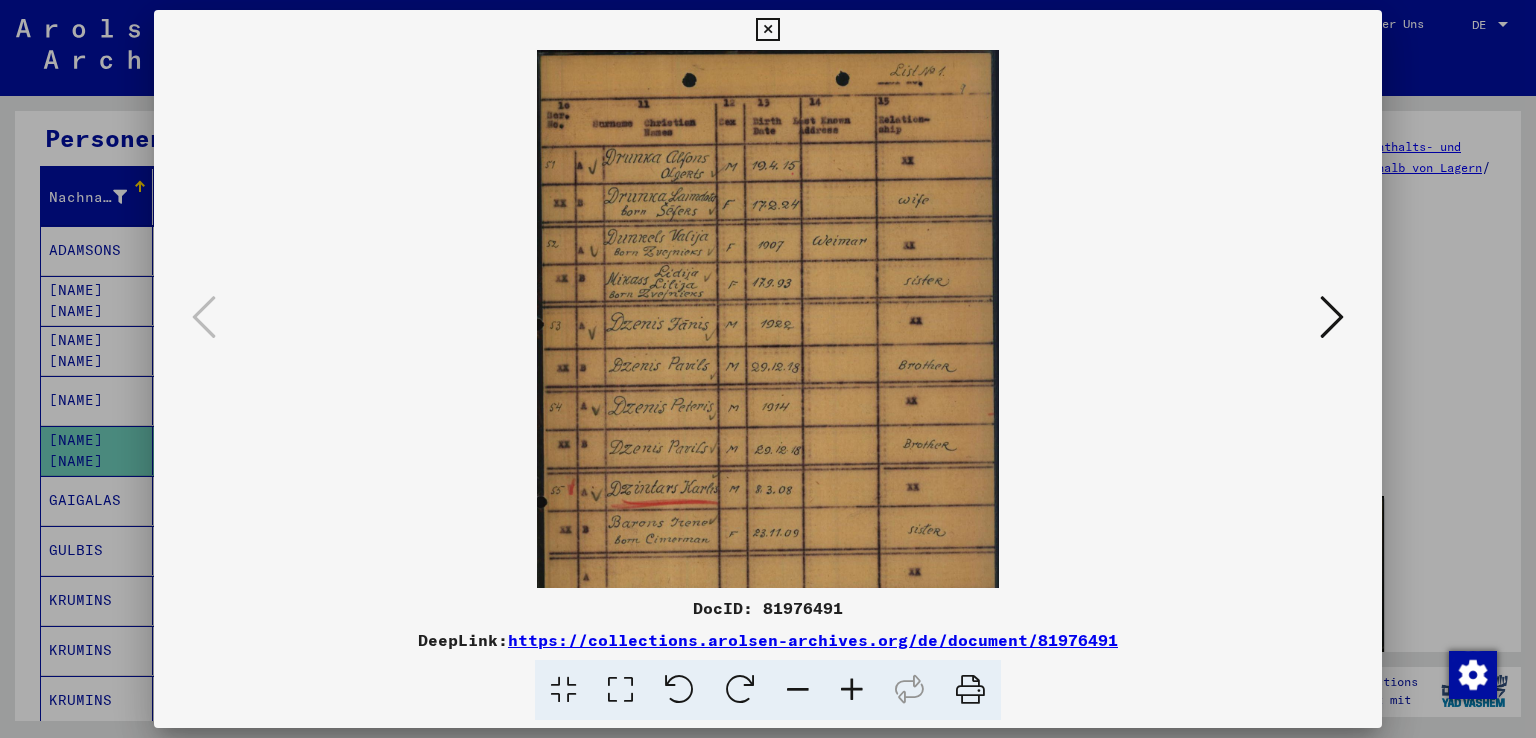 click at bounding box center [852, 690] 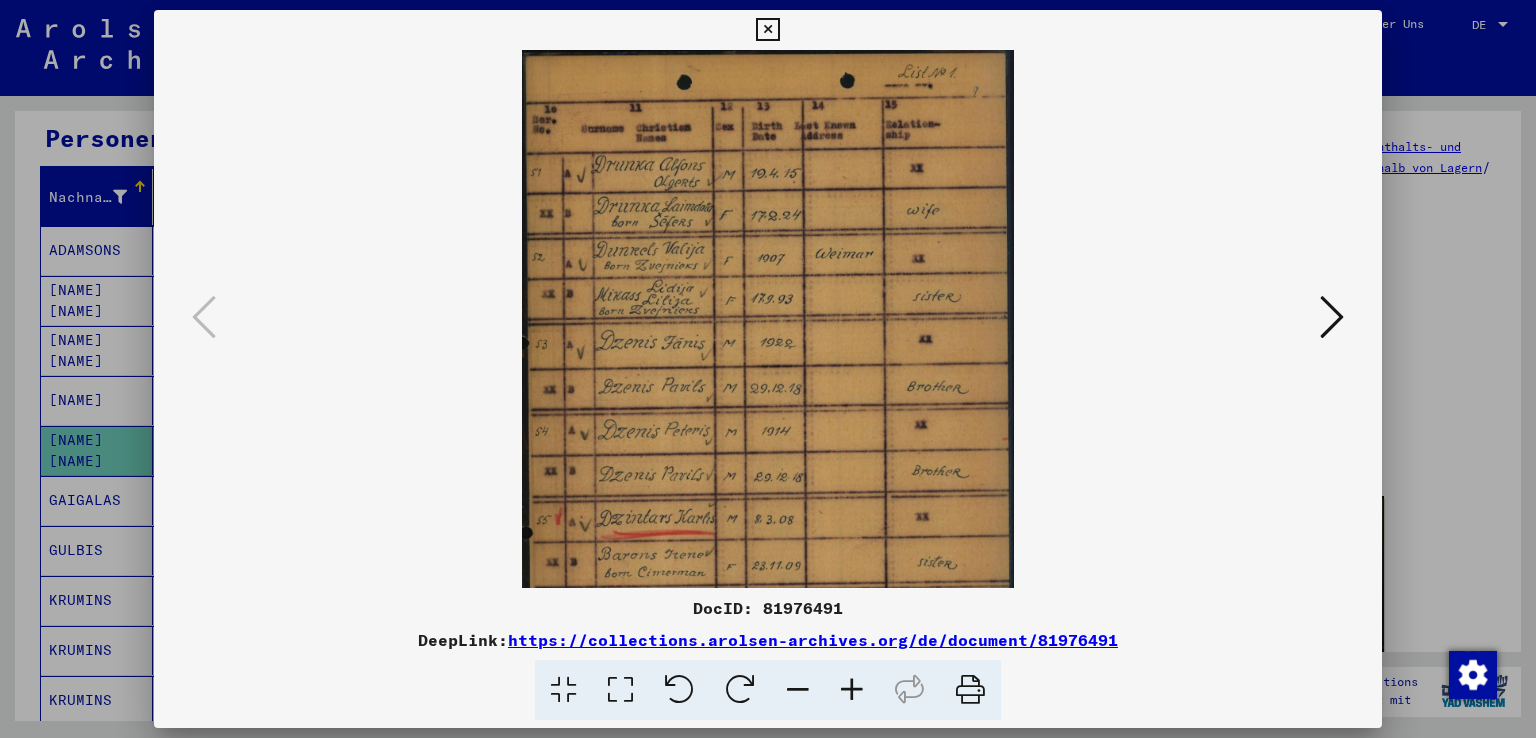 click at bounding box center [852, 690] 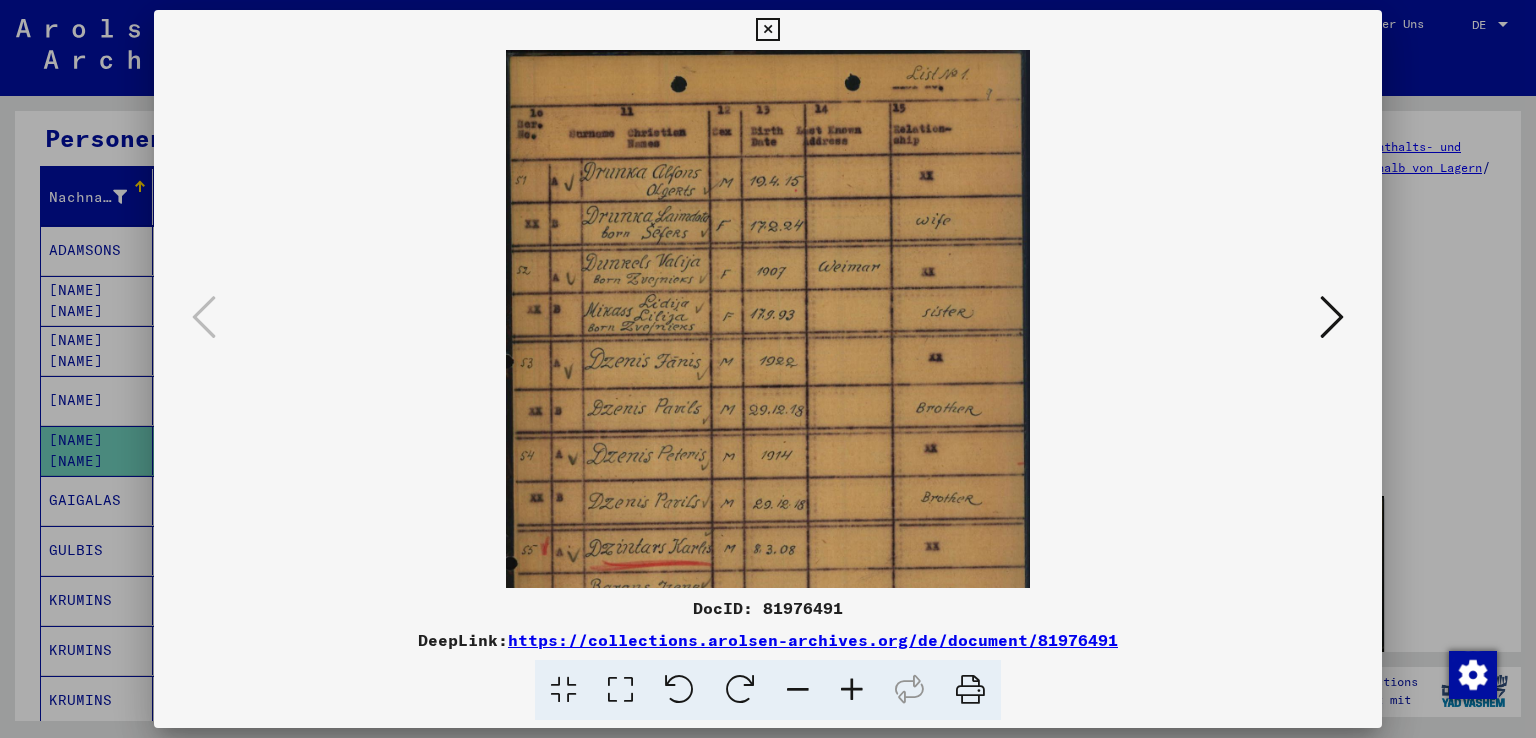 click at bounding box center [852, 690] 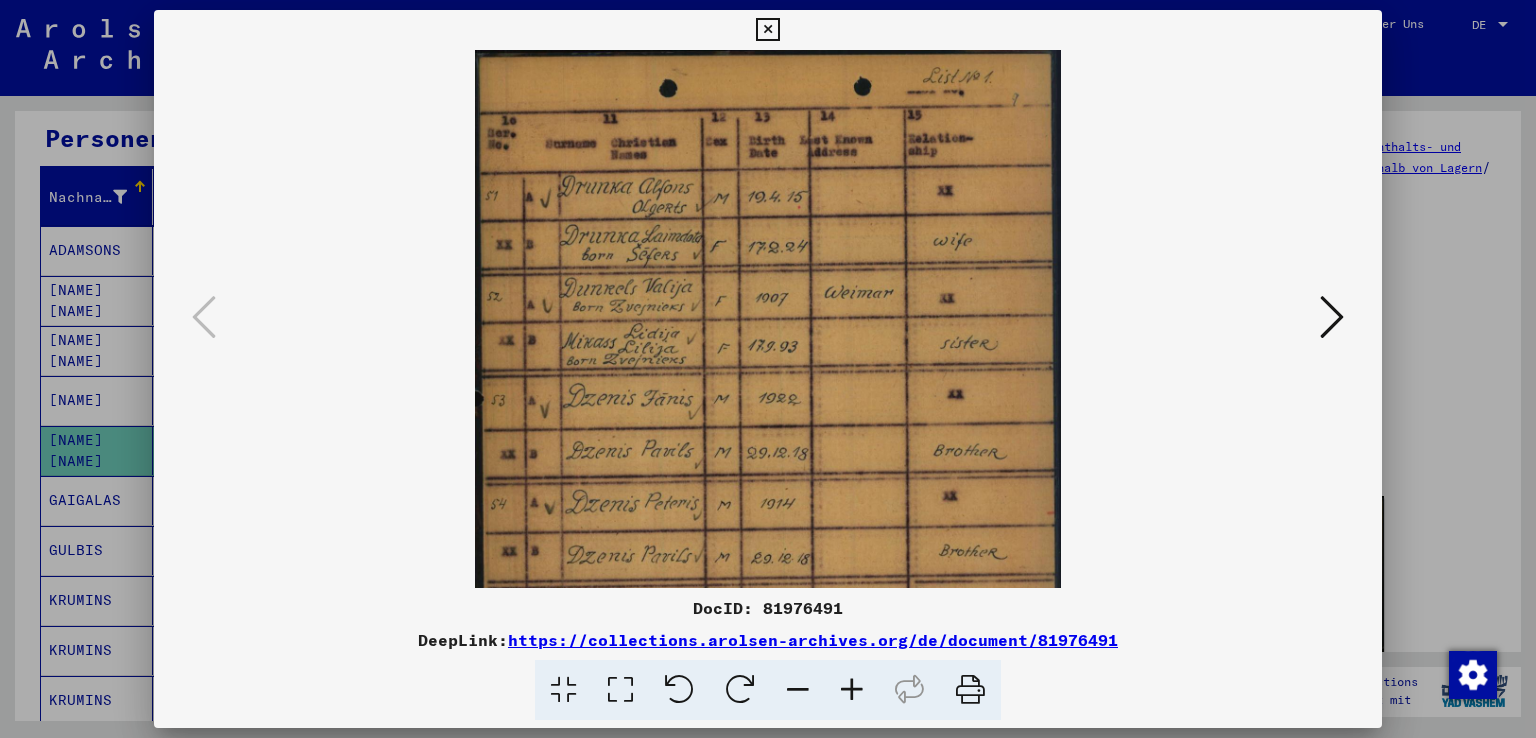 click at bounding box center (852, 690) 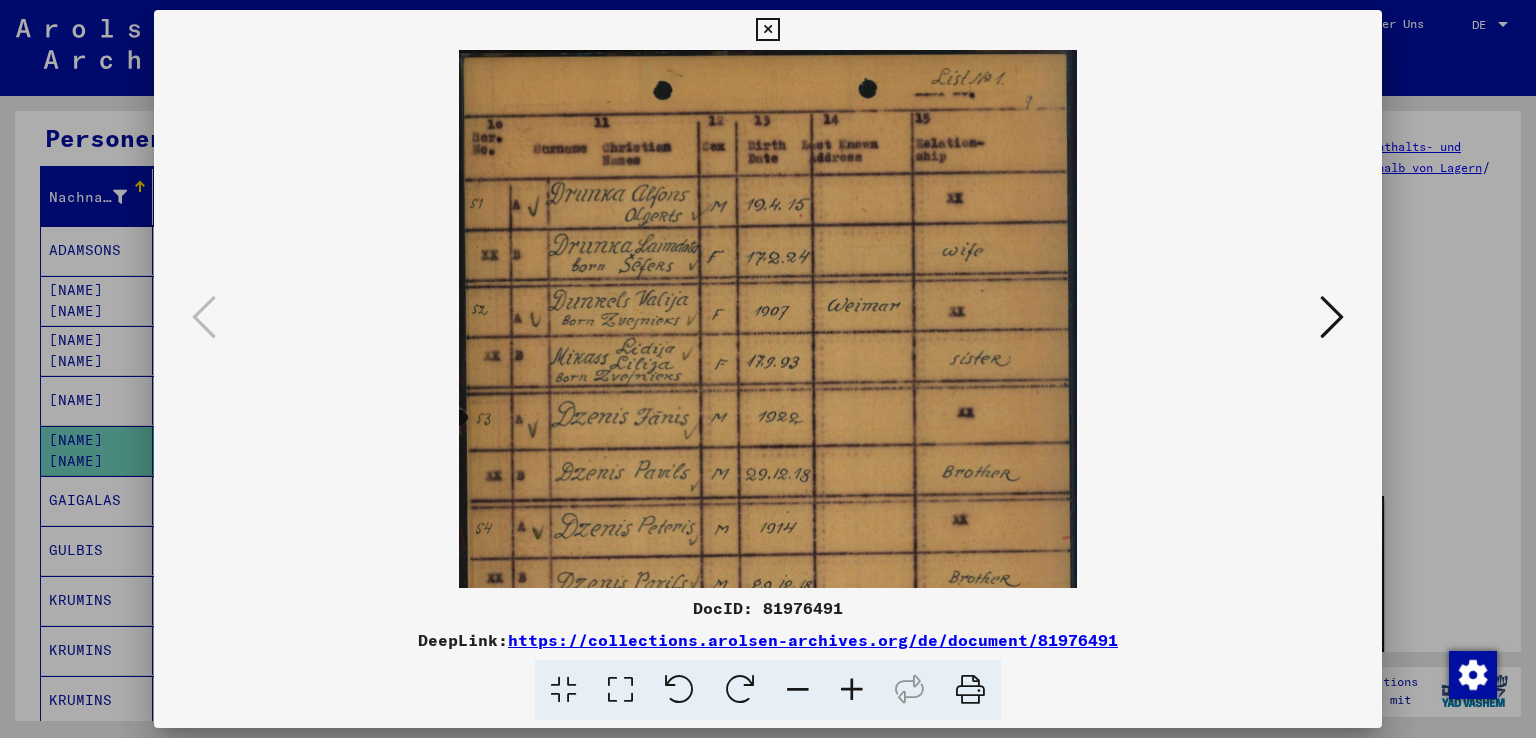 click at bounding box center (852, 690) 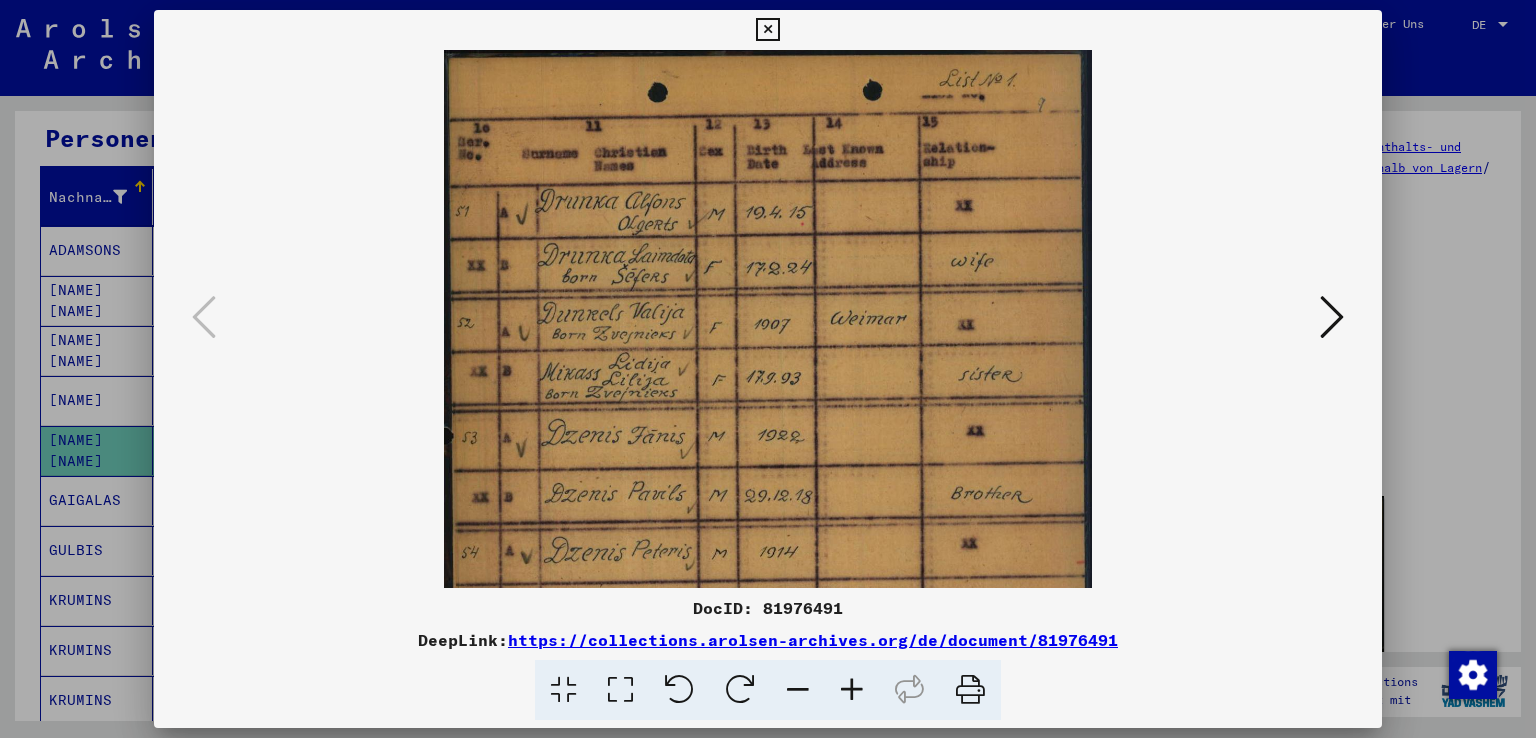 click at bounding box center [852, 690] 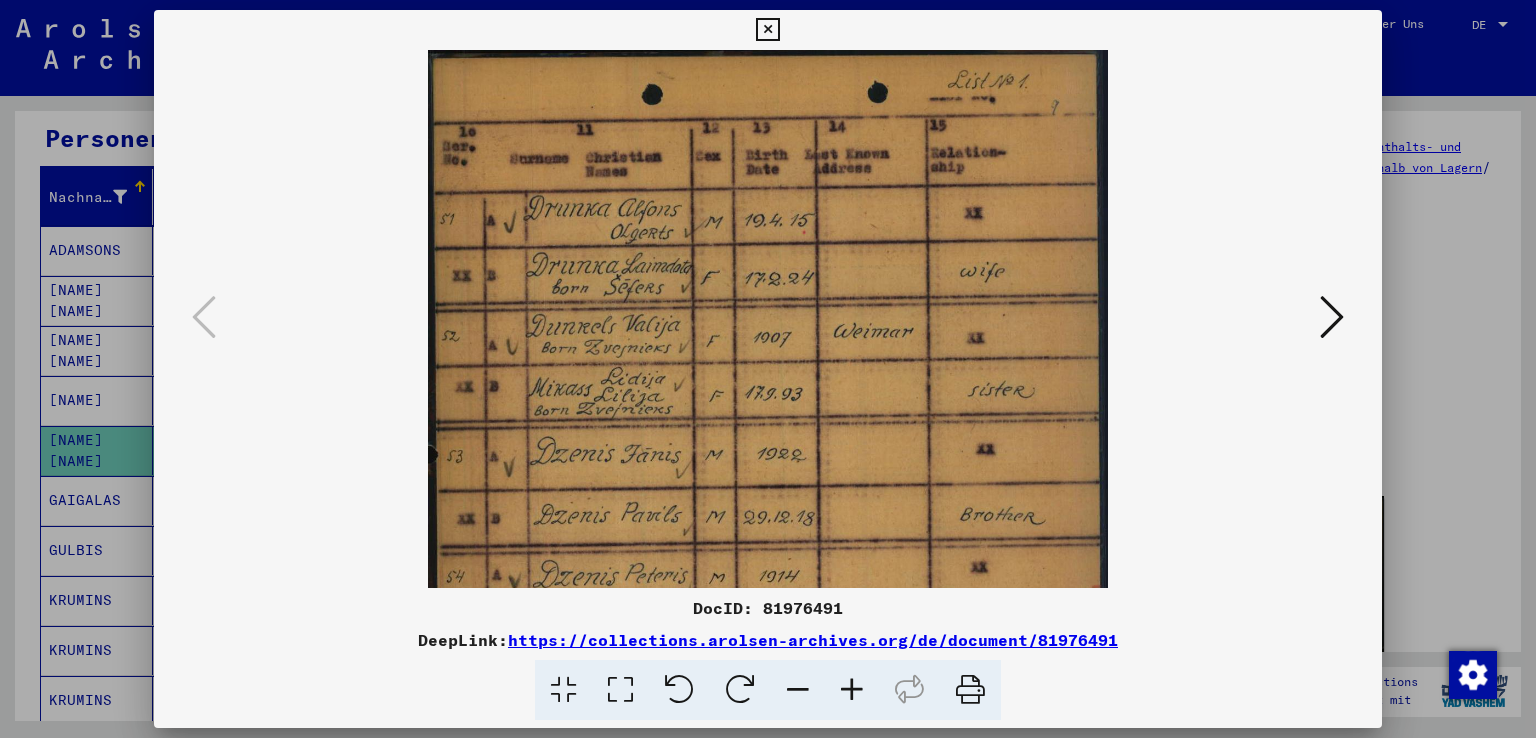 click at bounding box center (852, 690) 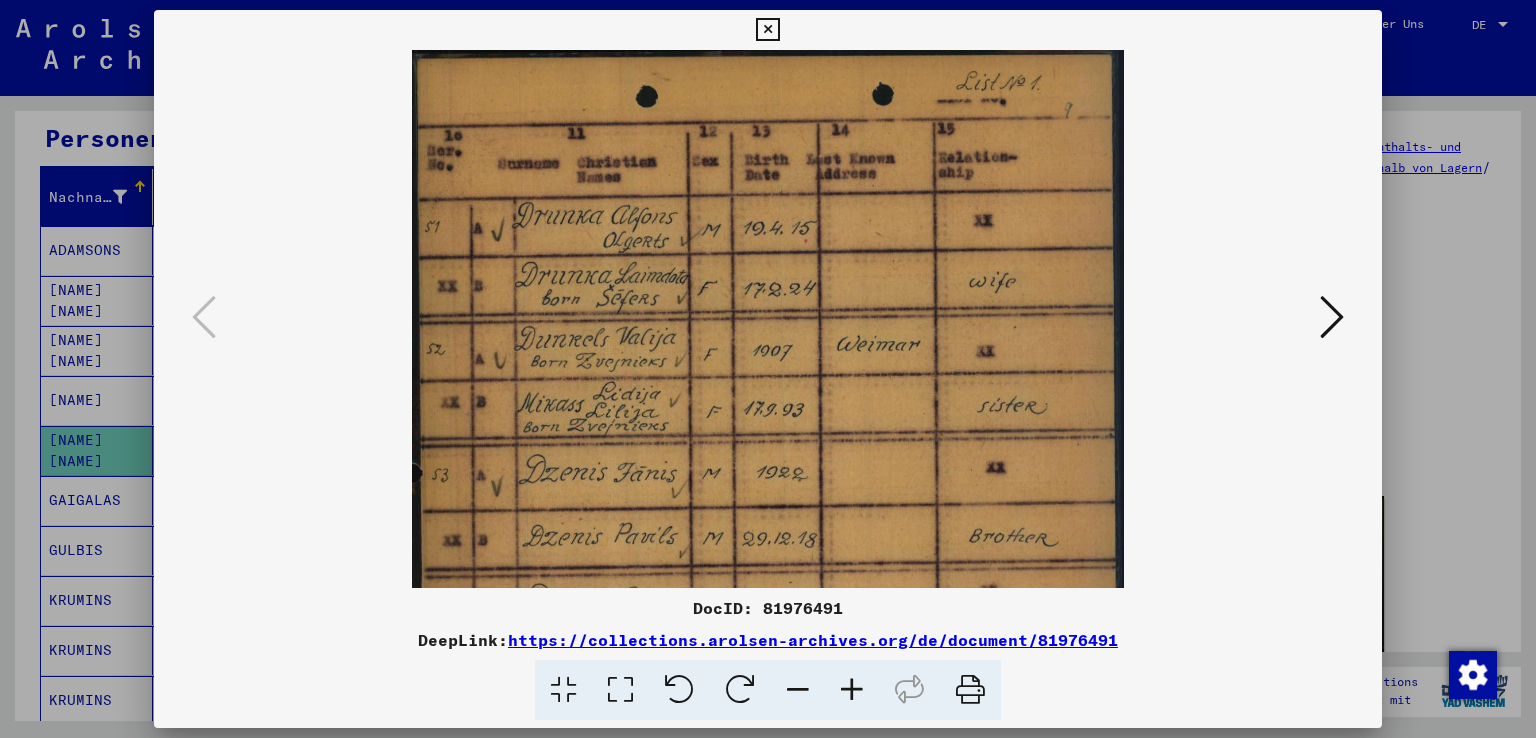 click at bounding box center [852, 690] 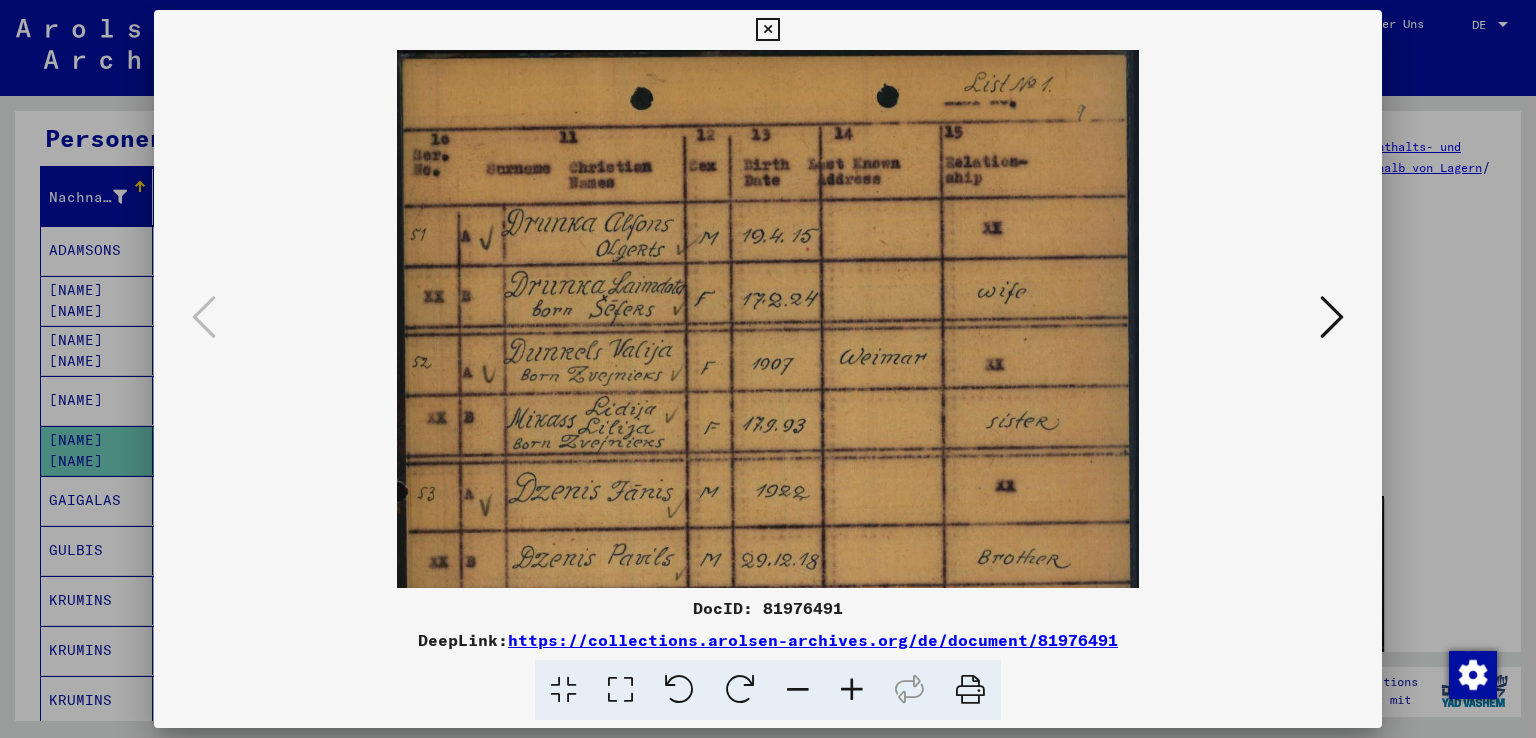 click at bounding box center (852, 690) 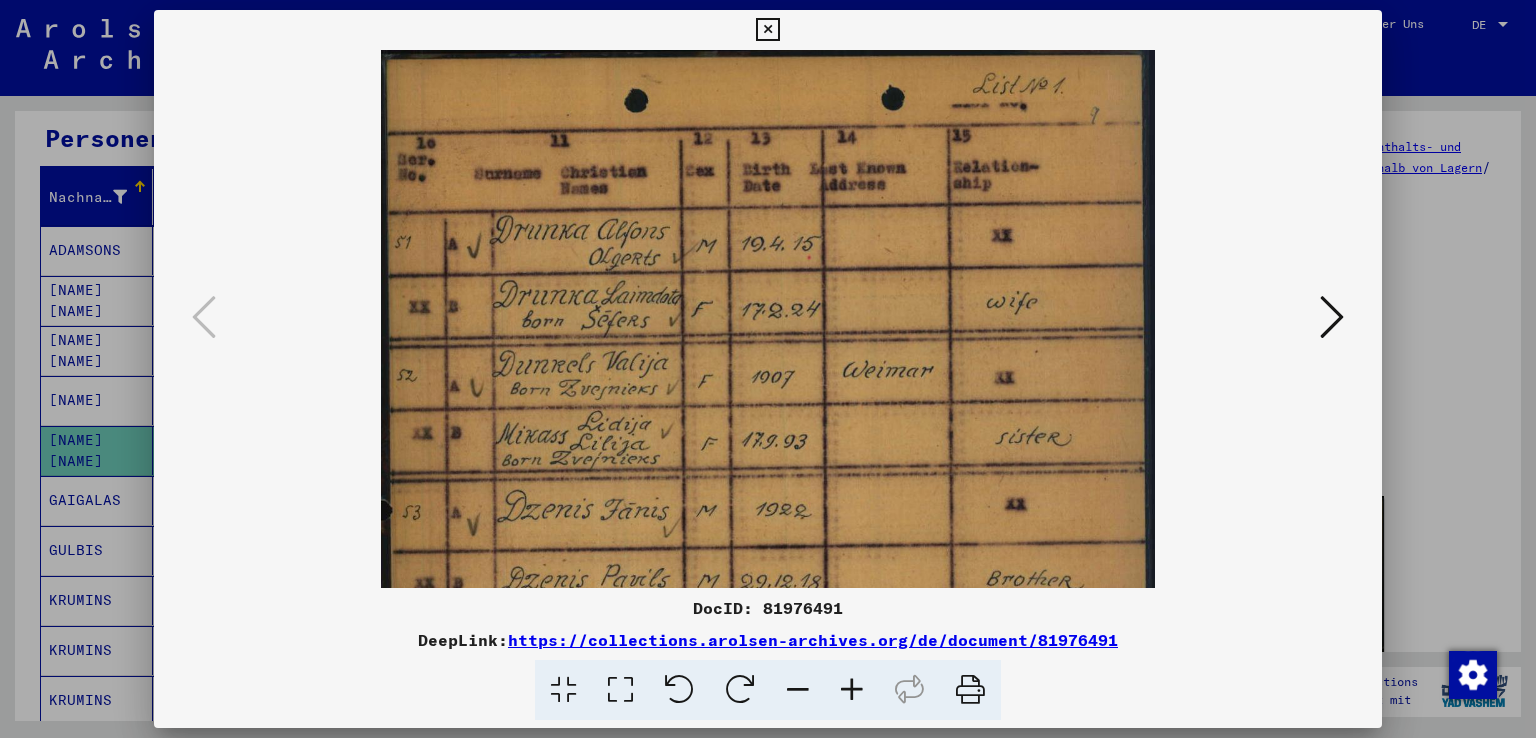 click at bounding box center [852, 690] 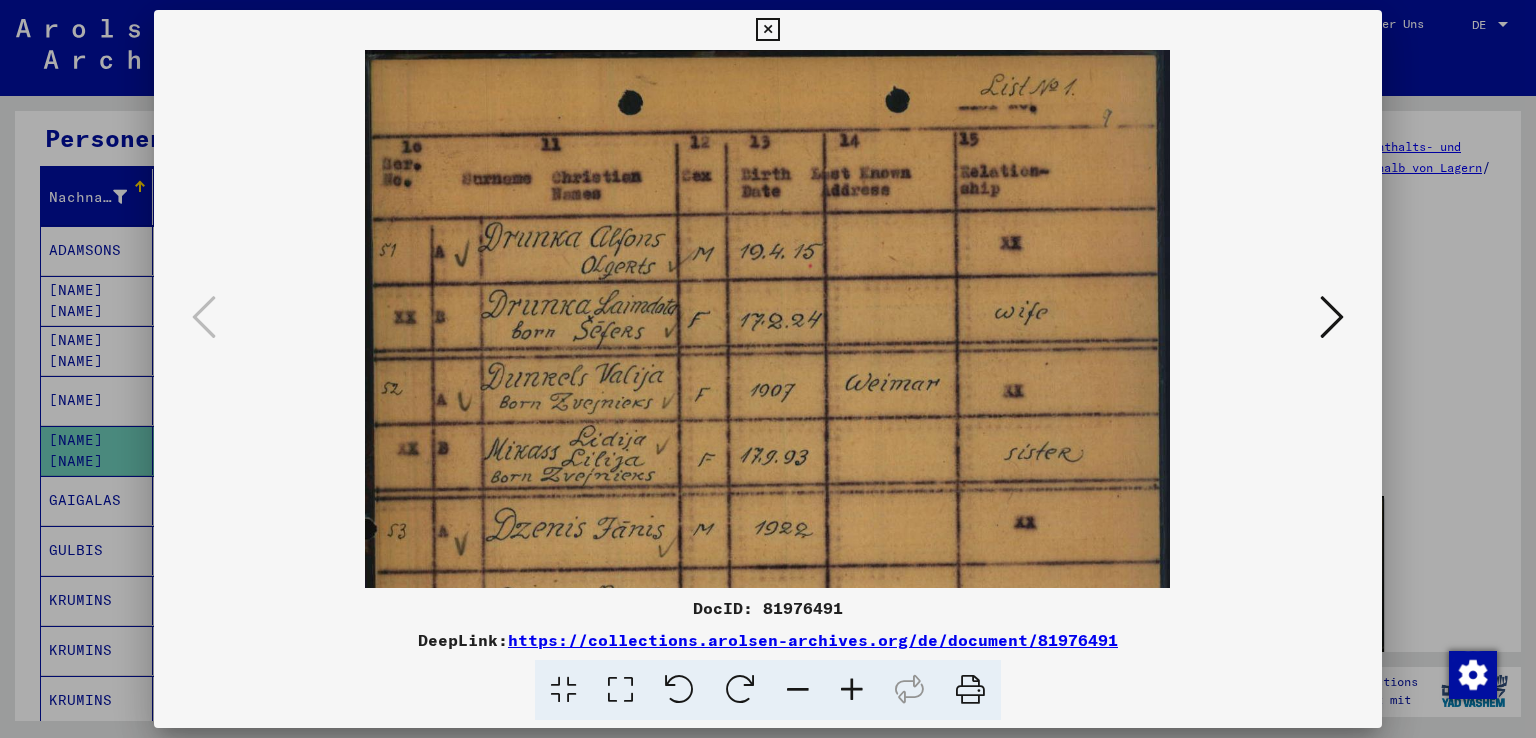 click at bounding box center (852, 690) 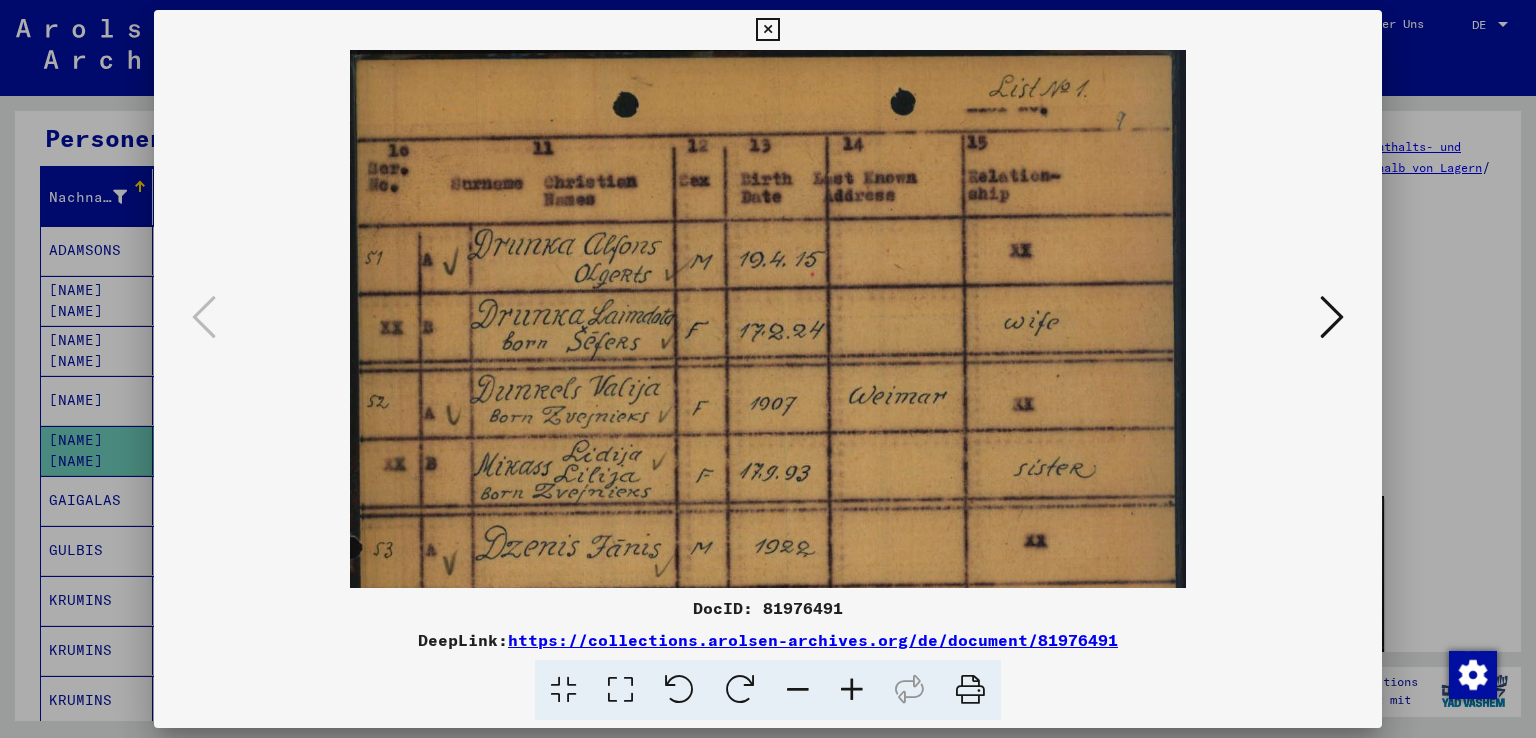 click at bounding box center [852, 690] 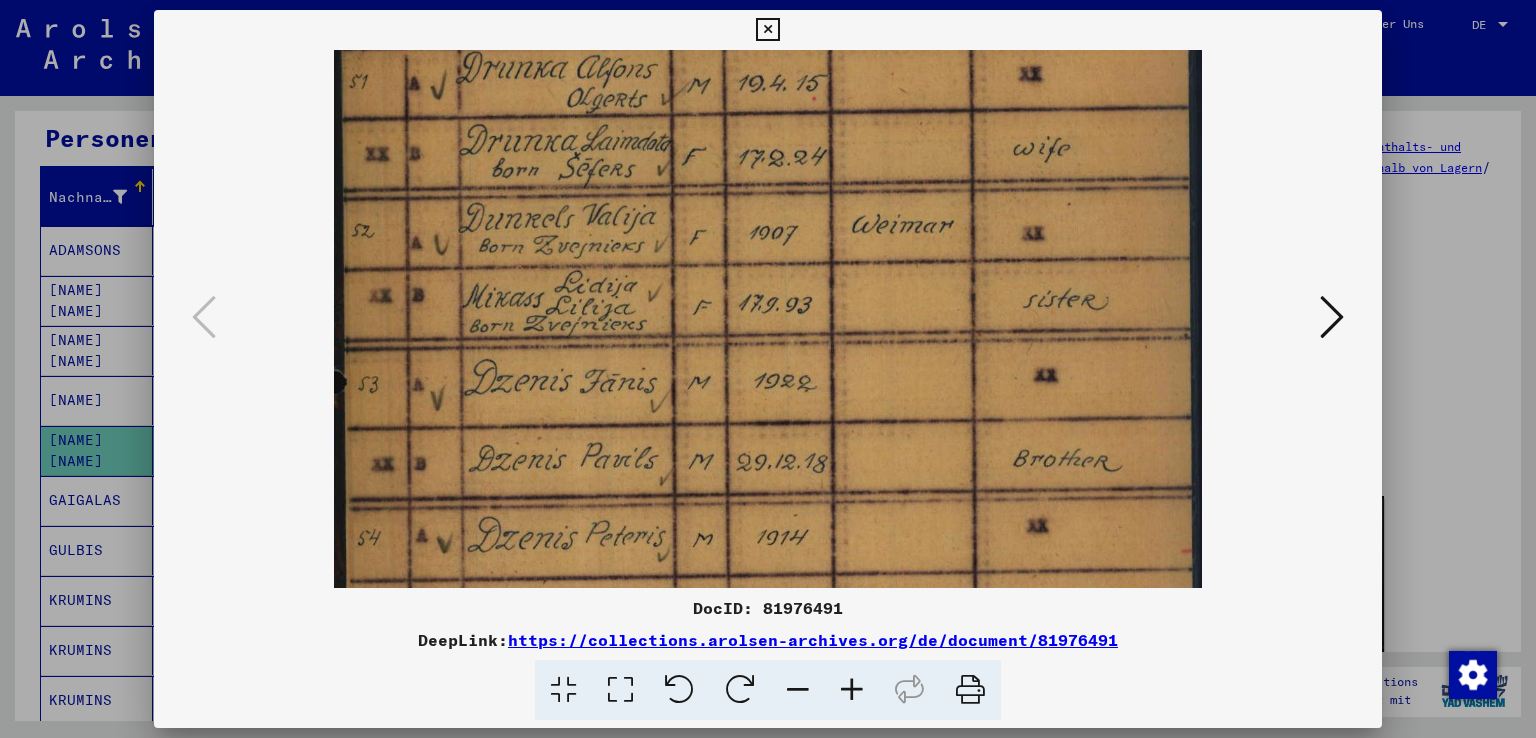drag, startPoint x: 571, startPoint y: 480, endPoint x: 565, endPoint y: 285, distance: 195.09229 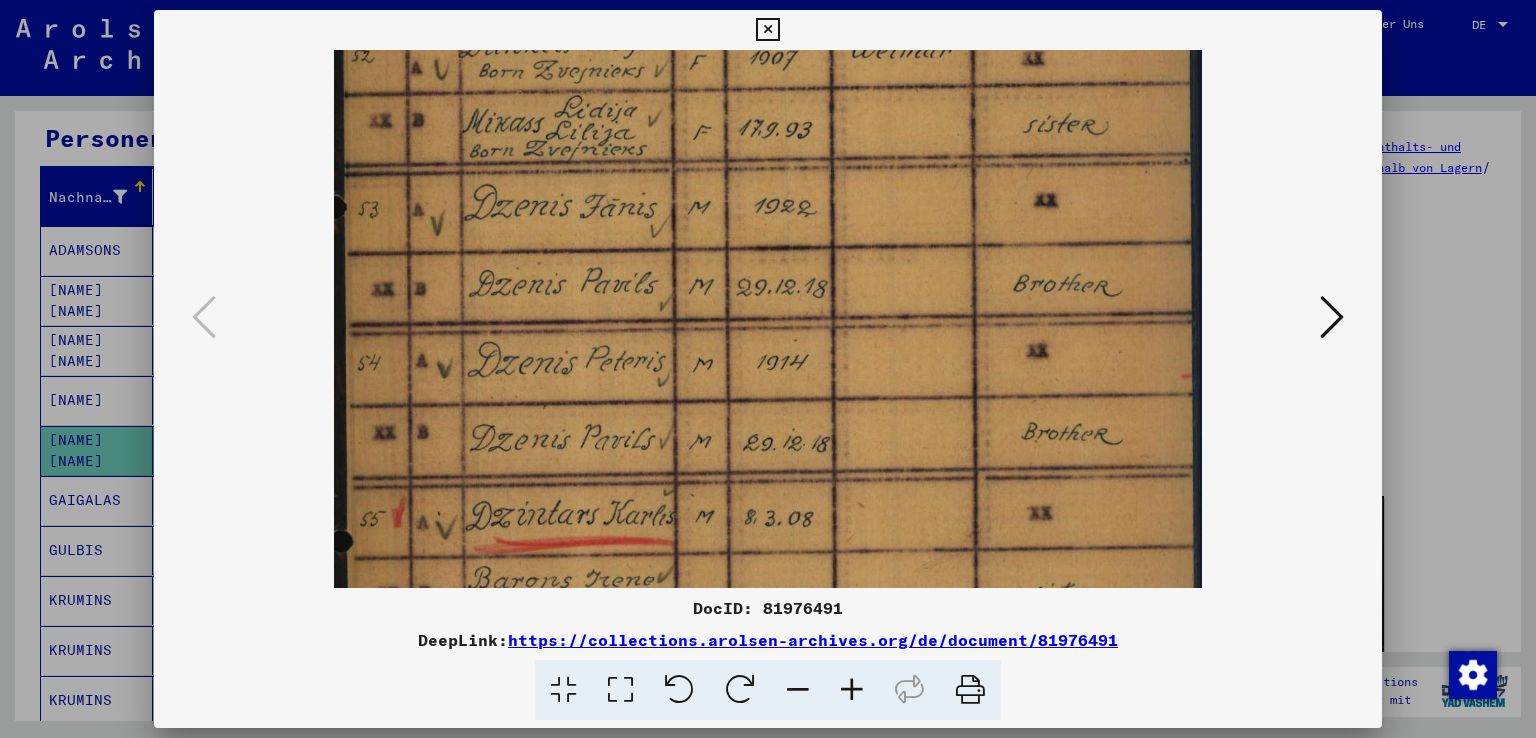 drag, startPoint x: 556, startPoint y: 483, endPoint x: 556, endPoint y: 313, distance: 170 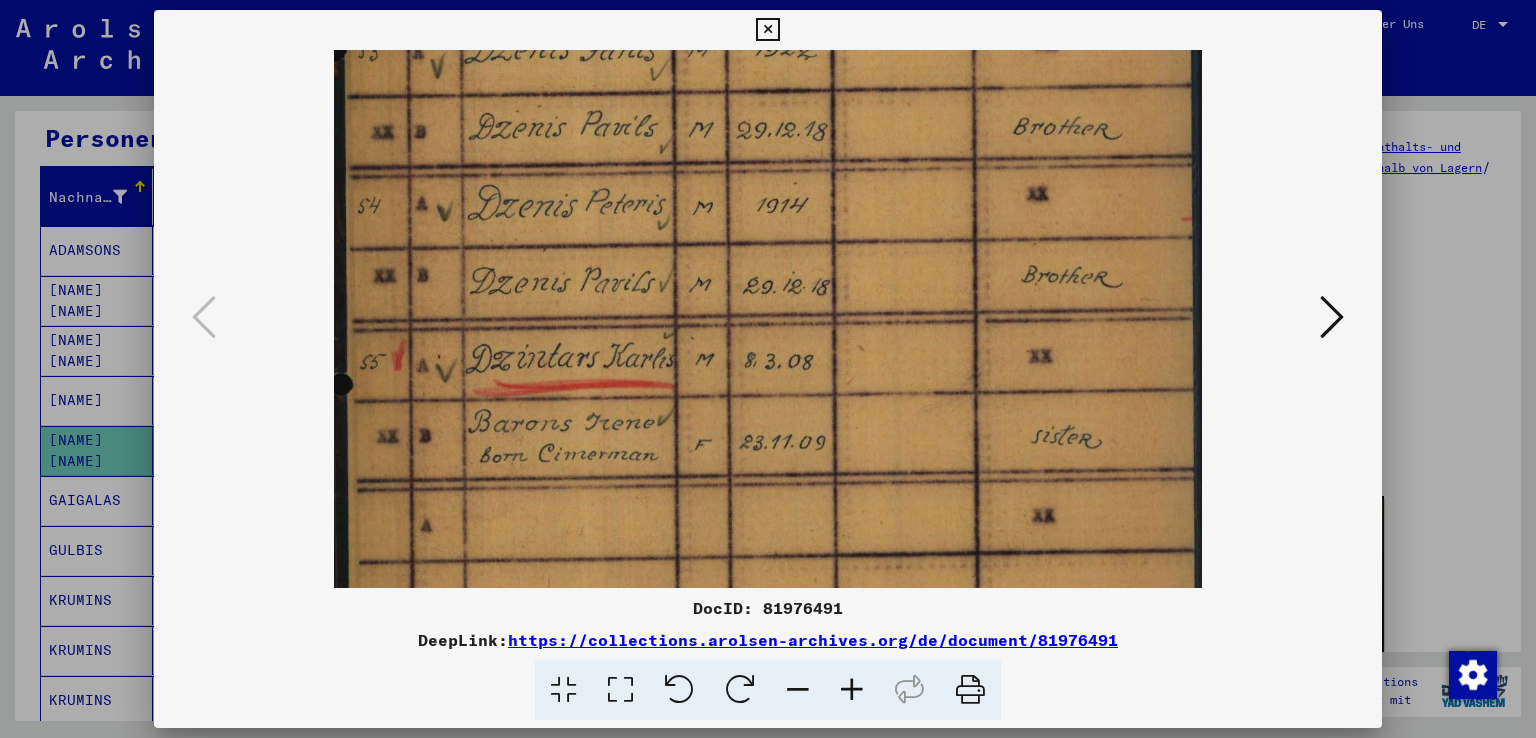drag, startPoint x: 568, startPoint y: 475, endPoint x: 558, endPoint y: 309, distance: 166.30093 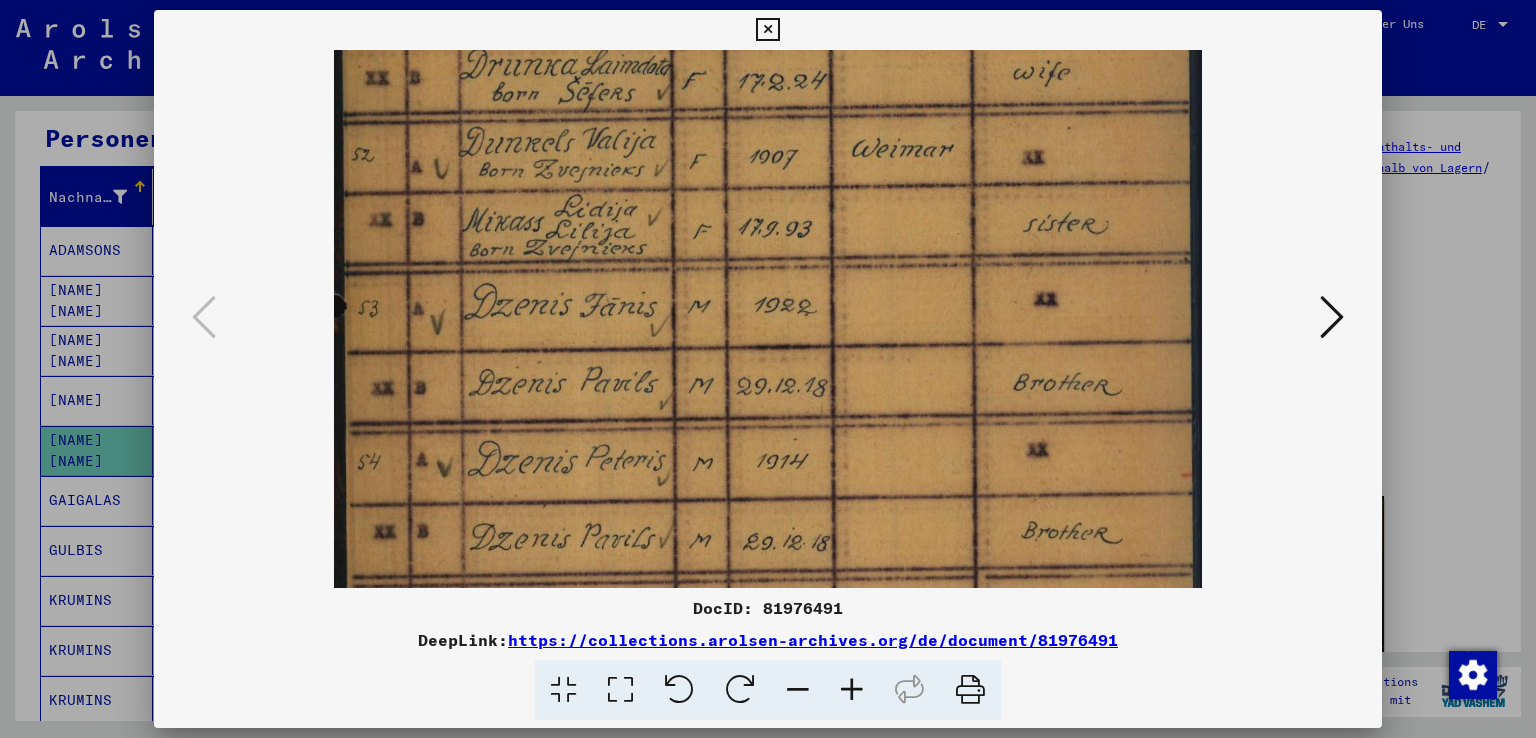 drag, startPoint x: 648, startPoint y: 336, endPoint x: 664, endPoint y: 539, distance: 203.62956 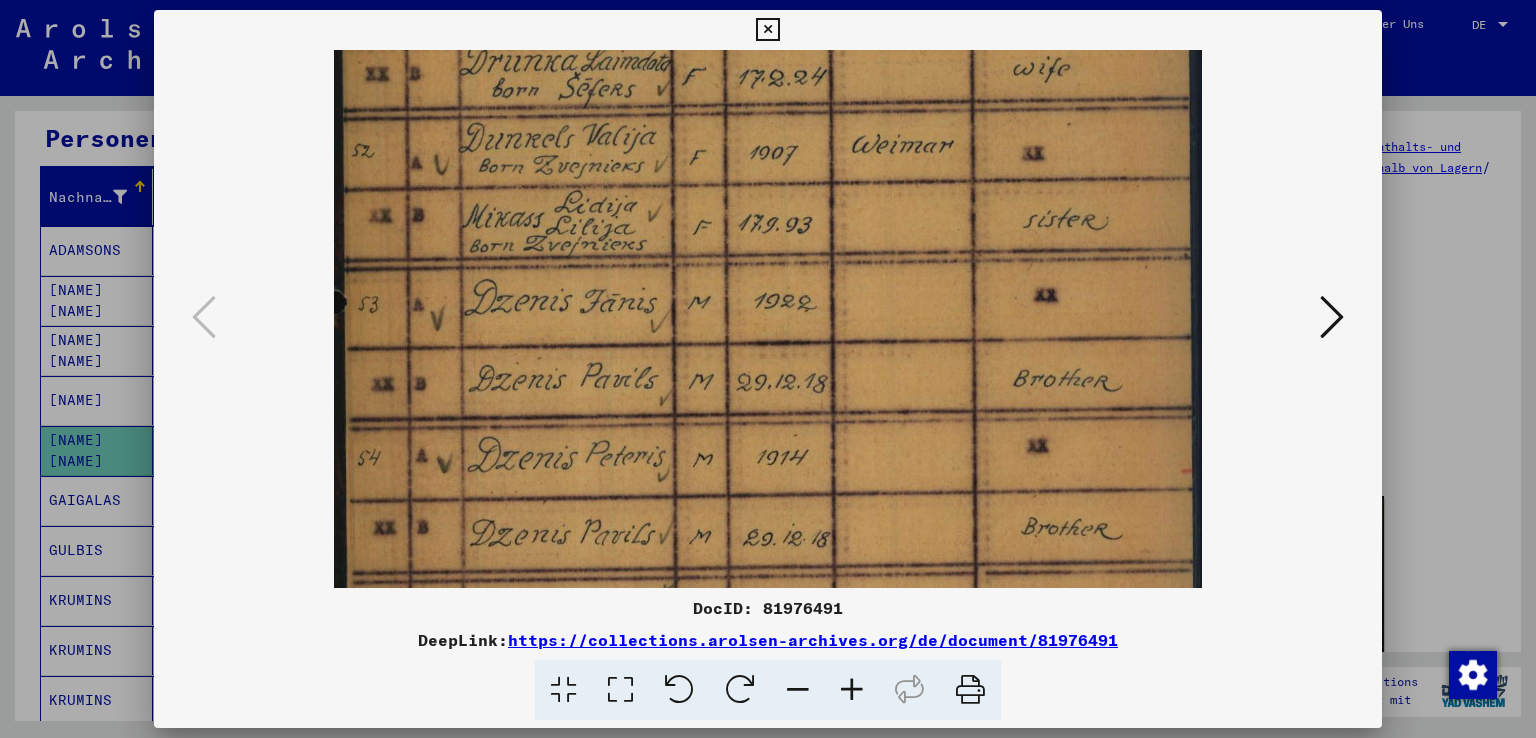click at bounding box center (1332, 317) 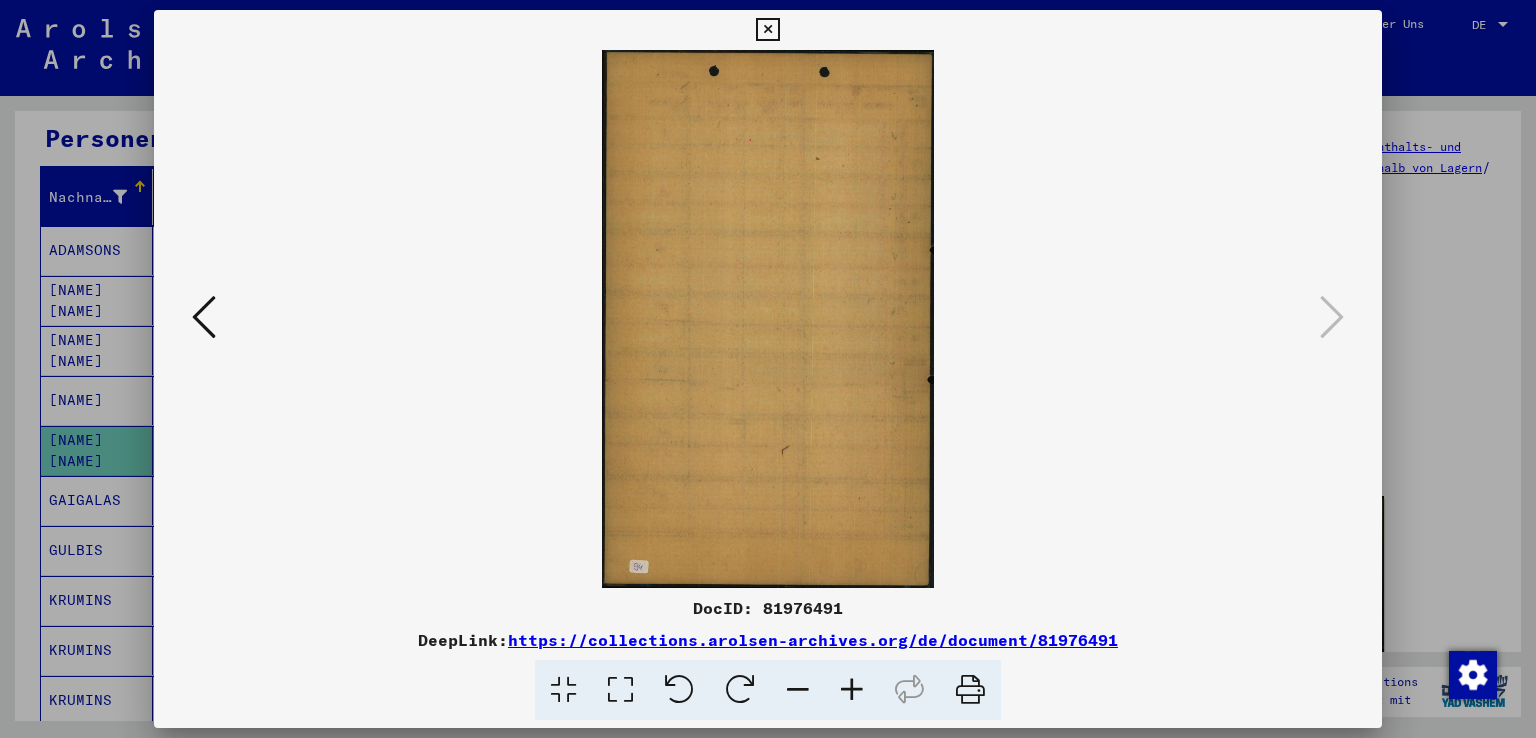 scroll, scrollTop: 0, scrollLeft: 0, axis: both 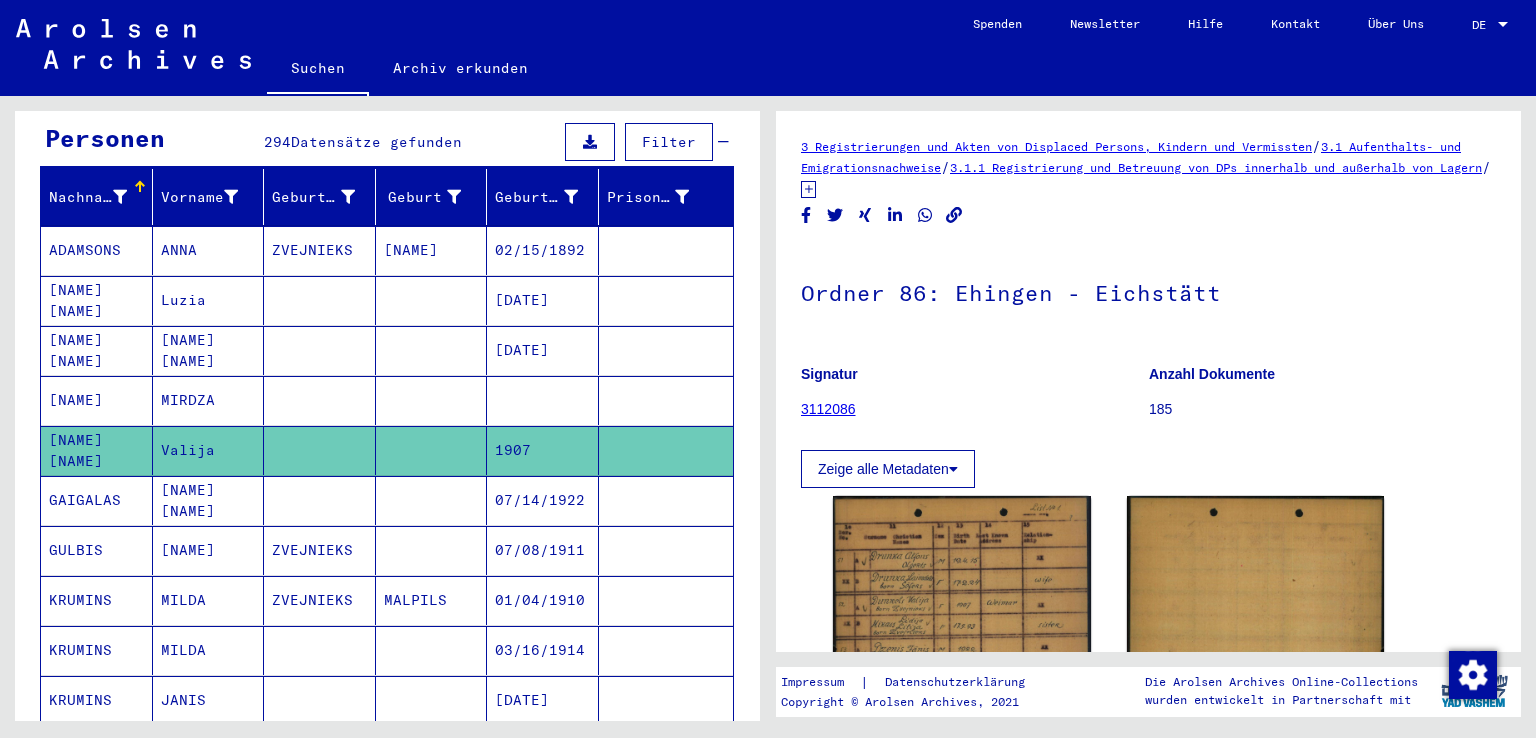 click on "[NAME] [NAME]" at bounding box center [97, 350] 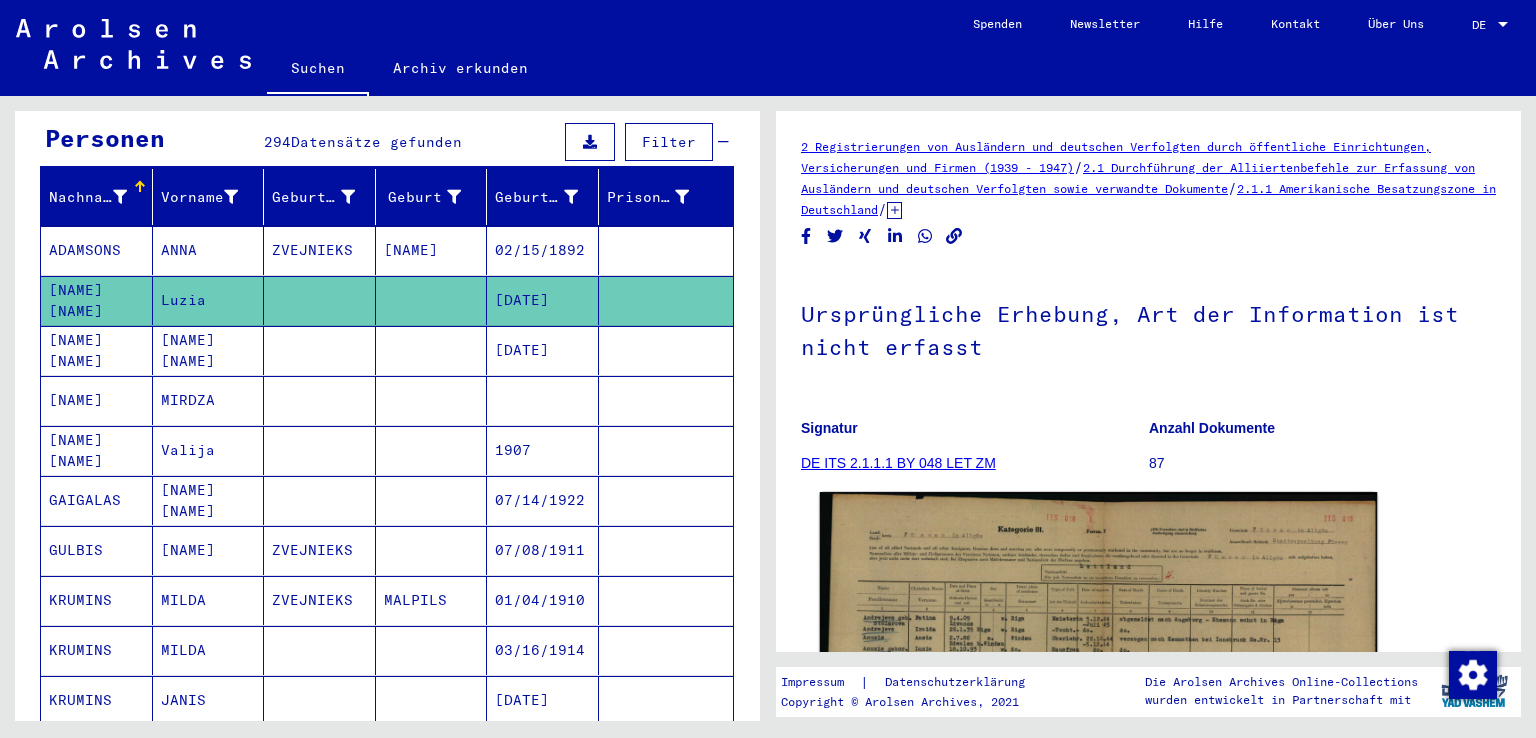 scroll, scrollTop: 0, scrollLeft: 0, axis: both 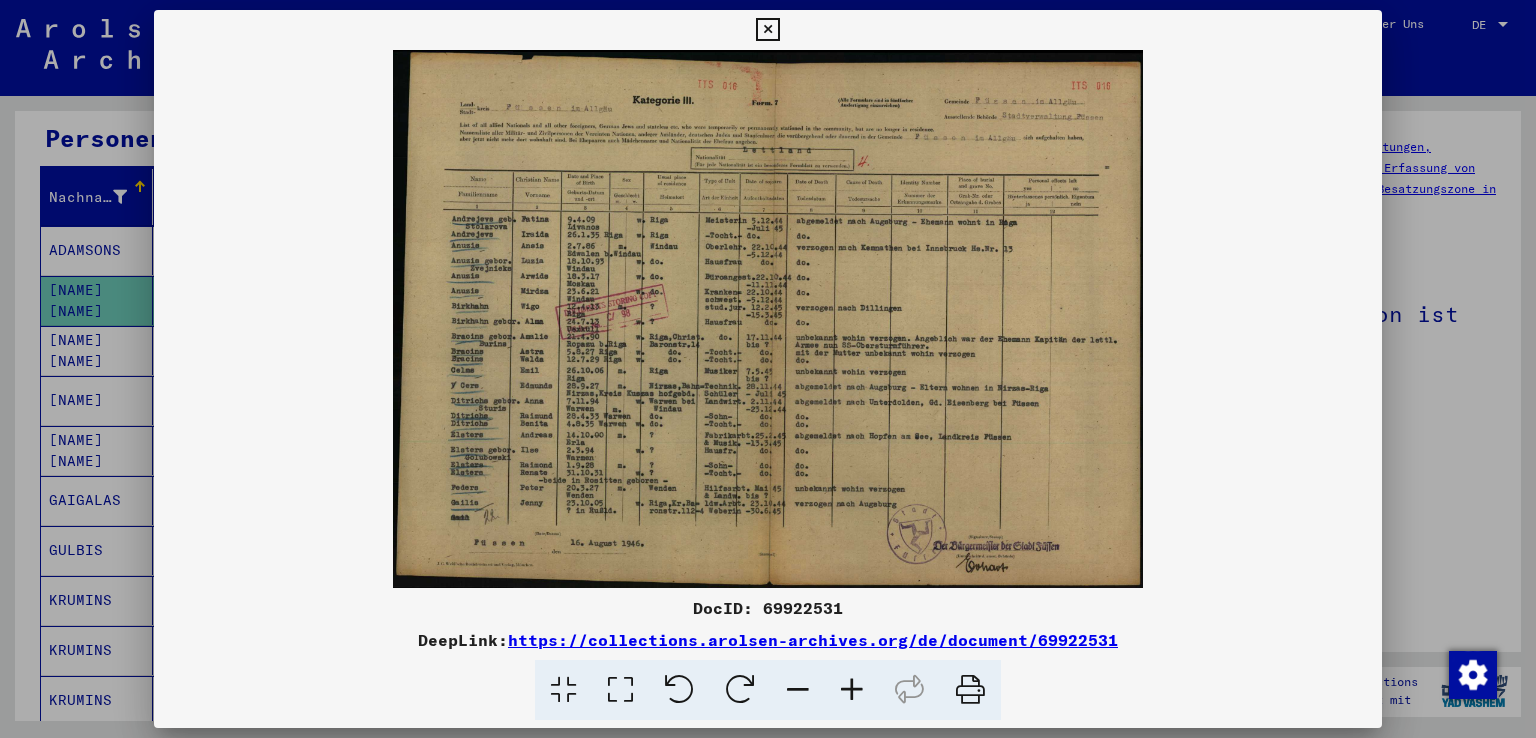 click at bounding box center [852, 690] 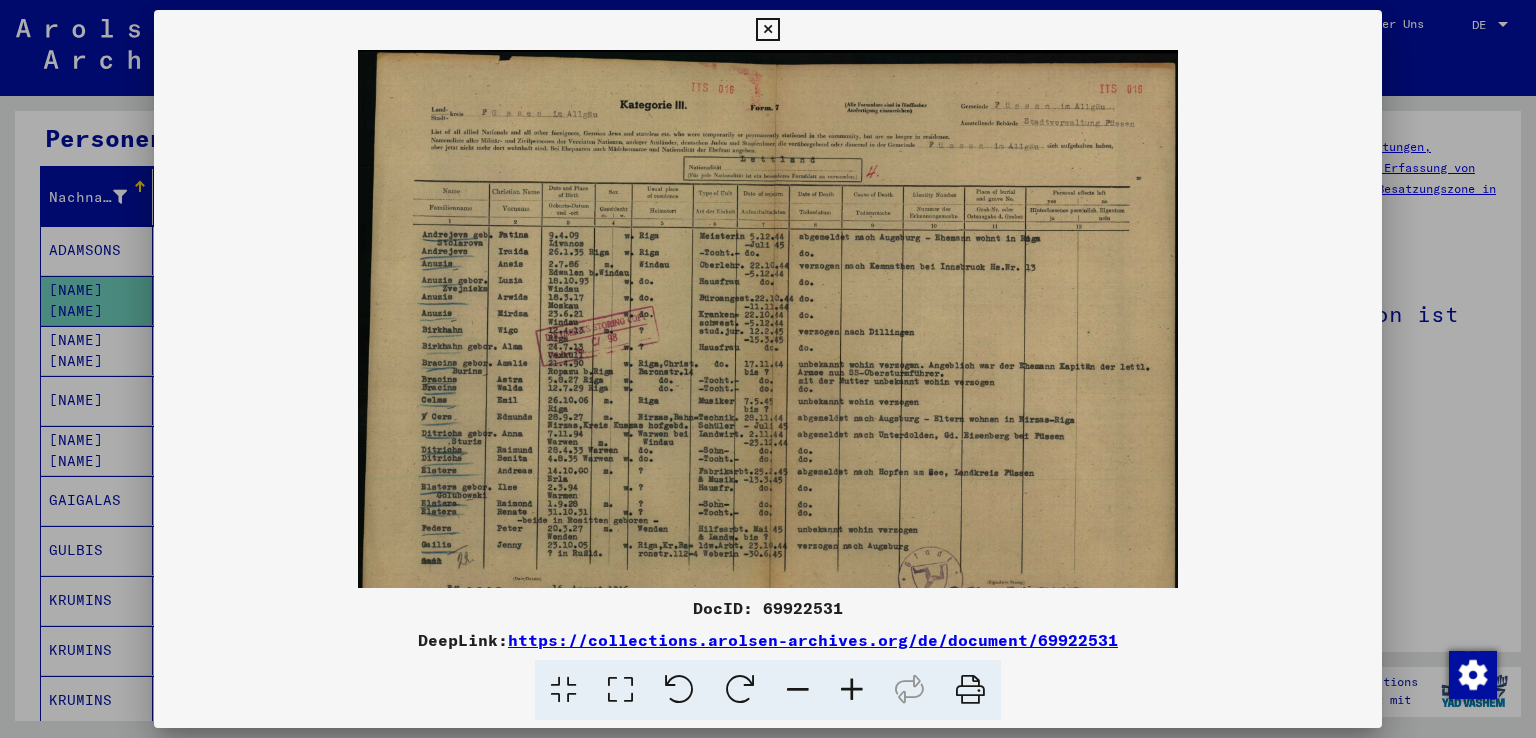 click at bounding box center (852, 690) 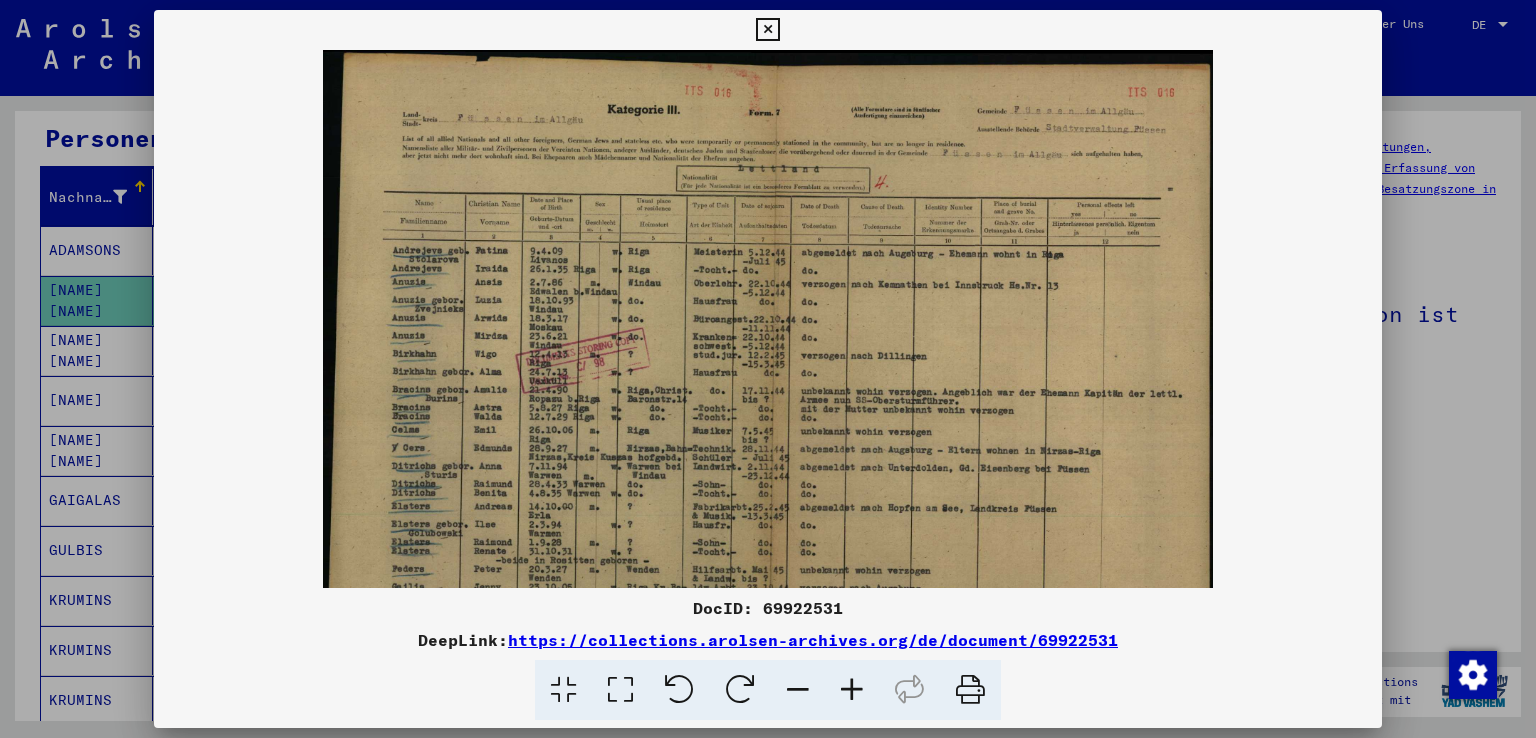 click at bounding box center [852, 690] 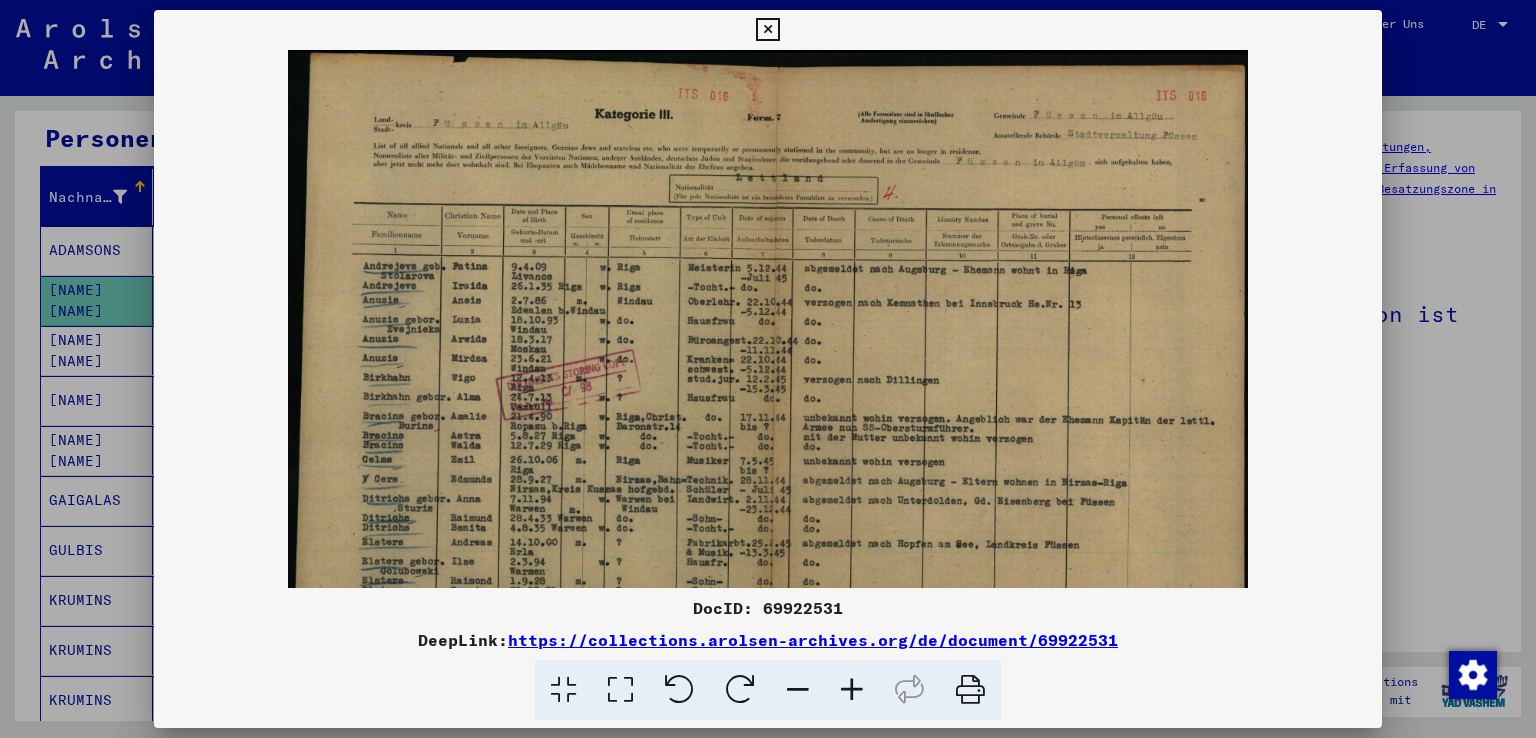 click at bounding box center (852, 690) 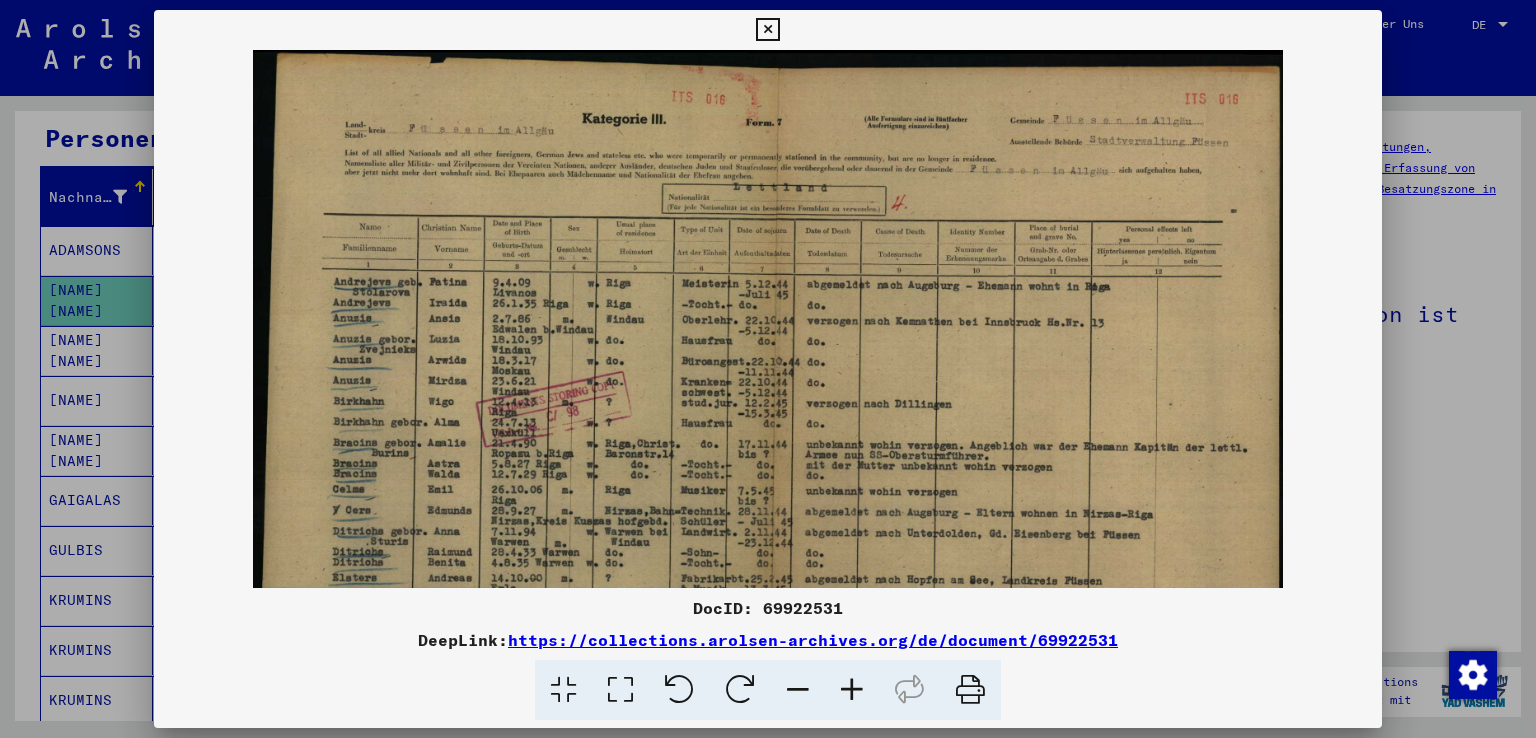 click at bounding box center [852, 690] 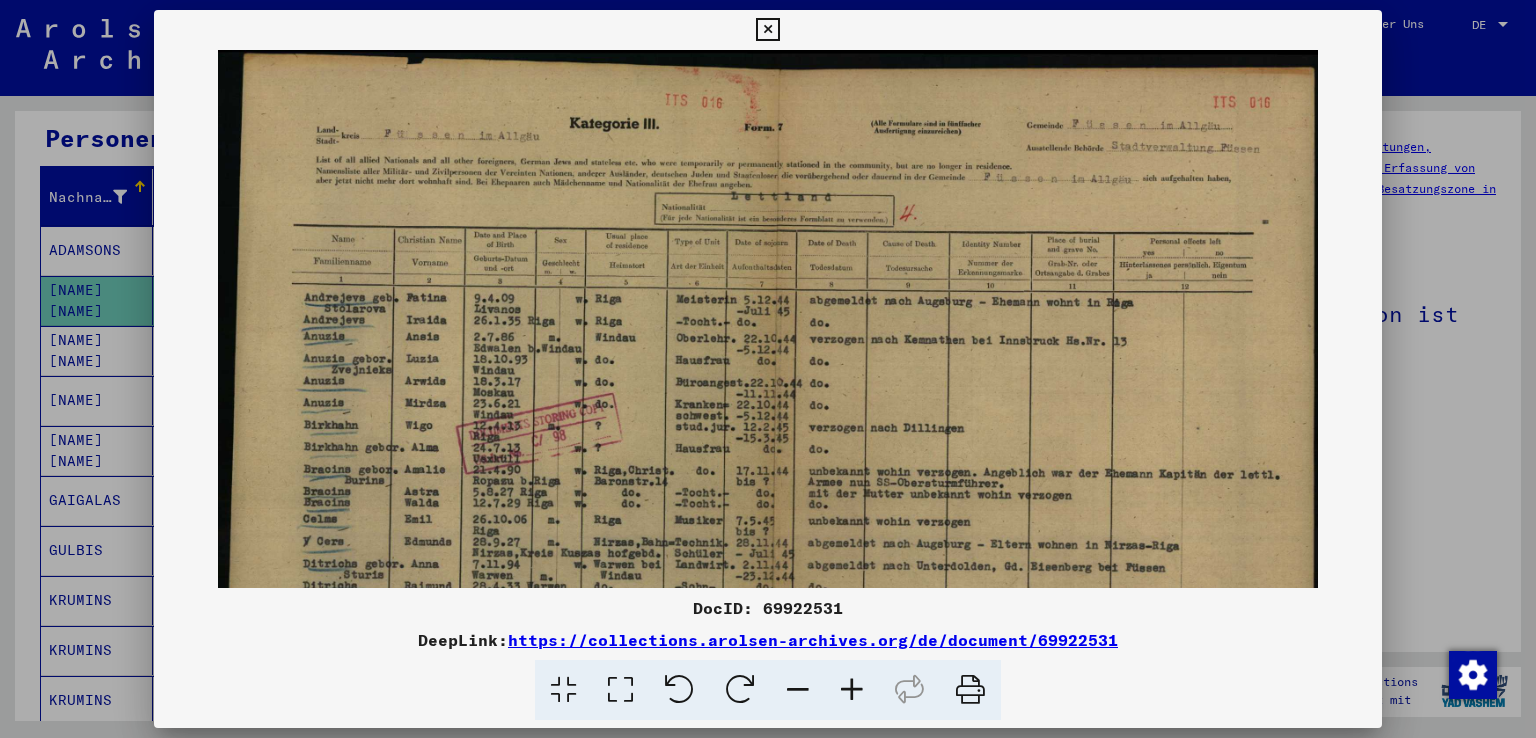 click at bounding box center [852, 690] 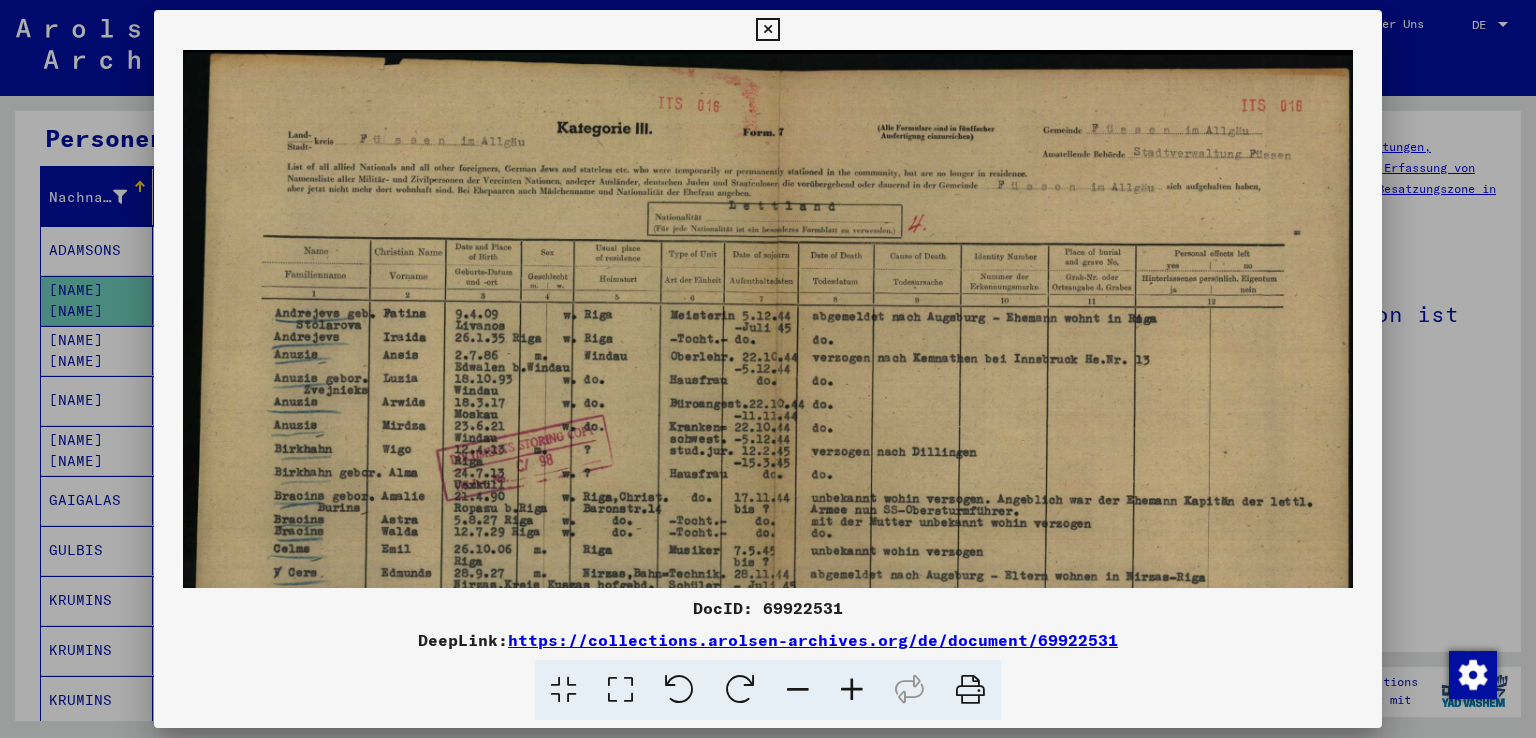 click at bounding box center (852, 690) 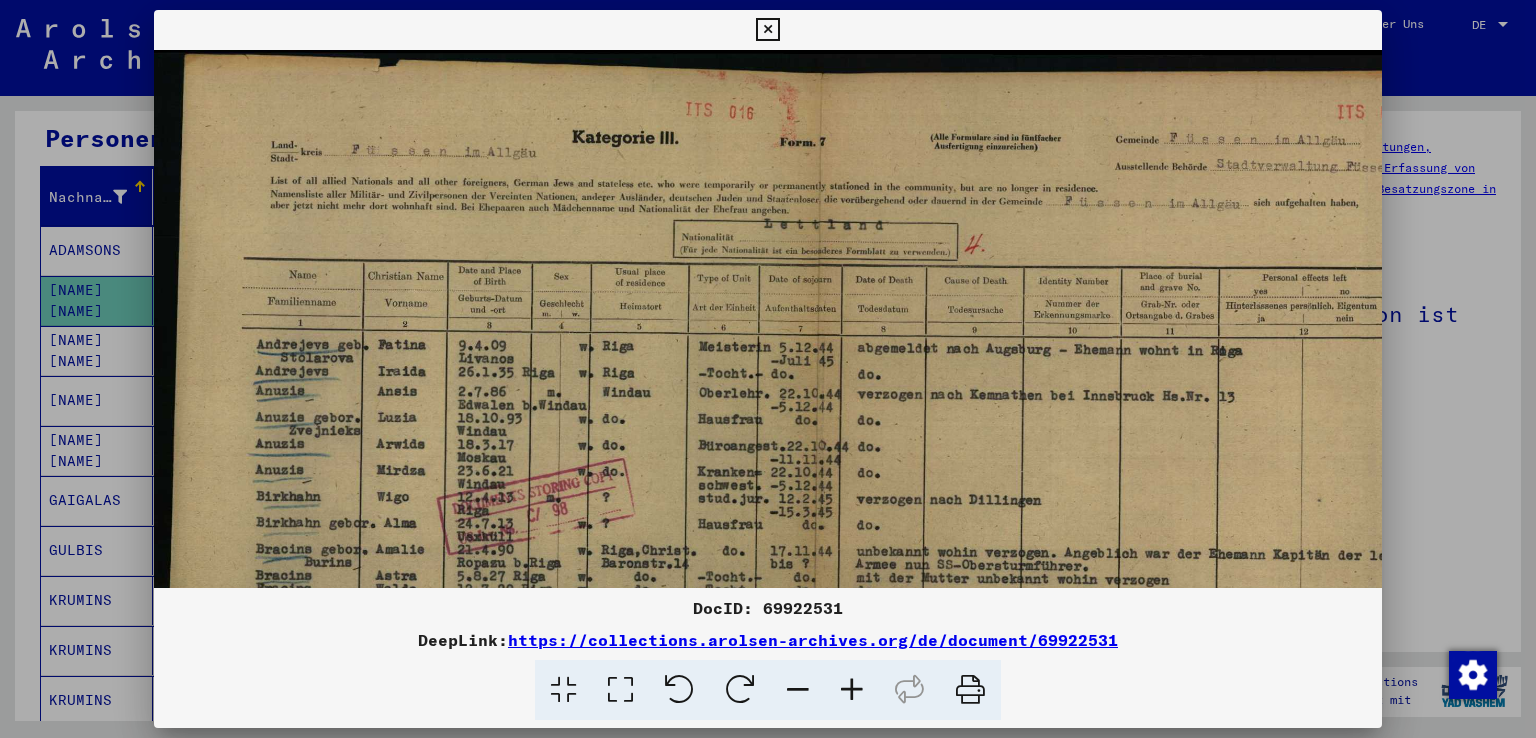click at bounding box center (852, 690) 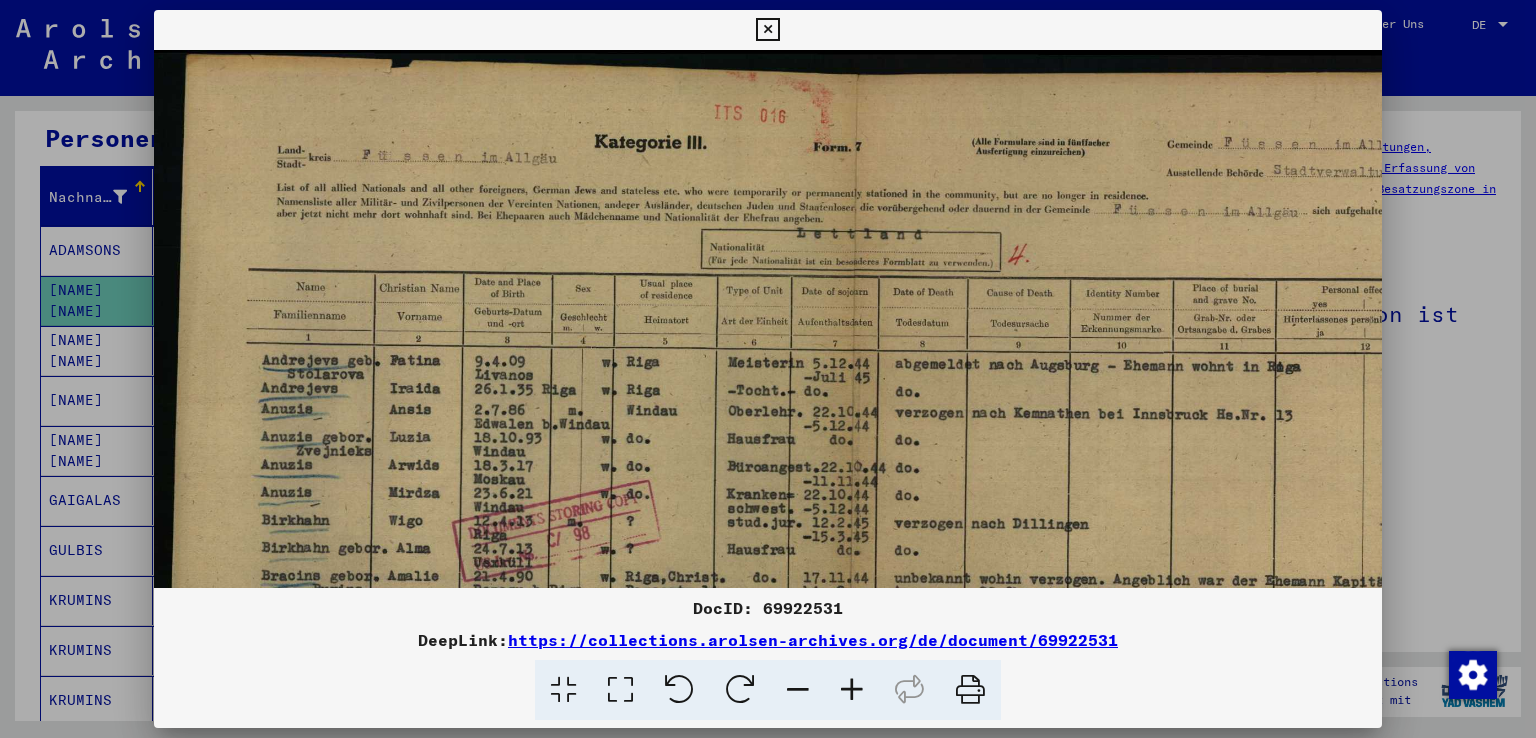 click at bounding box center [852, 690] 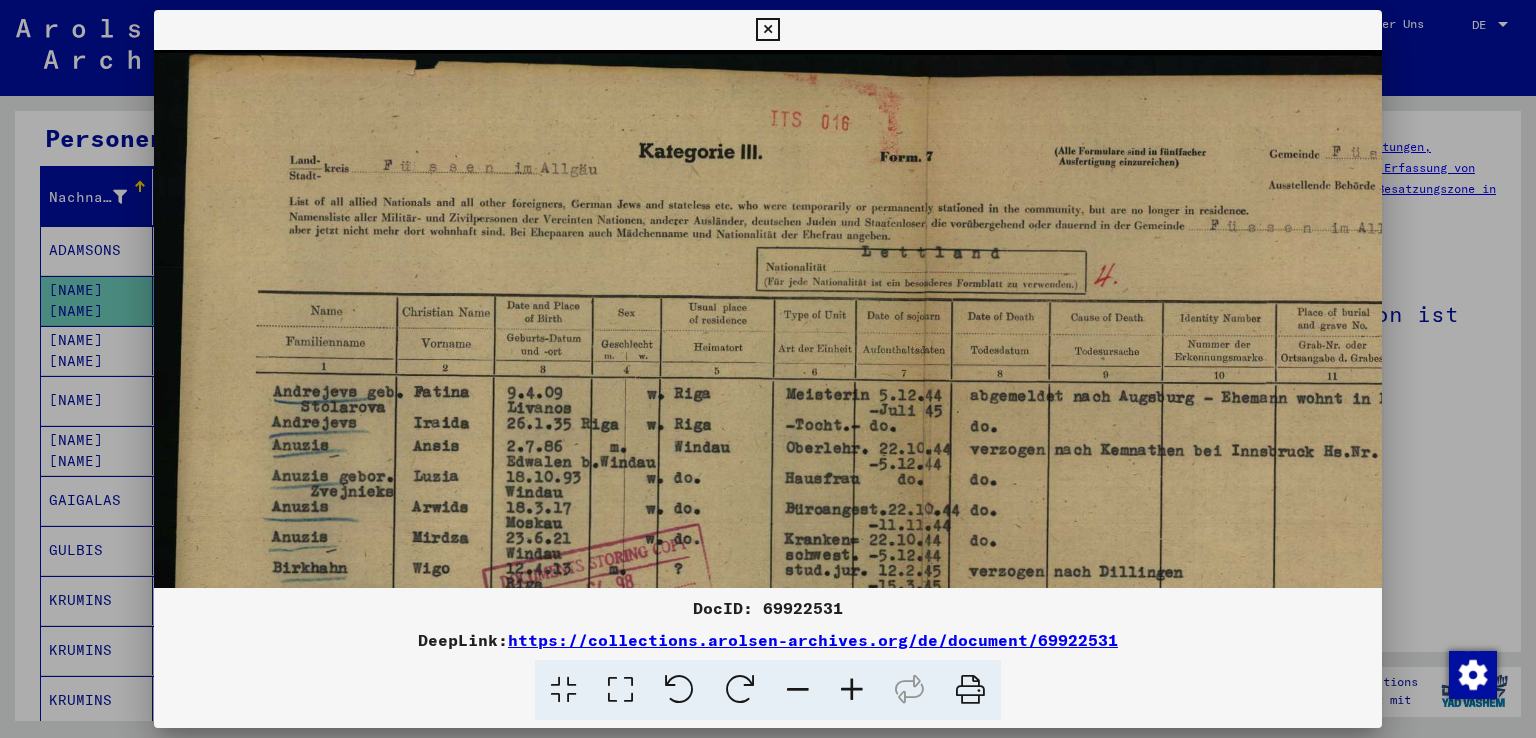 click at bounding box center (852, 690) 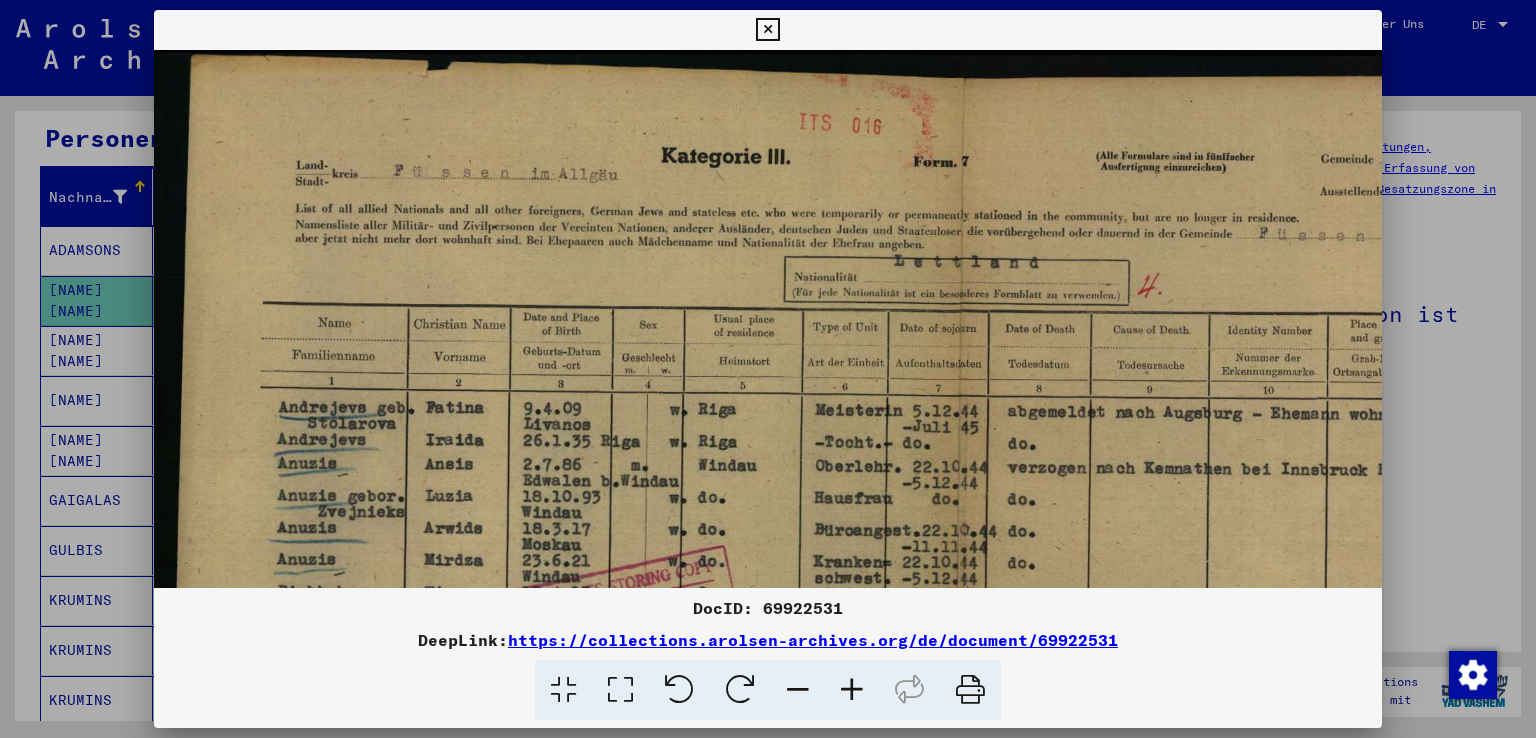 click at bounding box center [852, 690] 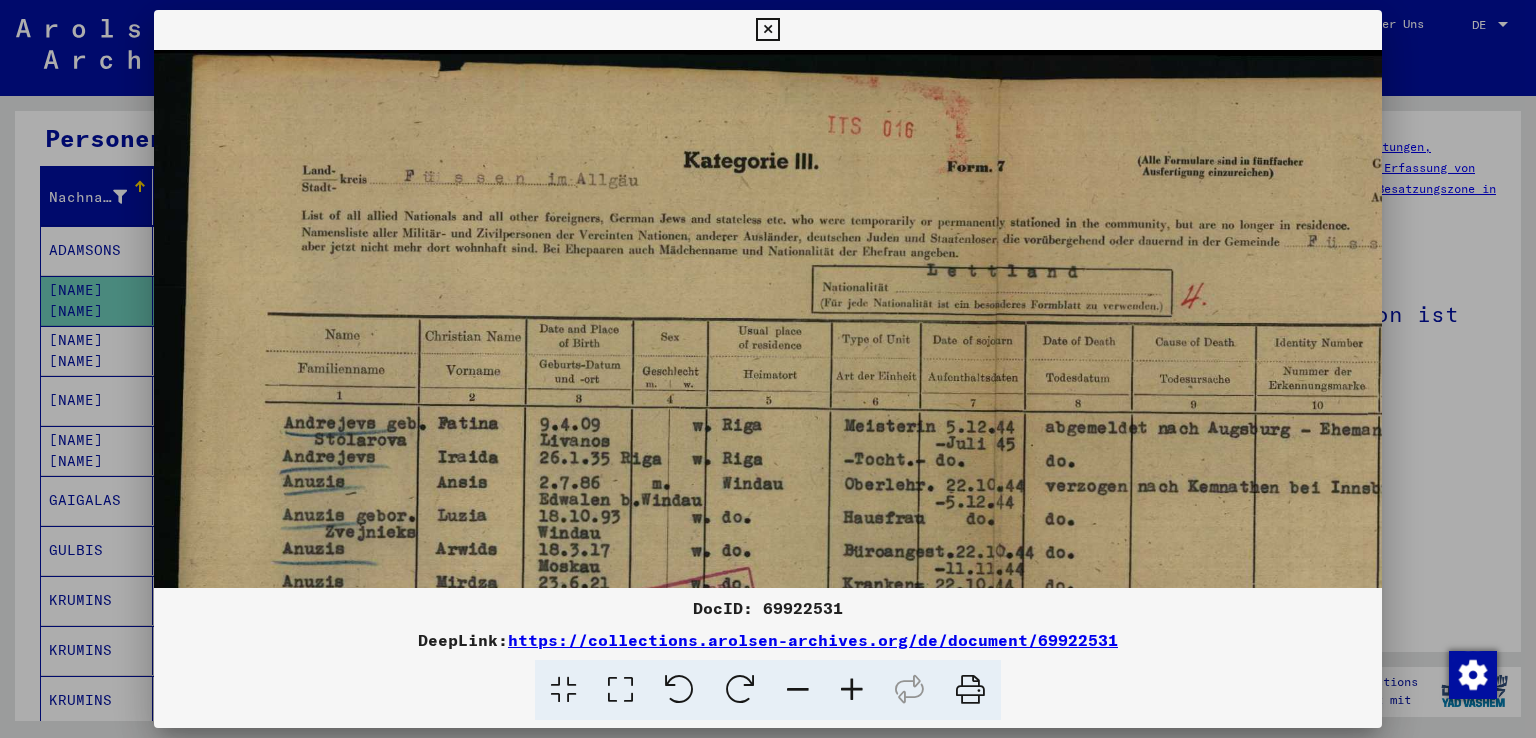 click at bounding box center (852, 690) 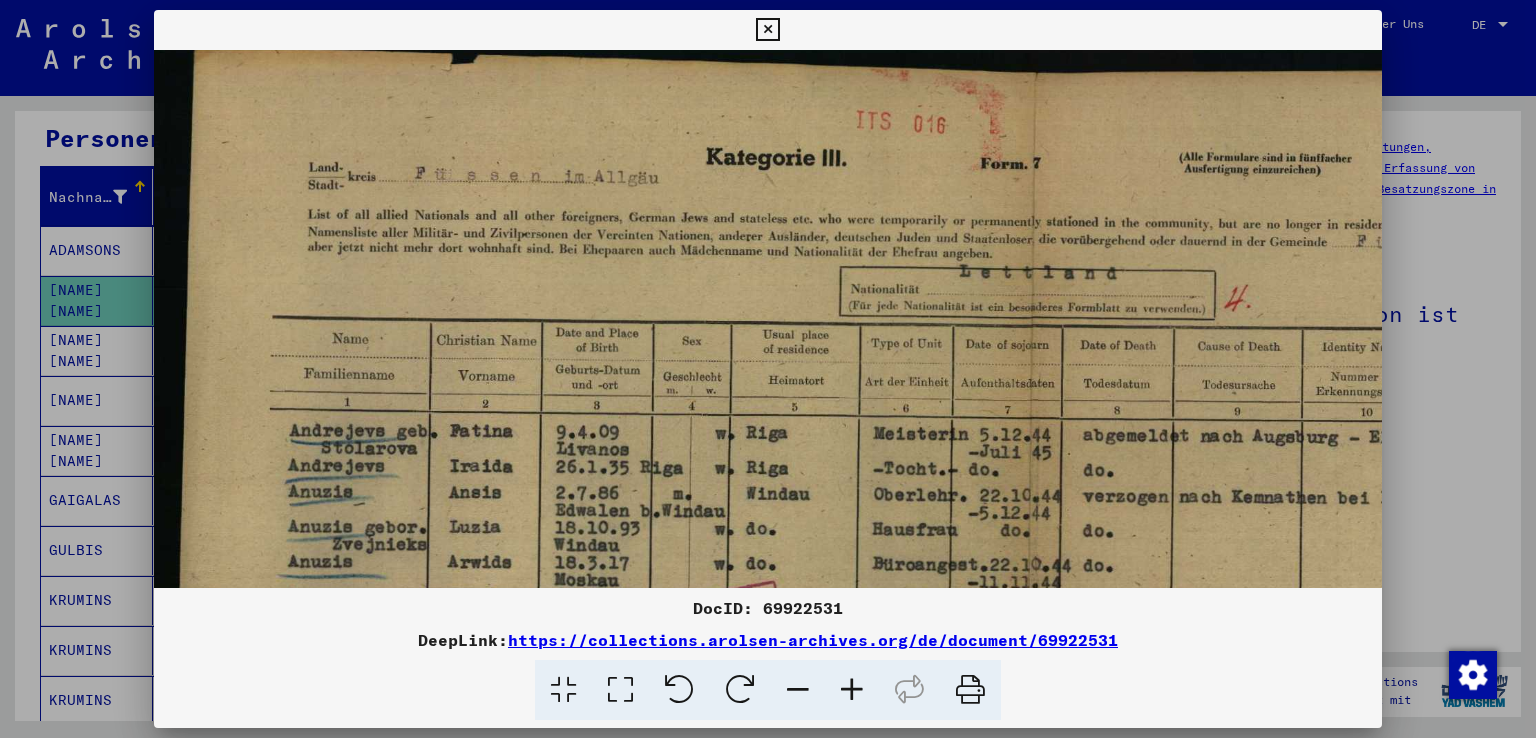 scroll, scrollTop: 162, scrollLeft: 0, axis: vertical 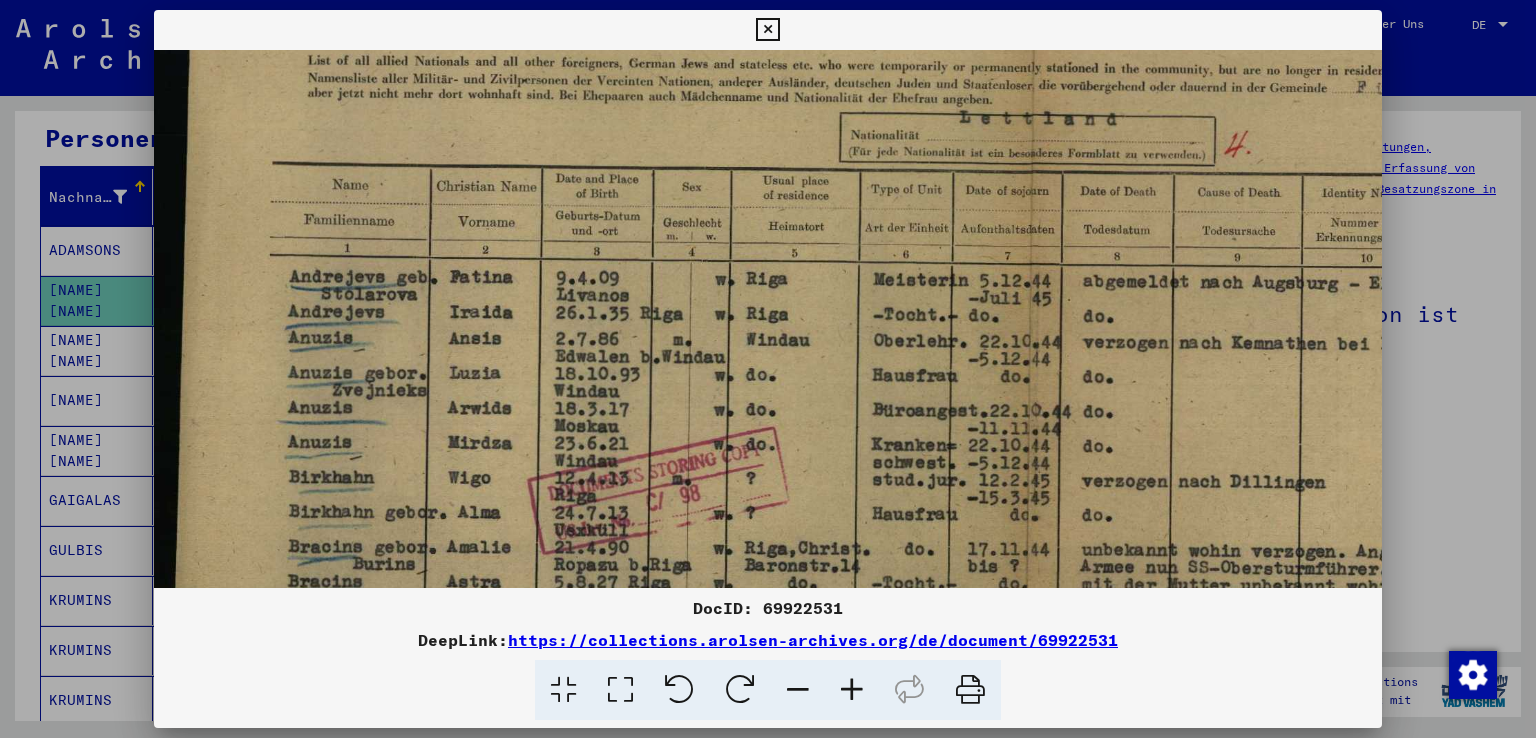 drag, startPoint x: 628, startPoint y: 509, endPoint x: 628, endPoint y: 311, distance: 198 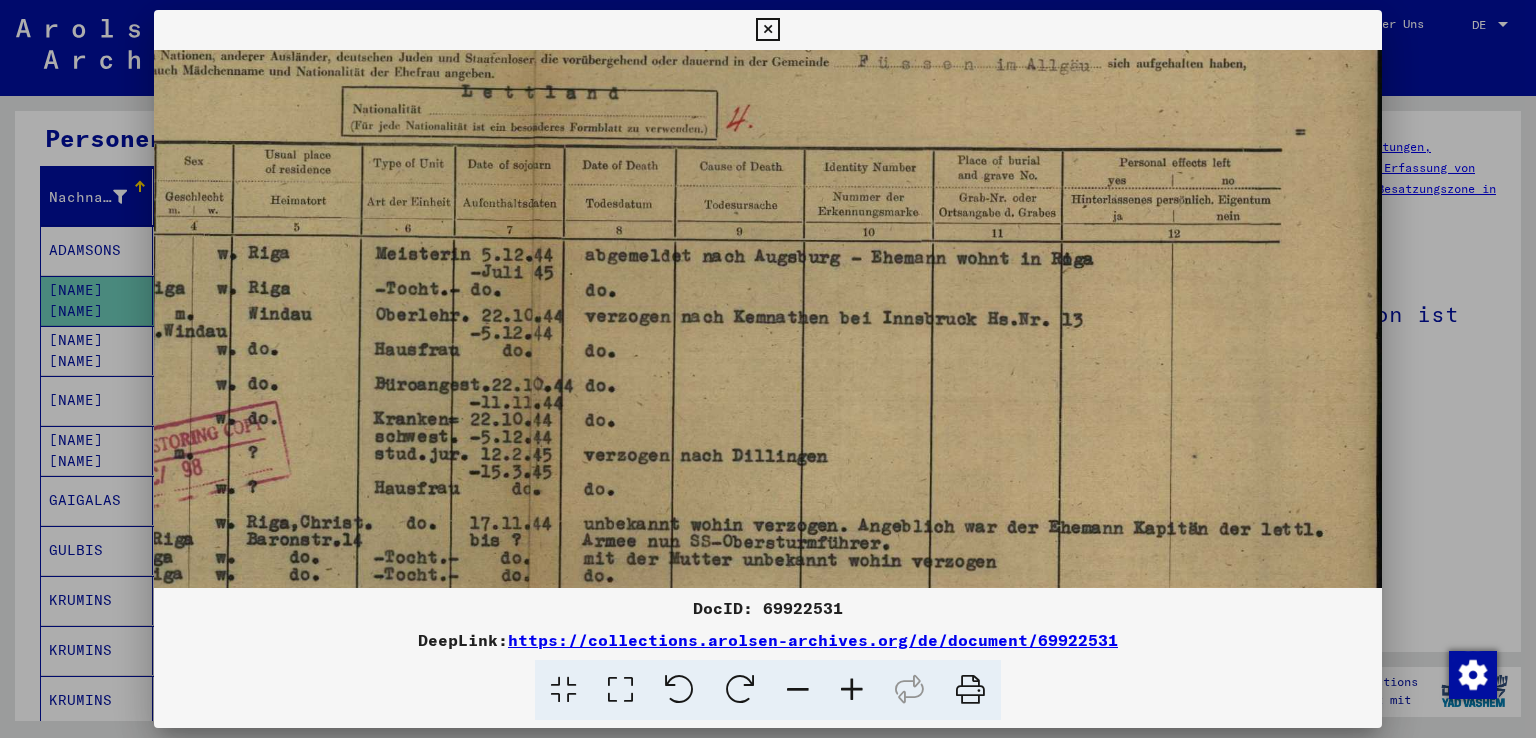 scroll, scrollTop: 203, scrollLeft: 498, axis: both 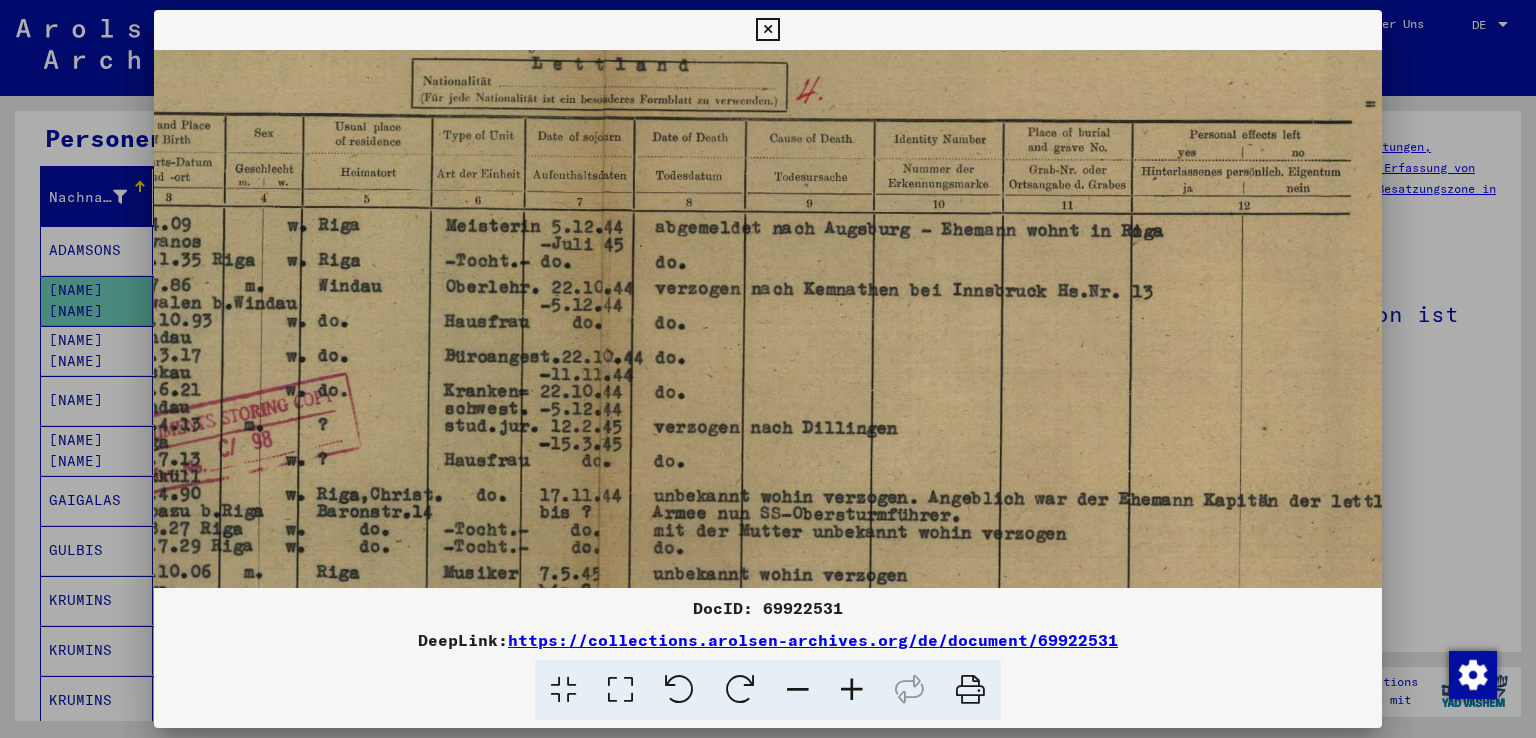 drag, startPoint x: 1138, startPoint y: 389, endPoint x: 612, endPoint y: 359, distance: 526.8548 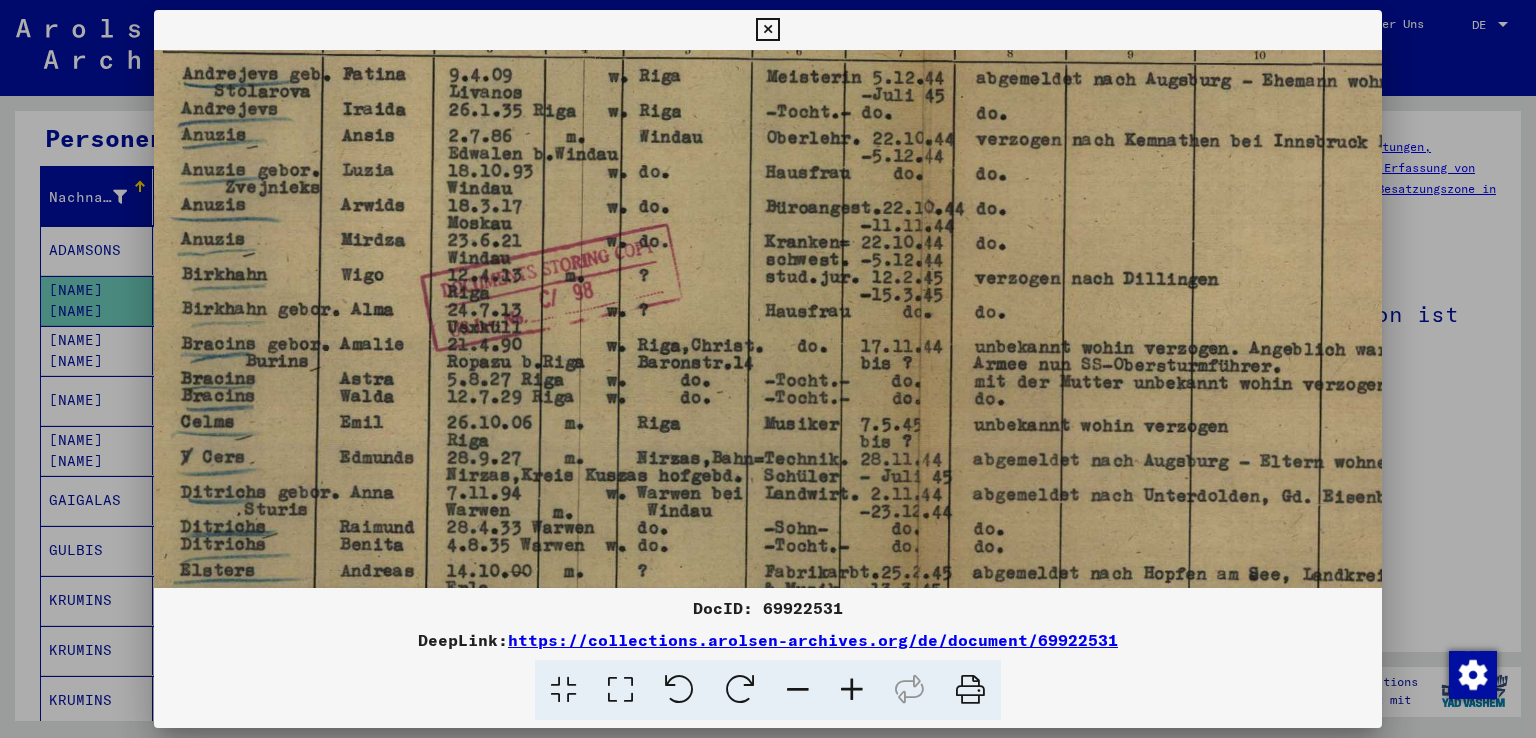 scroll, scrollTop: 368, scrollLeft: 89, axis: both 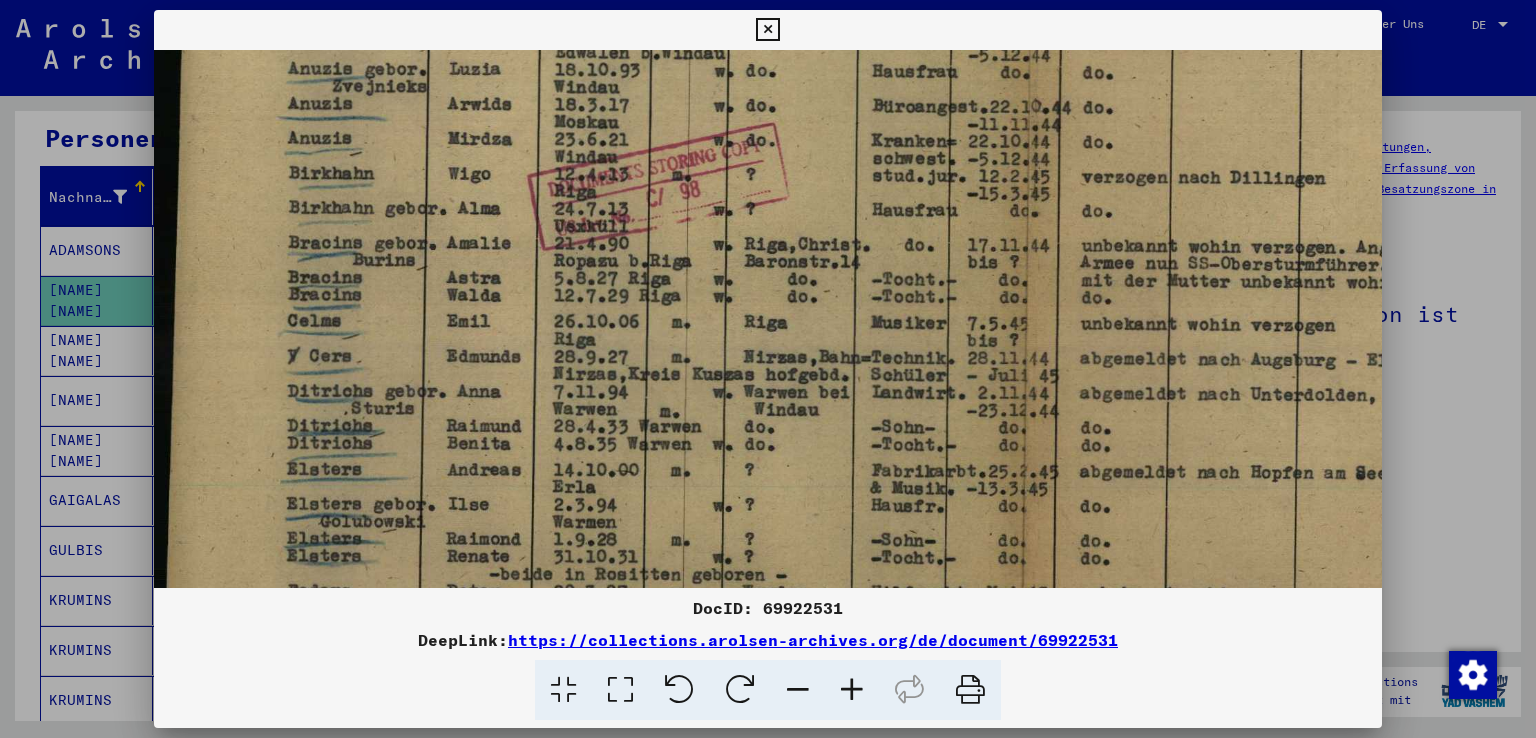 drag, startPoint x: 491, startPoint y: 406, endPoint x: 828, endPoint y: 173, distance: 409.70477 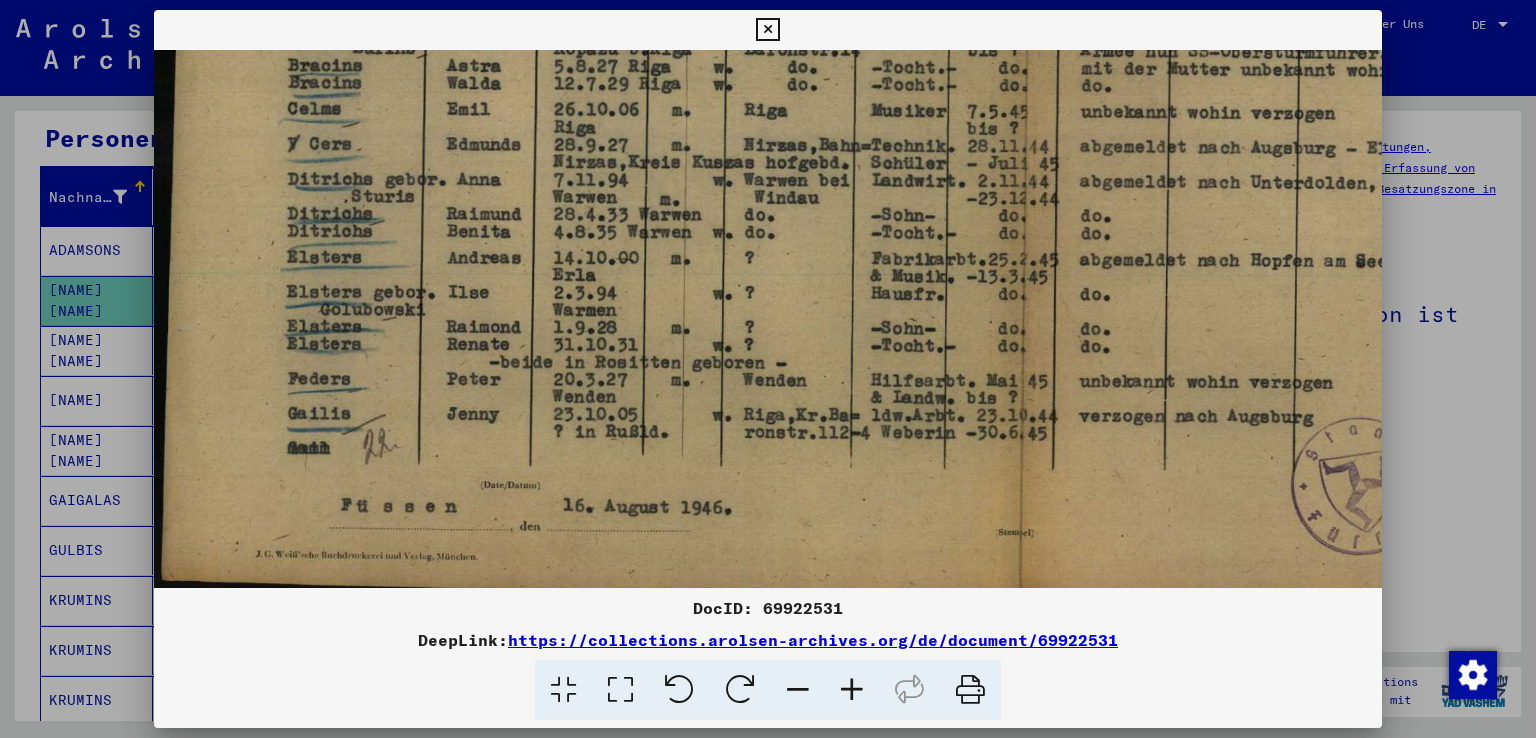 scroll, scrollTop: 700, scrollLeft: 0, axis: vertical 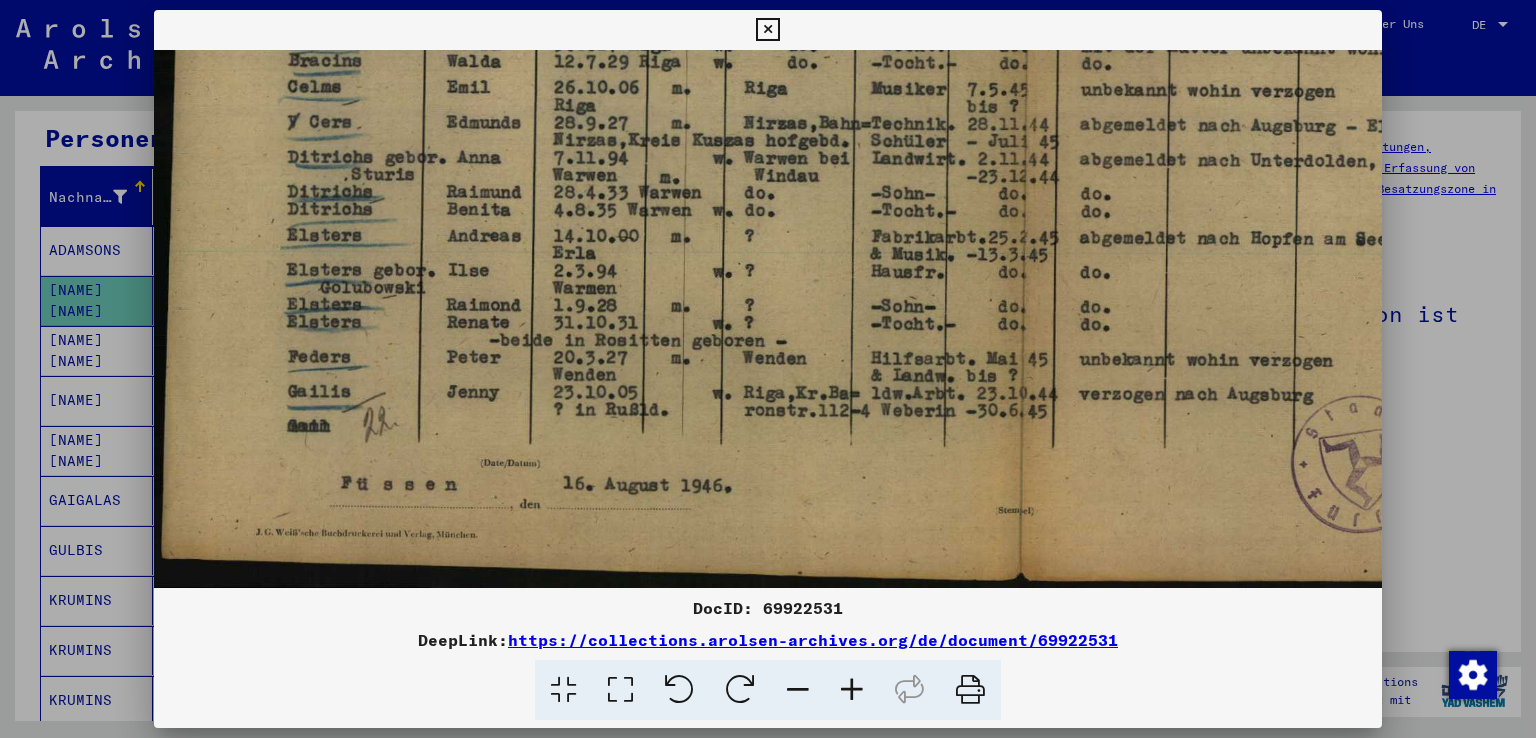 drag, startPoint x: 664, startPoint y: 445, endPoint x: 688, endPoint y: 248, distance: 198.45654 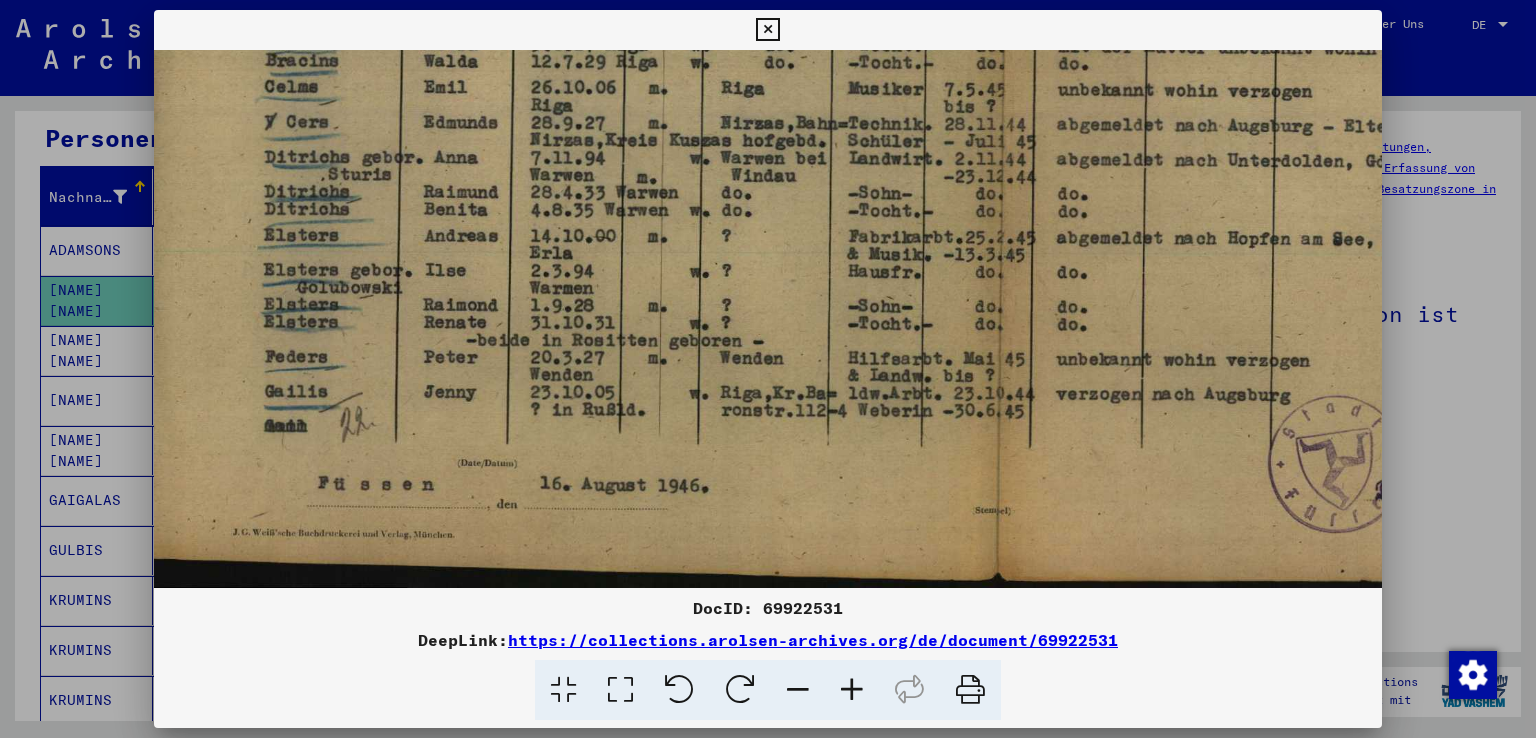 click at bounding box center (798, 690) 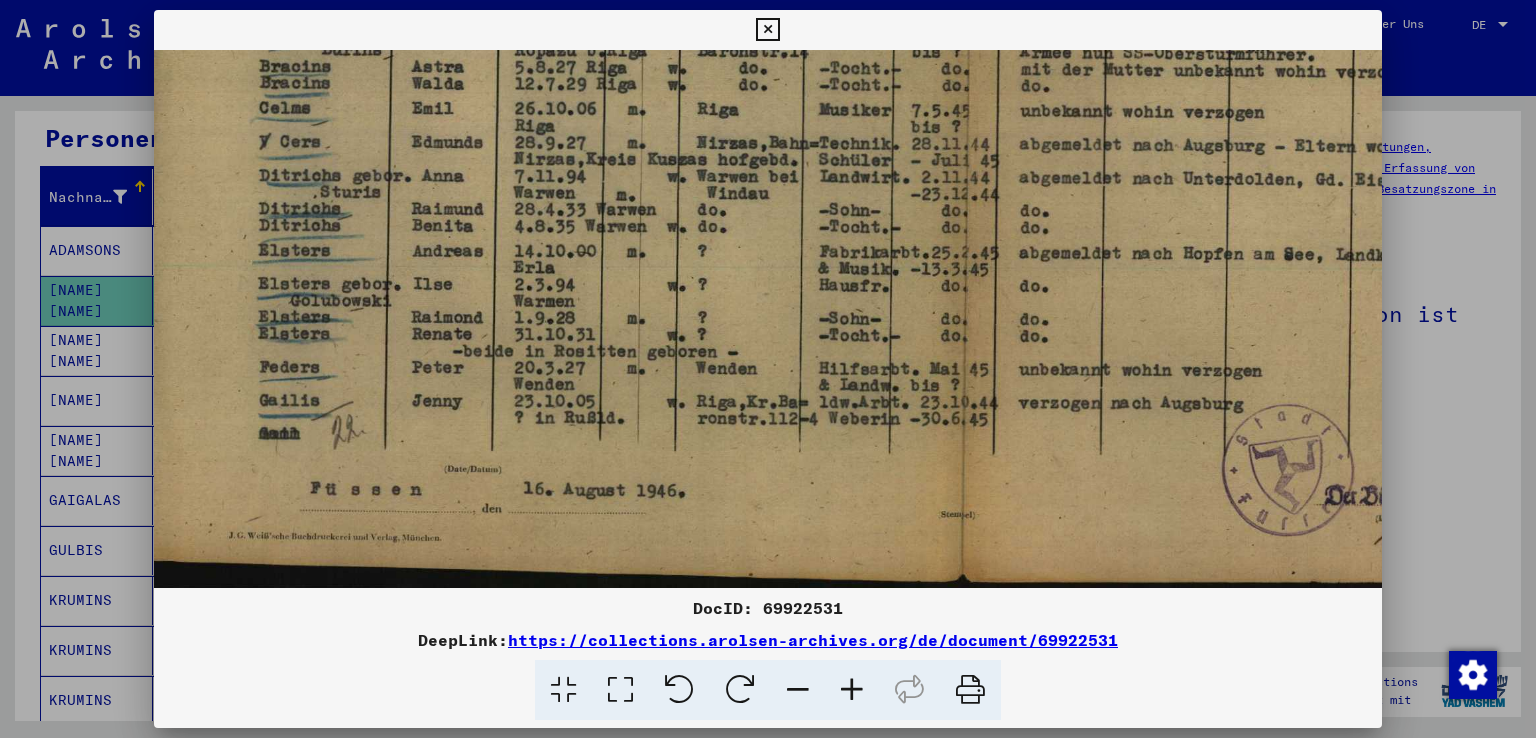 click at bounding box center (798, 690) 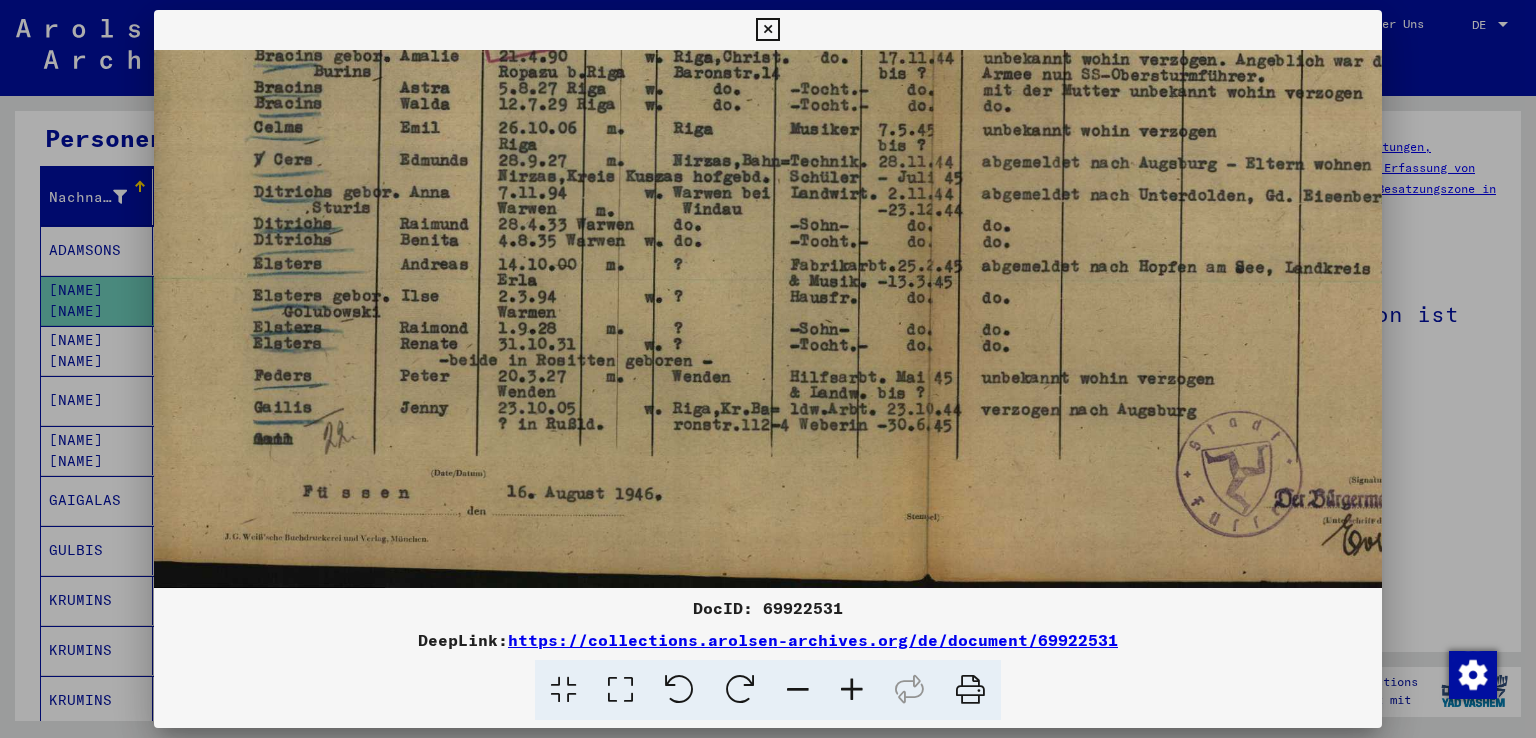 click at bounding box center [798, 690] 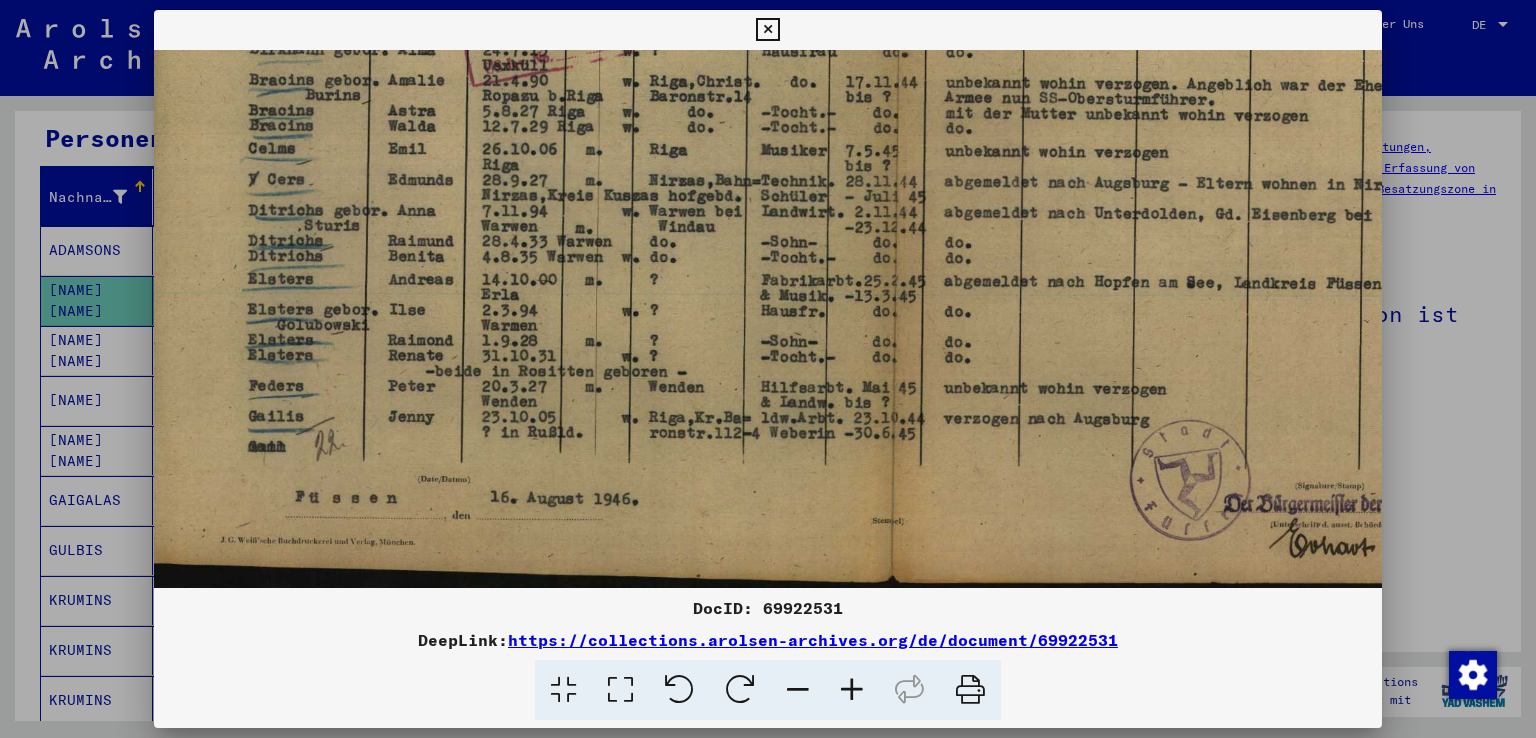 click at bounding box center (798, 690) 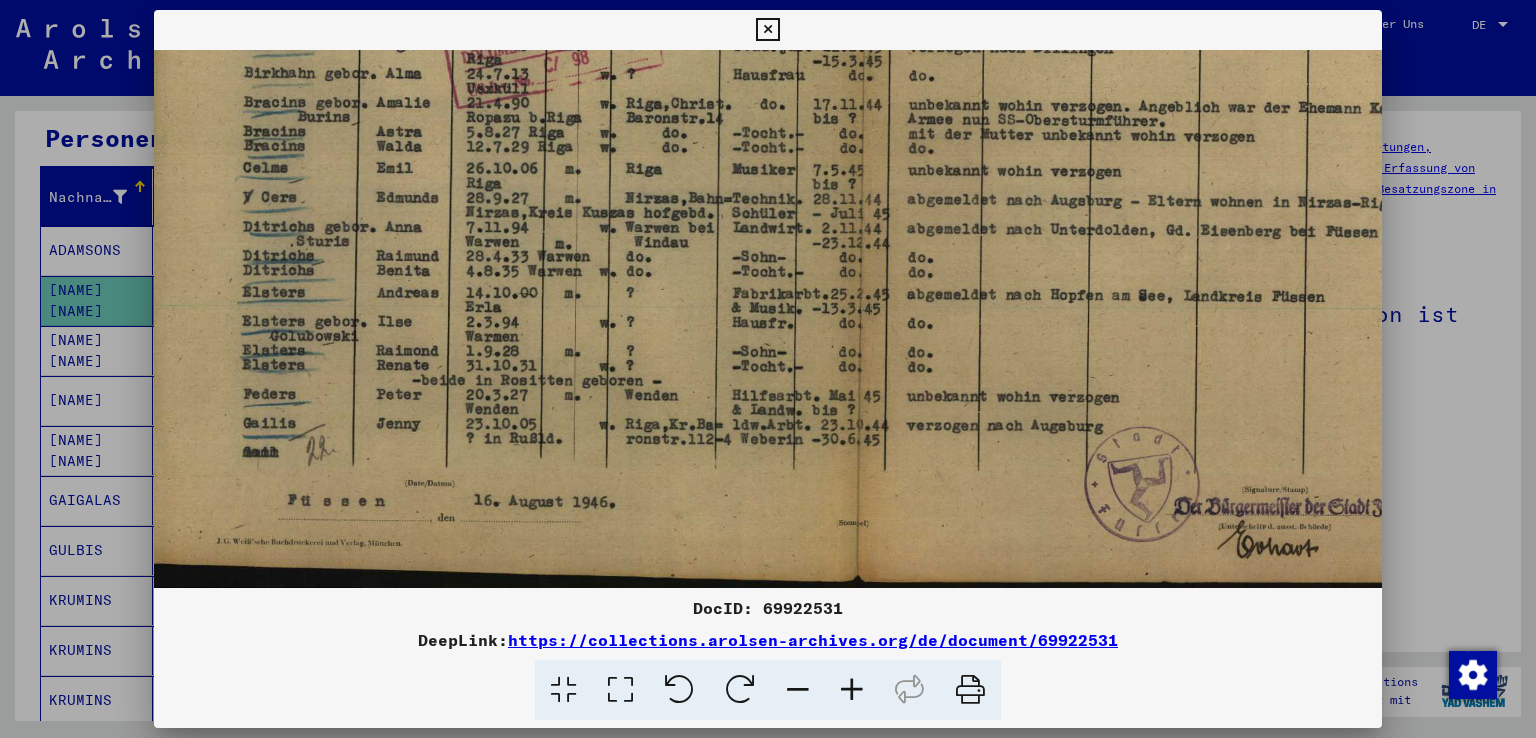 click at bounding box center [798, 690] 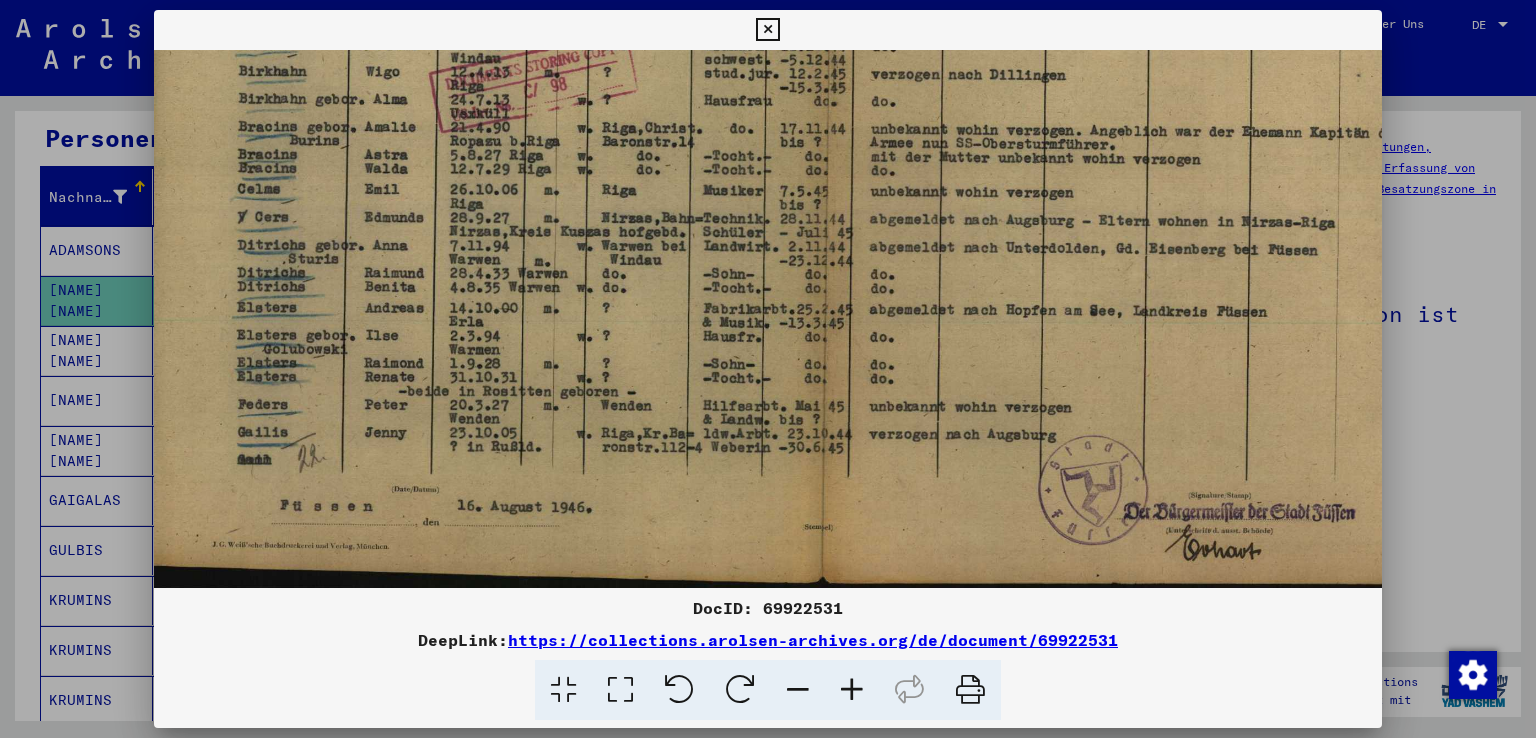 click at bounding box center [798, 690] 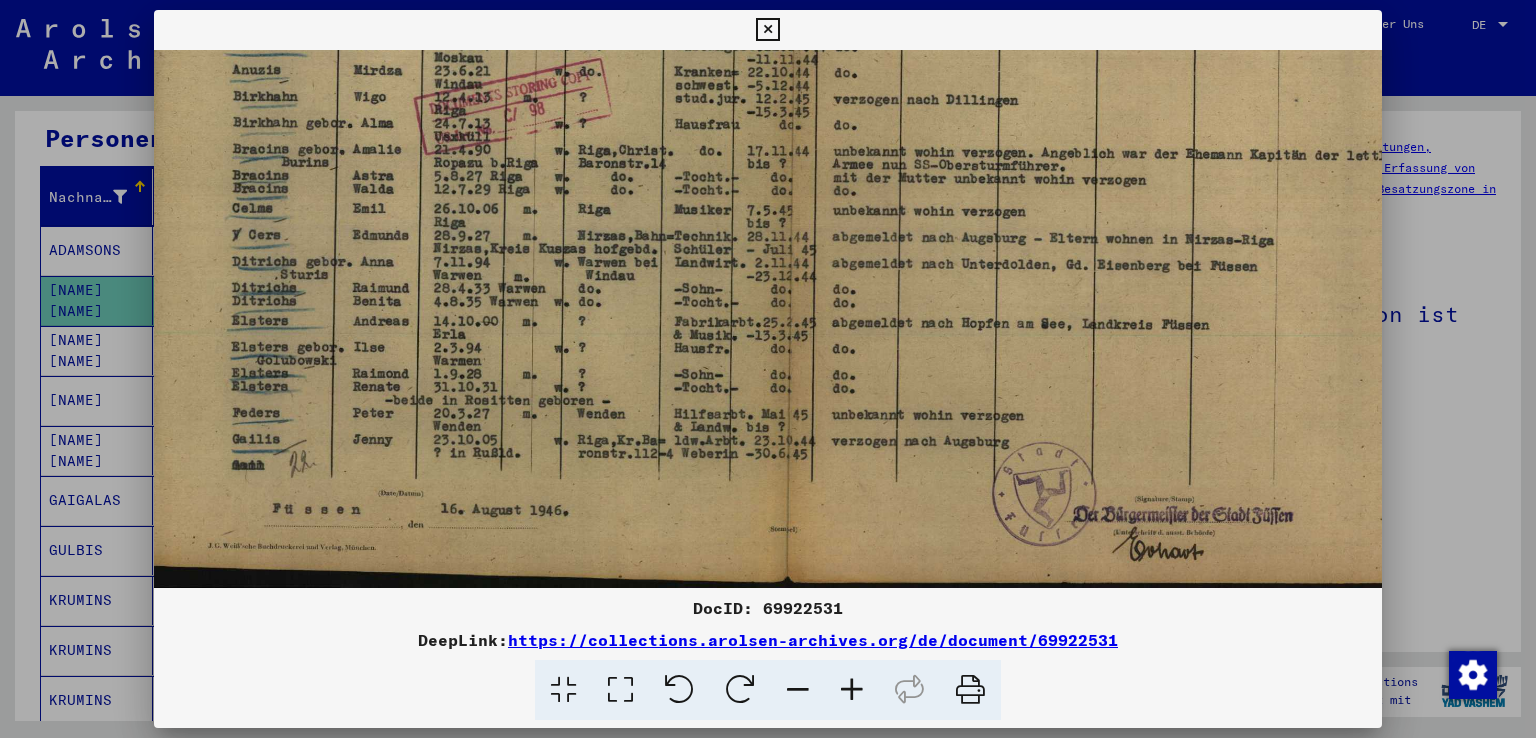 click at bounding box center [798, 690] 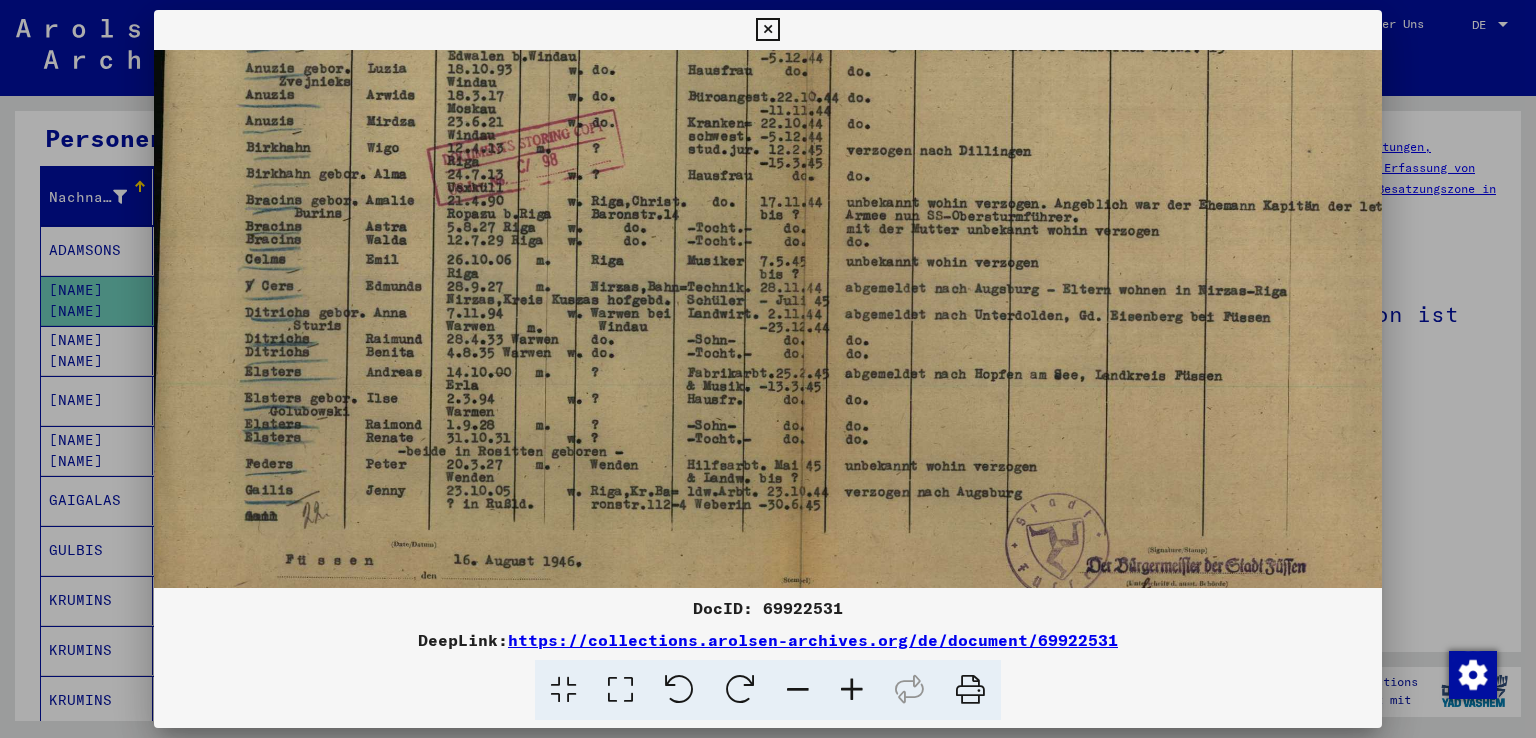 click at bounding box center (798, 690) 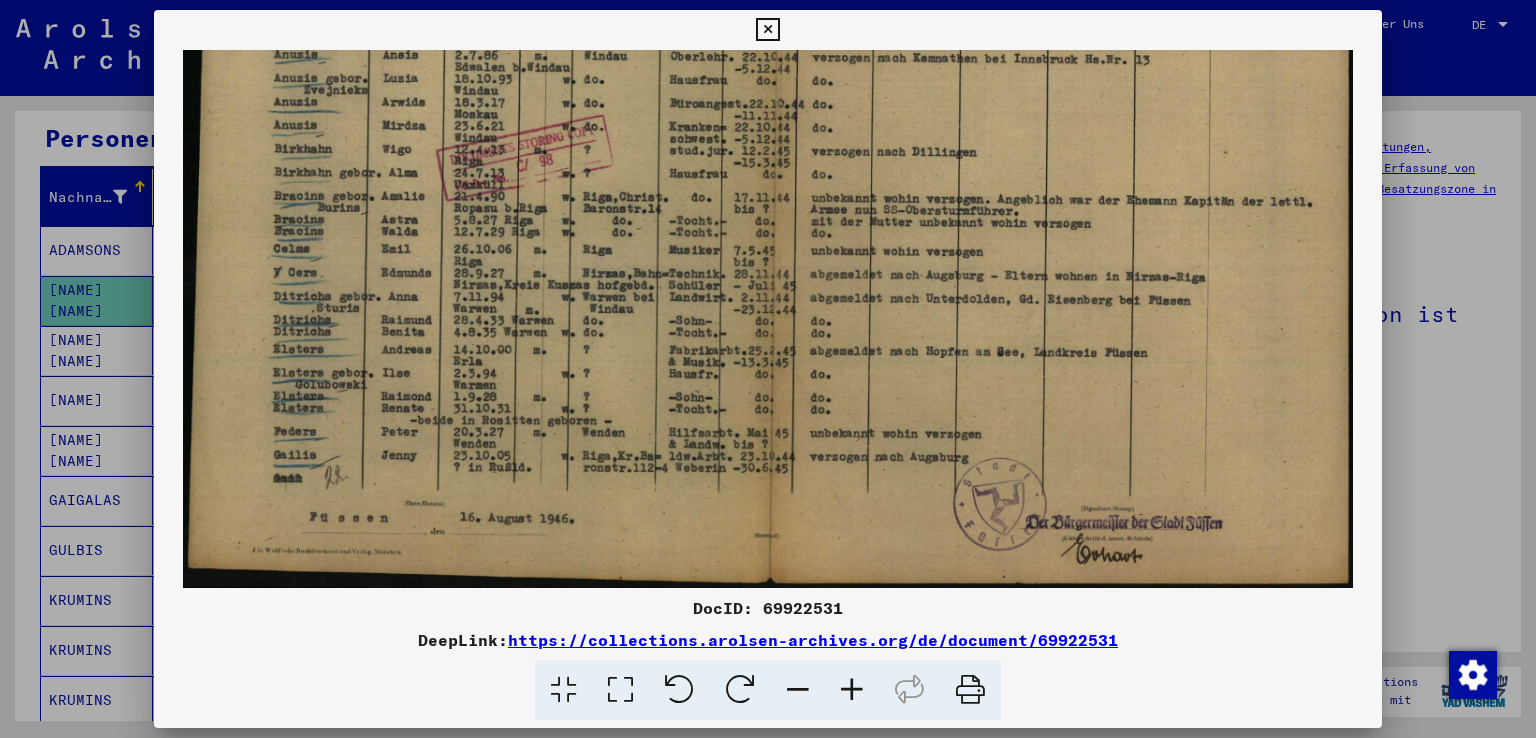 click at bounding box center [798, 690] 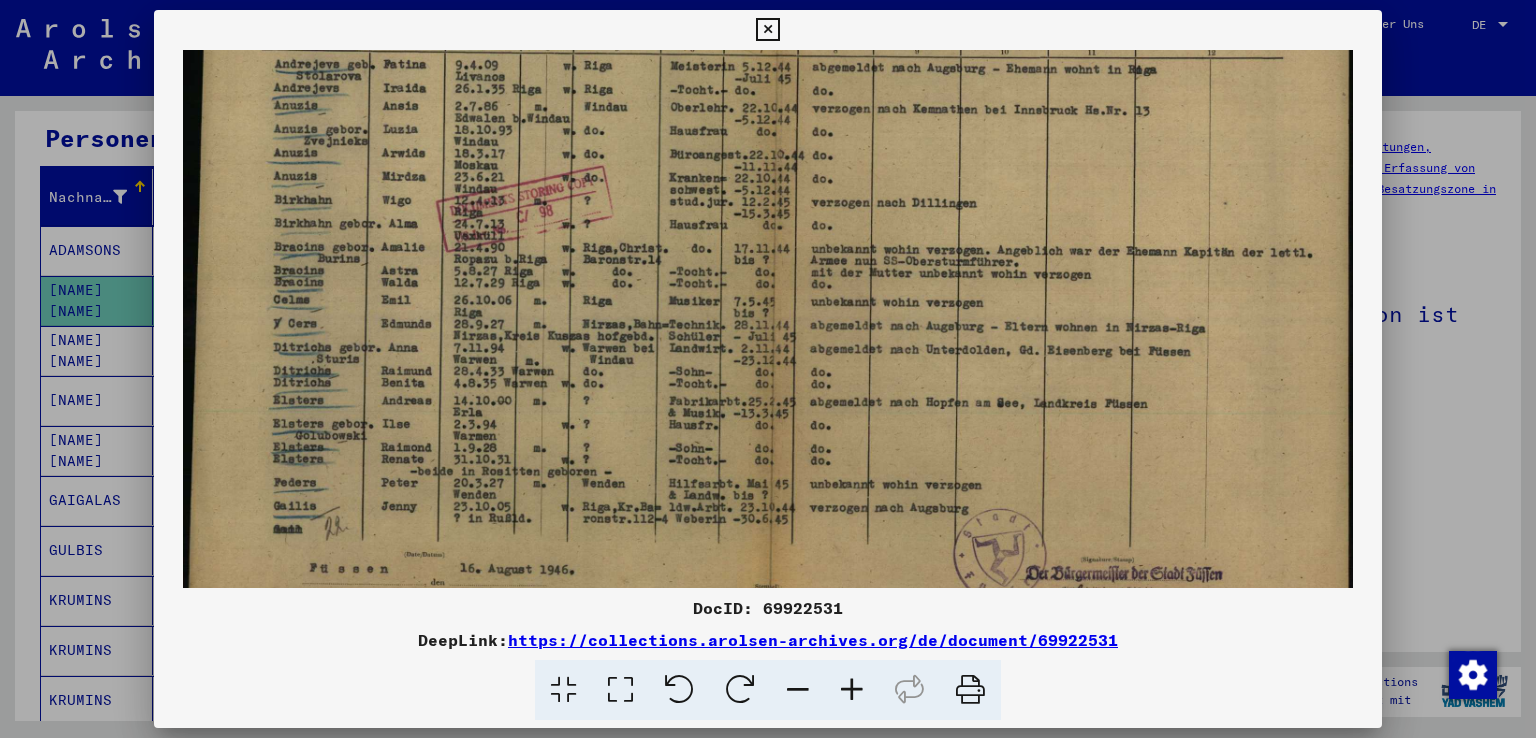click at bounding box center (798, 690) 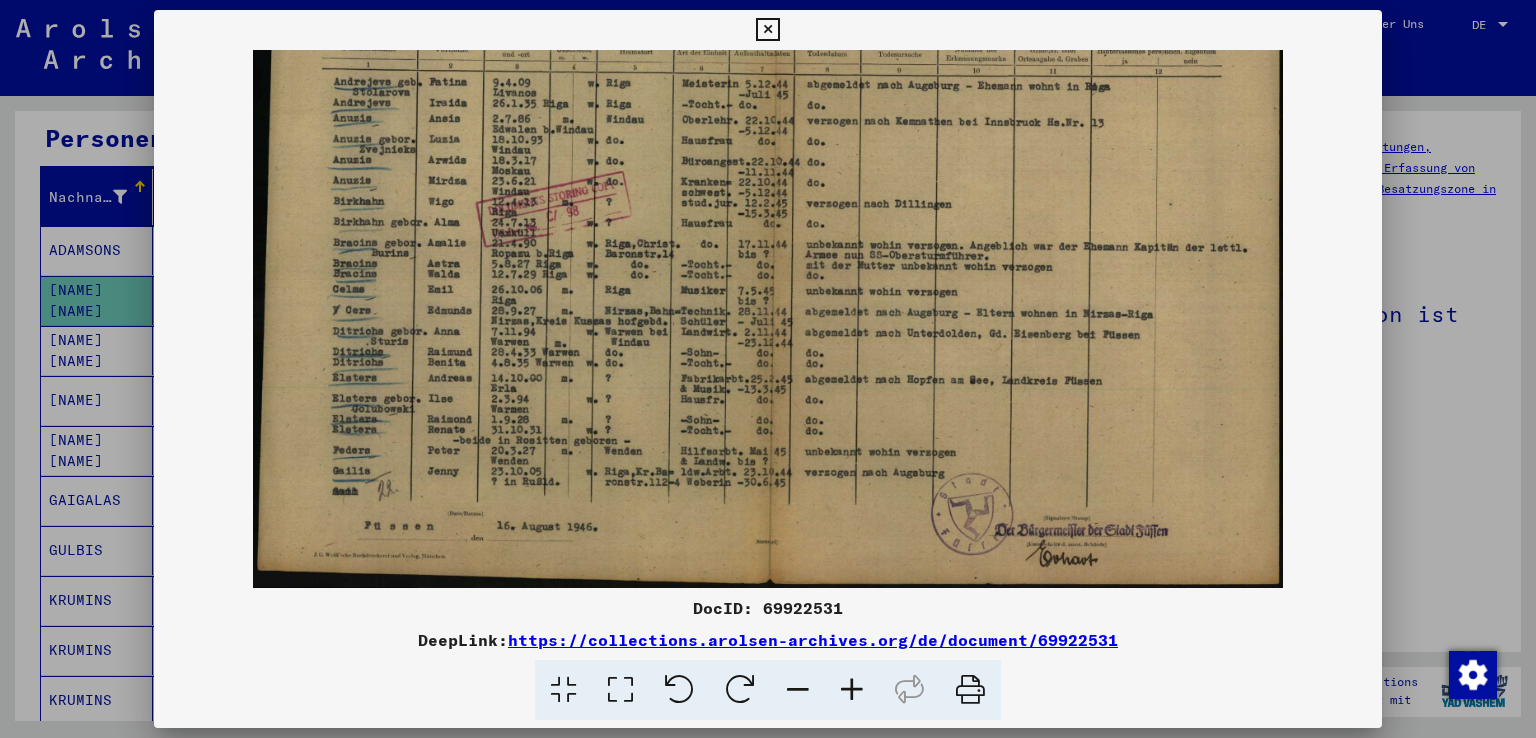 click at bounding box center (798, 690) 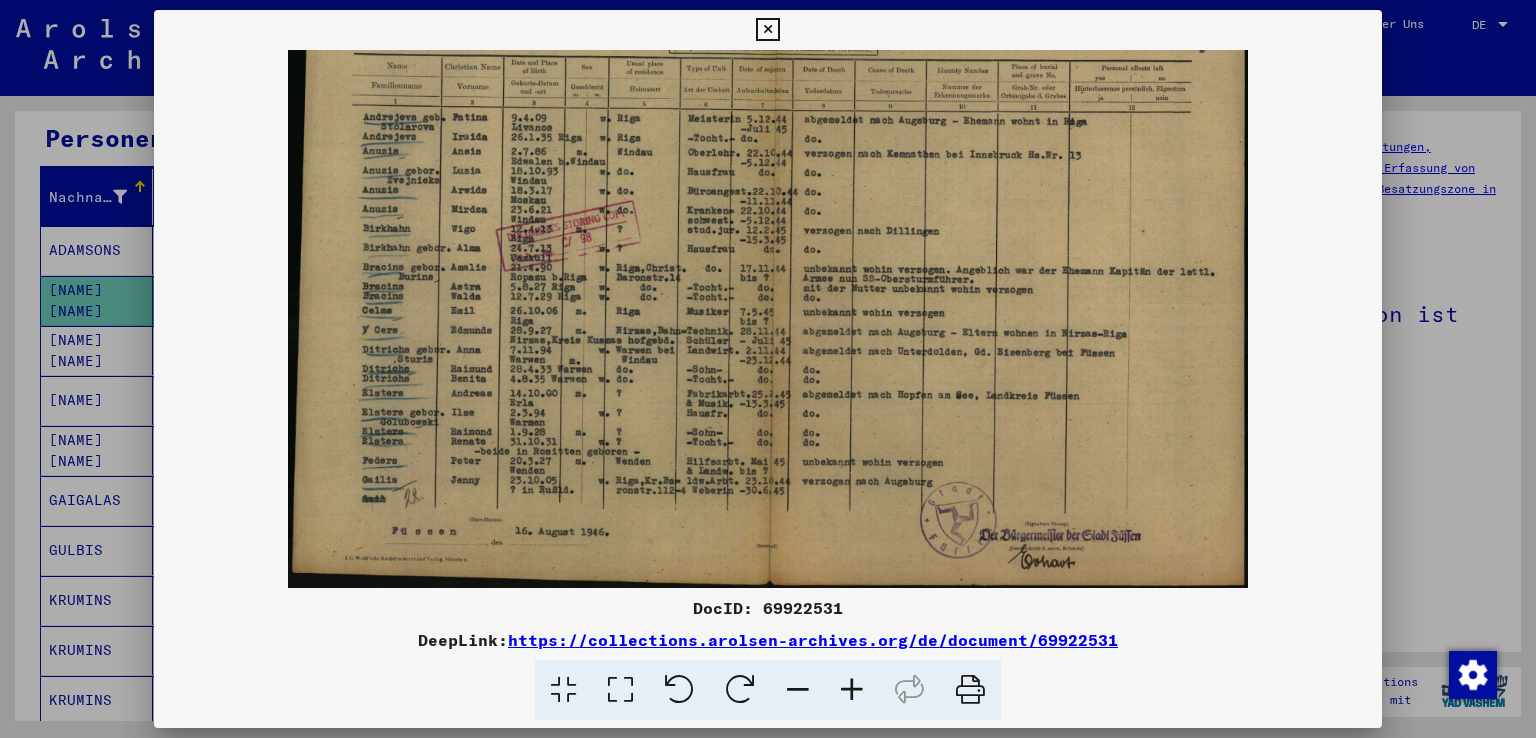 click at bounding box center (798, 690) 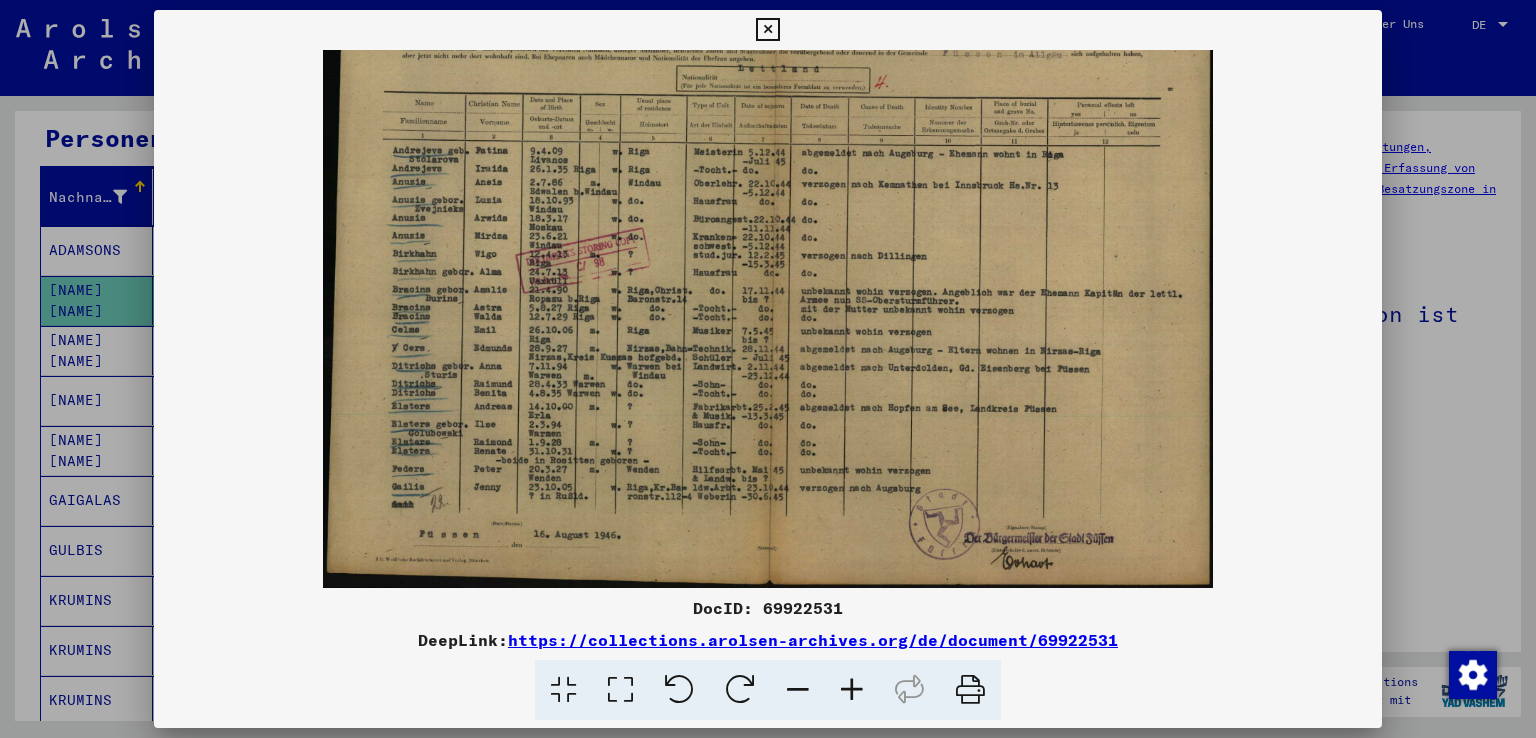click at bounding box center (798, 690) 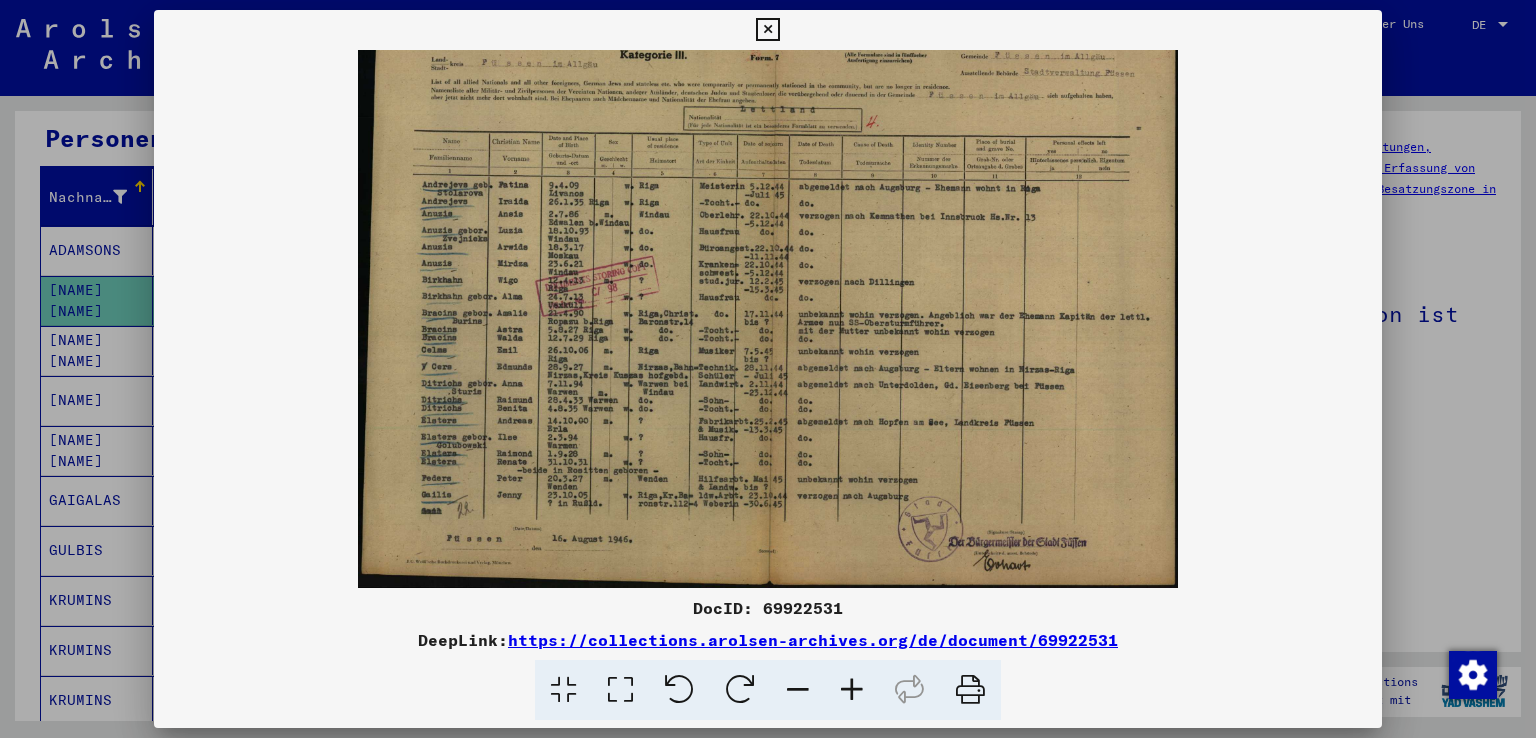 scroll, scrollTop: 49, scrollLeft: 0, axis: vertical 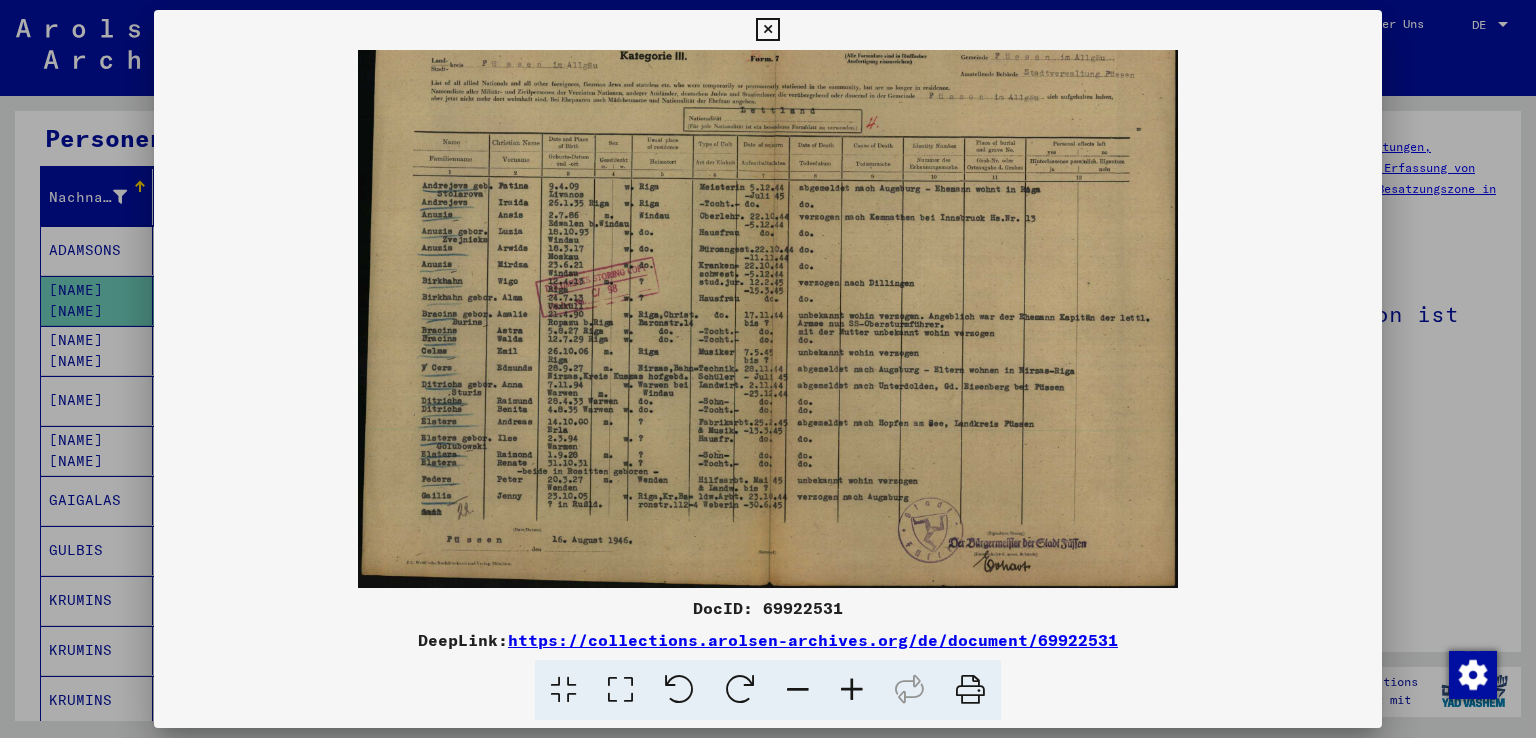 click at bounding box center (798, 690) 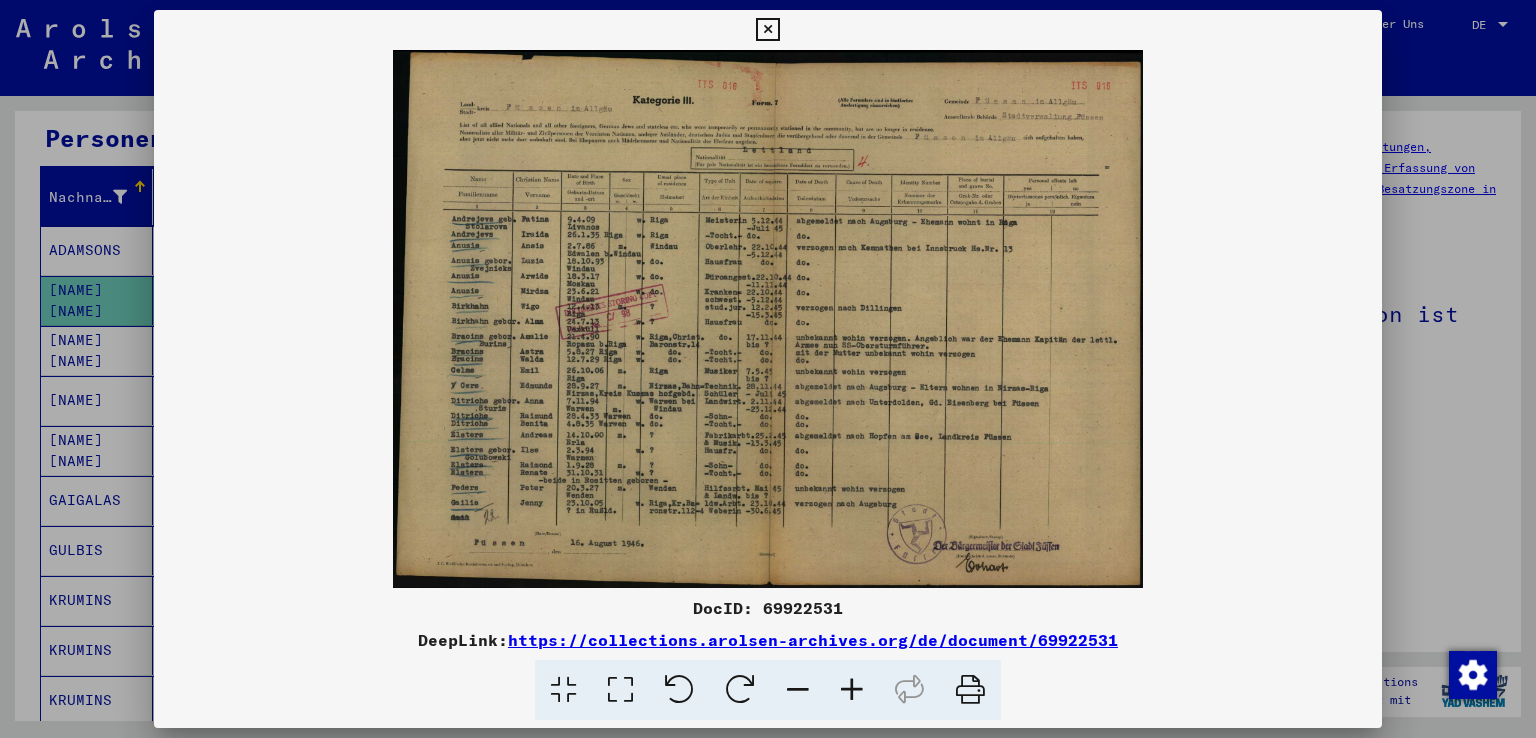 scroll, scrollTop: 0, scrollLeft: 0, axis: both 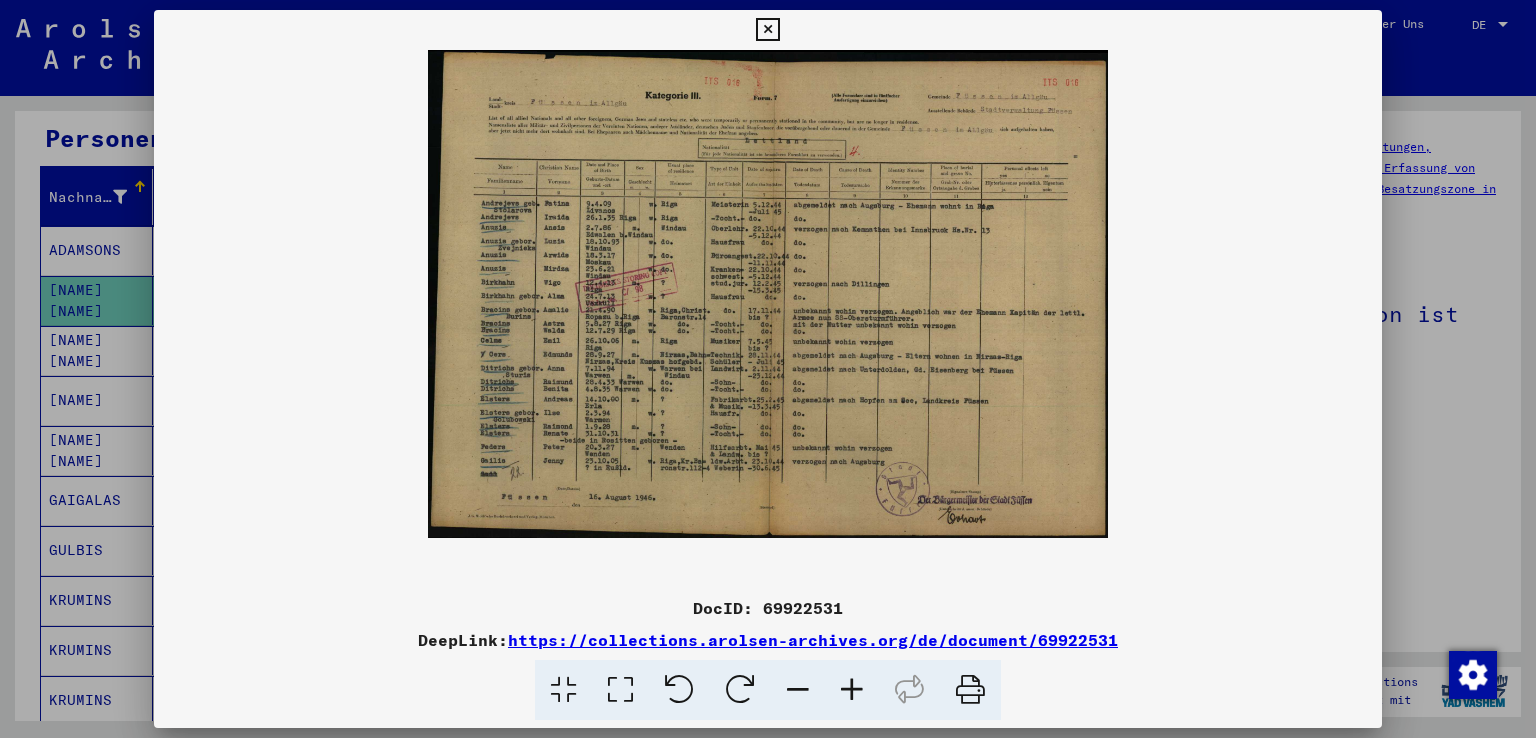 click at bounding box center (798, 690) 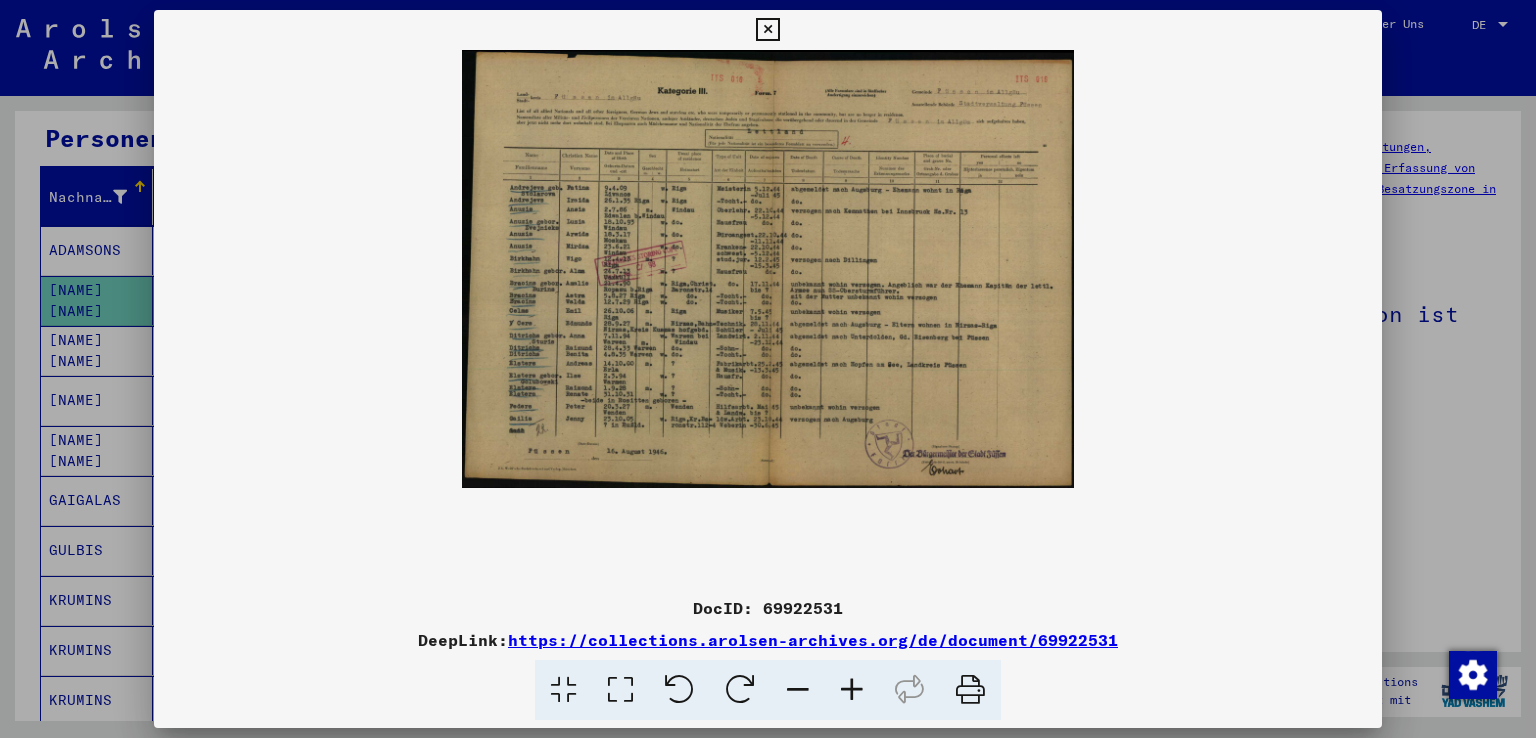 click at bounding box center [798, 690] 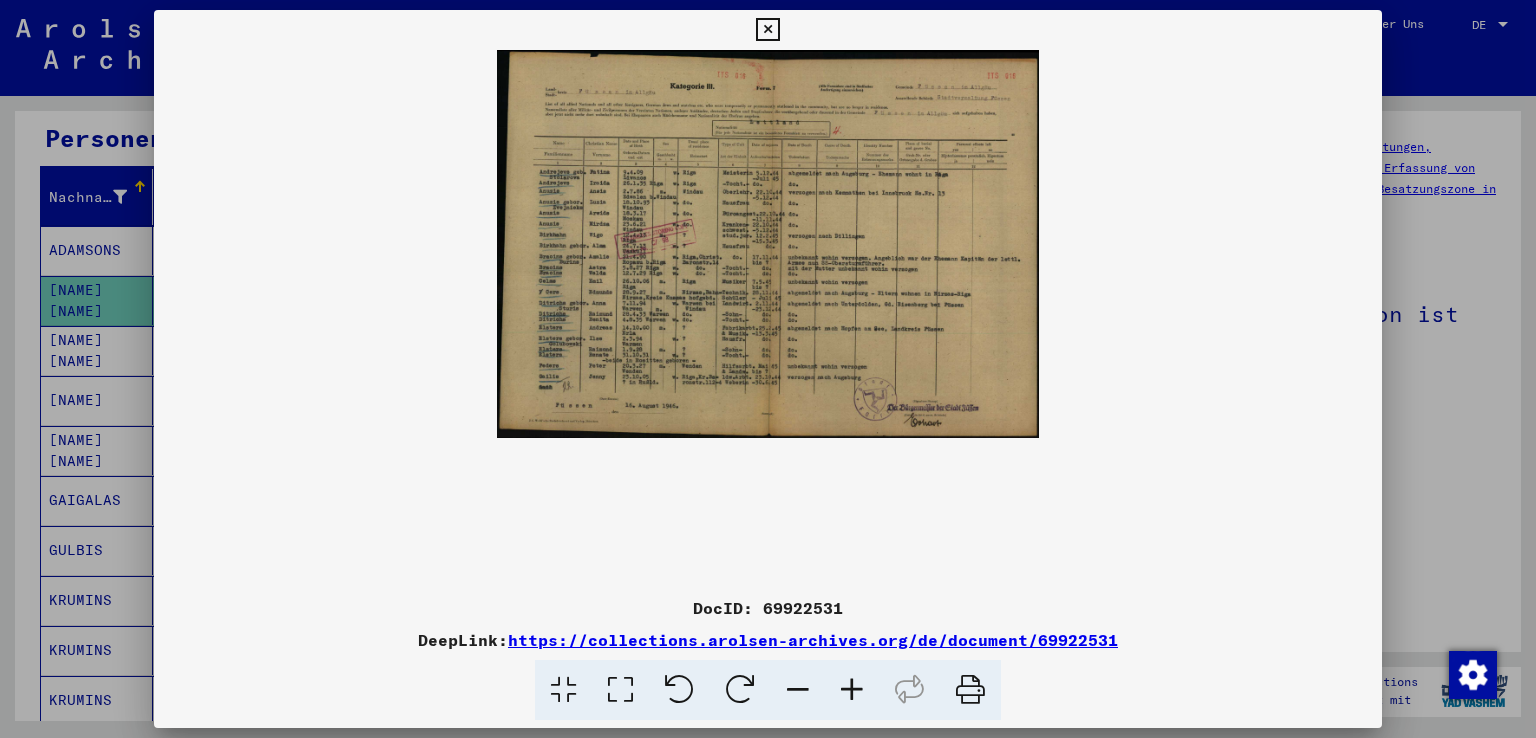 click at bounding box center (798, 690) 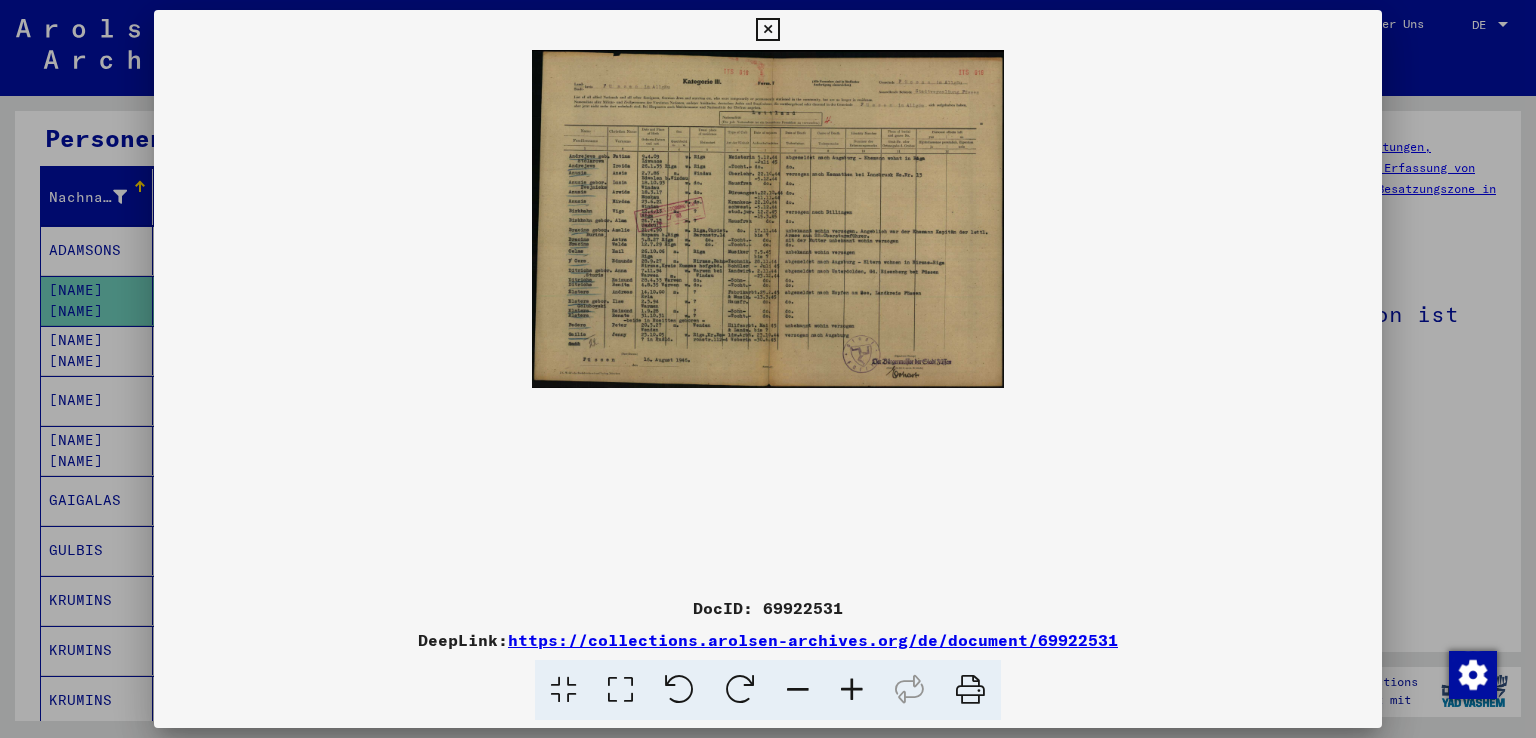 click at bounding box center (740, 690) 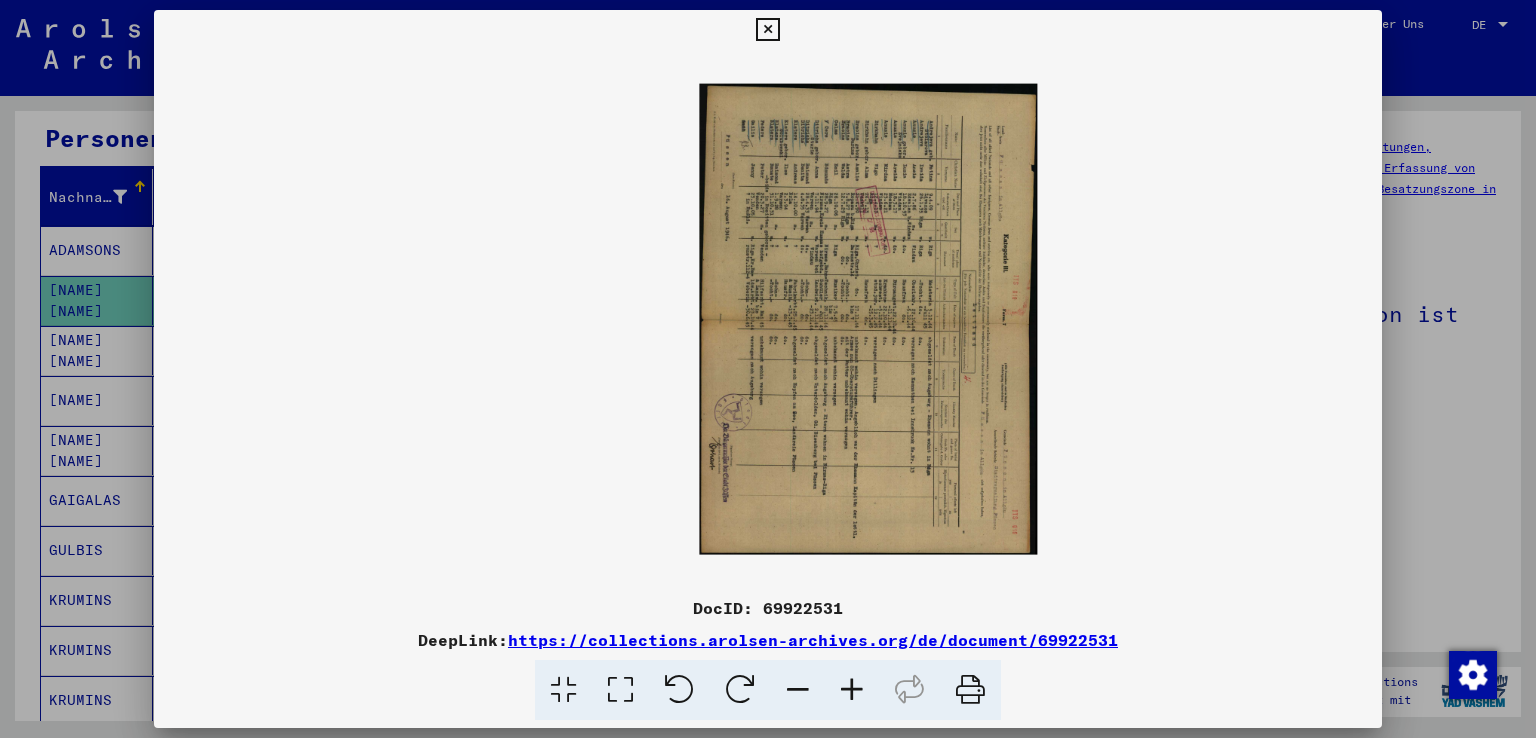 click at bounding box center (740, 690) 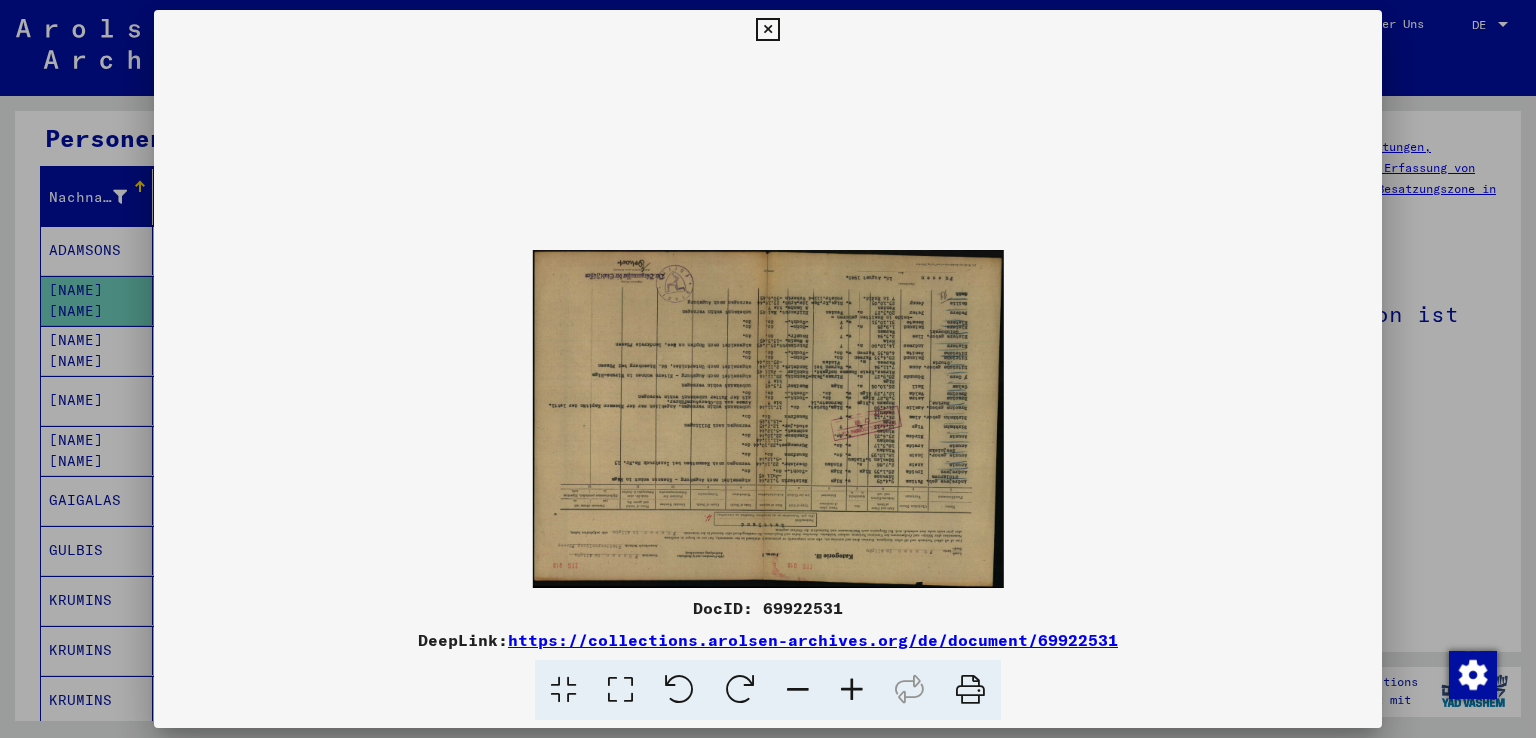 click at bounding box center [740, 690] 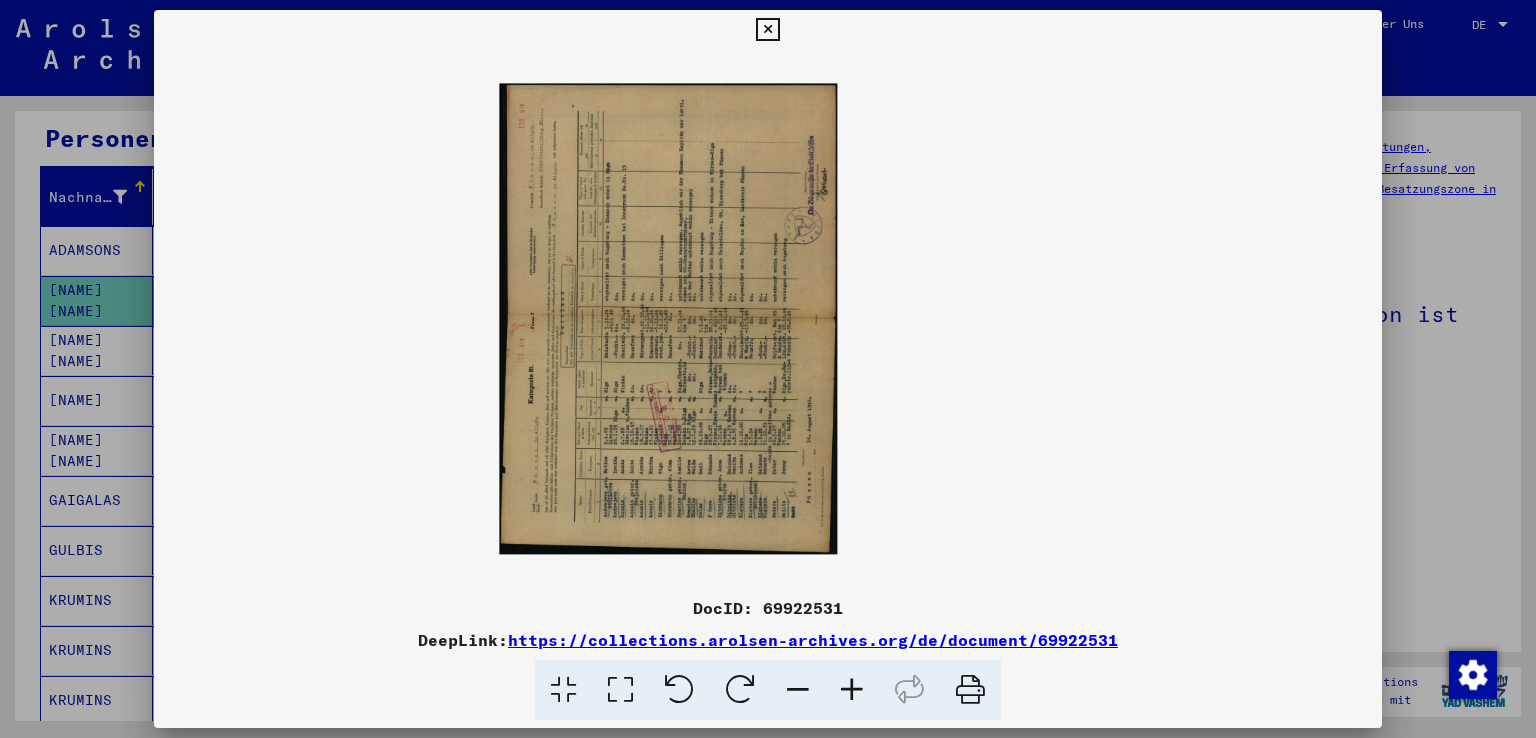 click at bounding box center (740, 690) 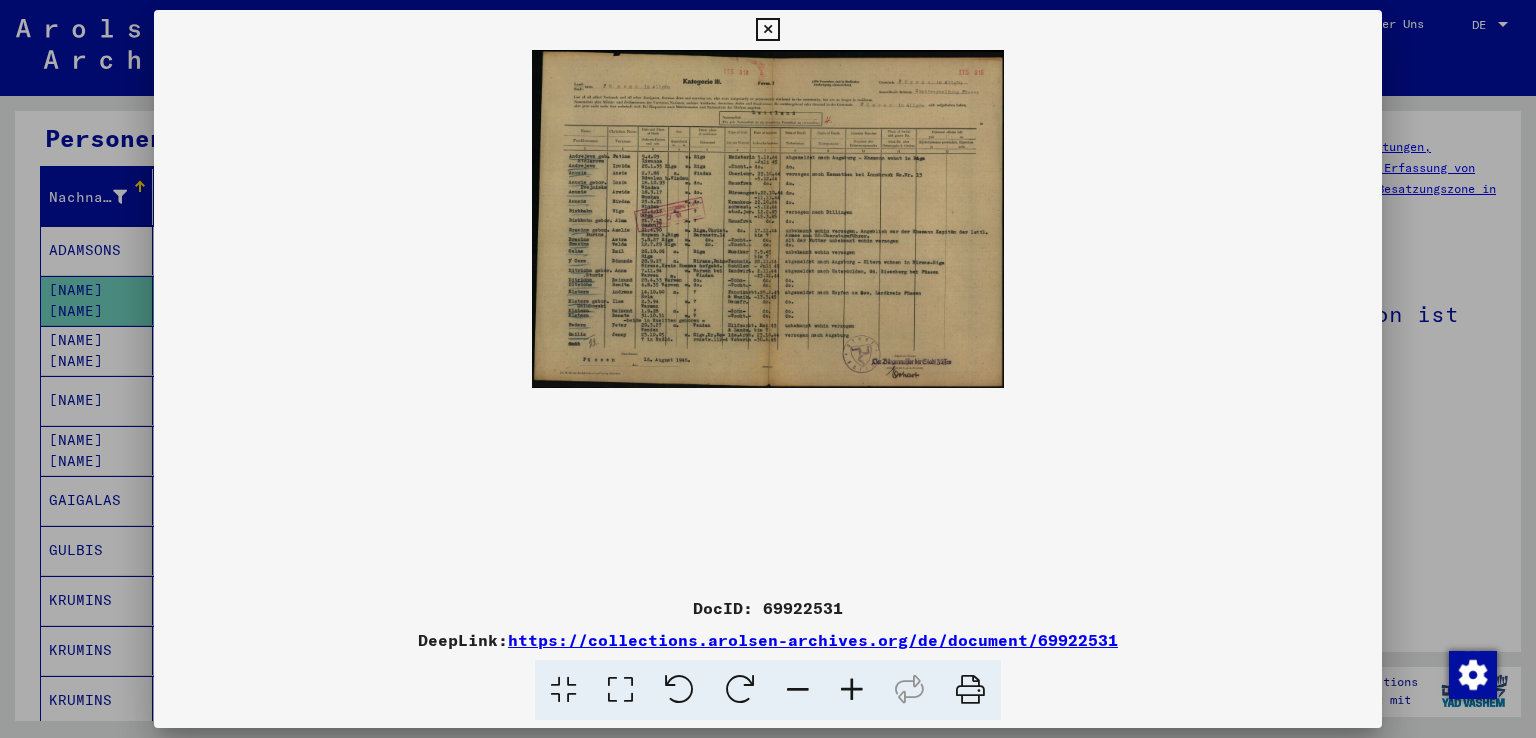 drag, startPoint x: 763, startPoint y: 32, endPoint x: 763, endPoint y: 60, distance: 28 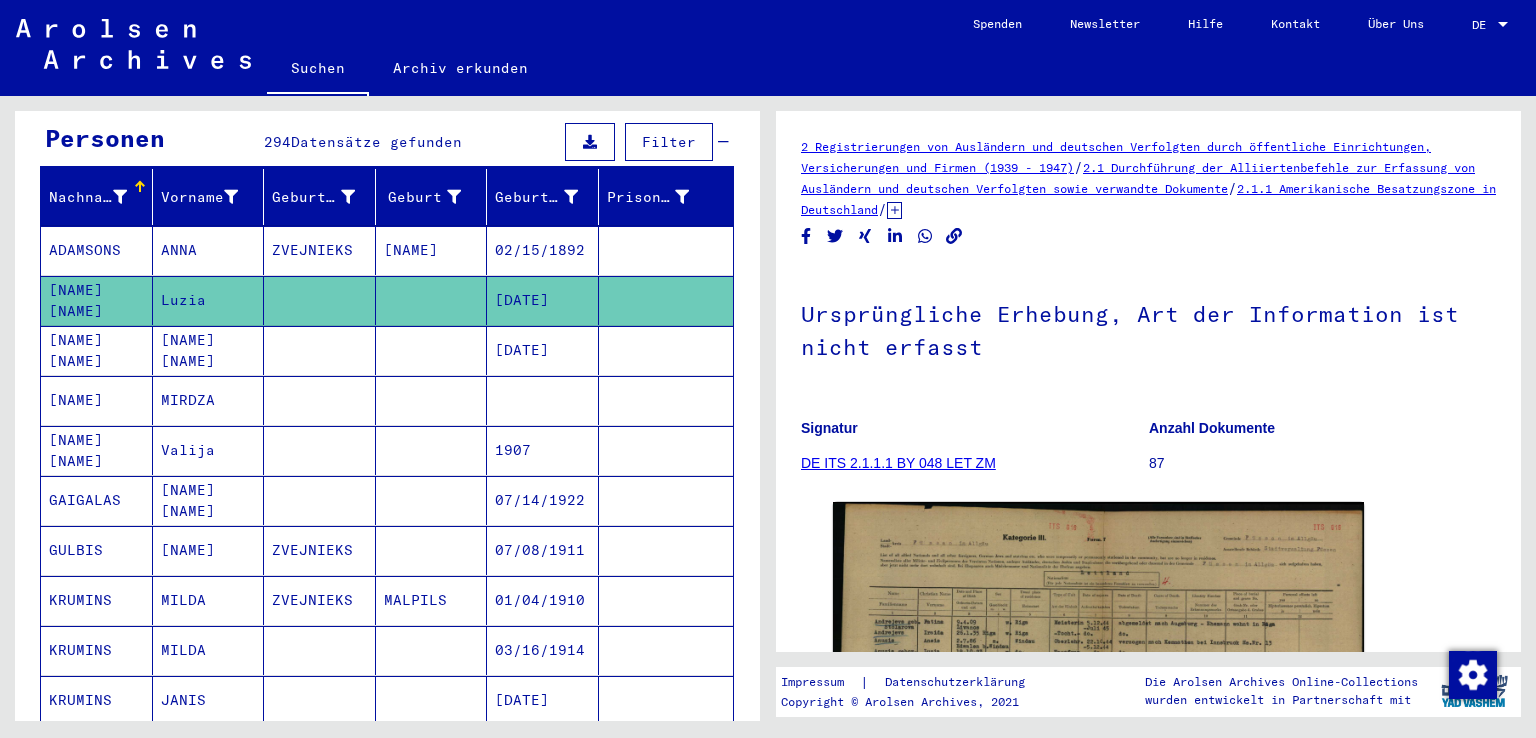 click on "[NAME] [NAME]" at bounding box center (97, 400) 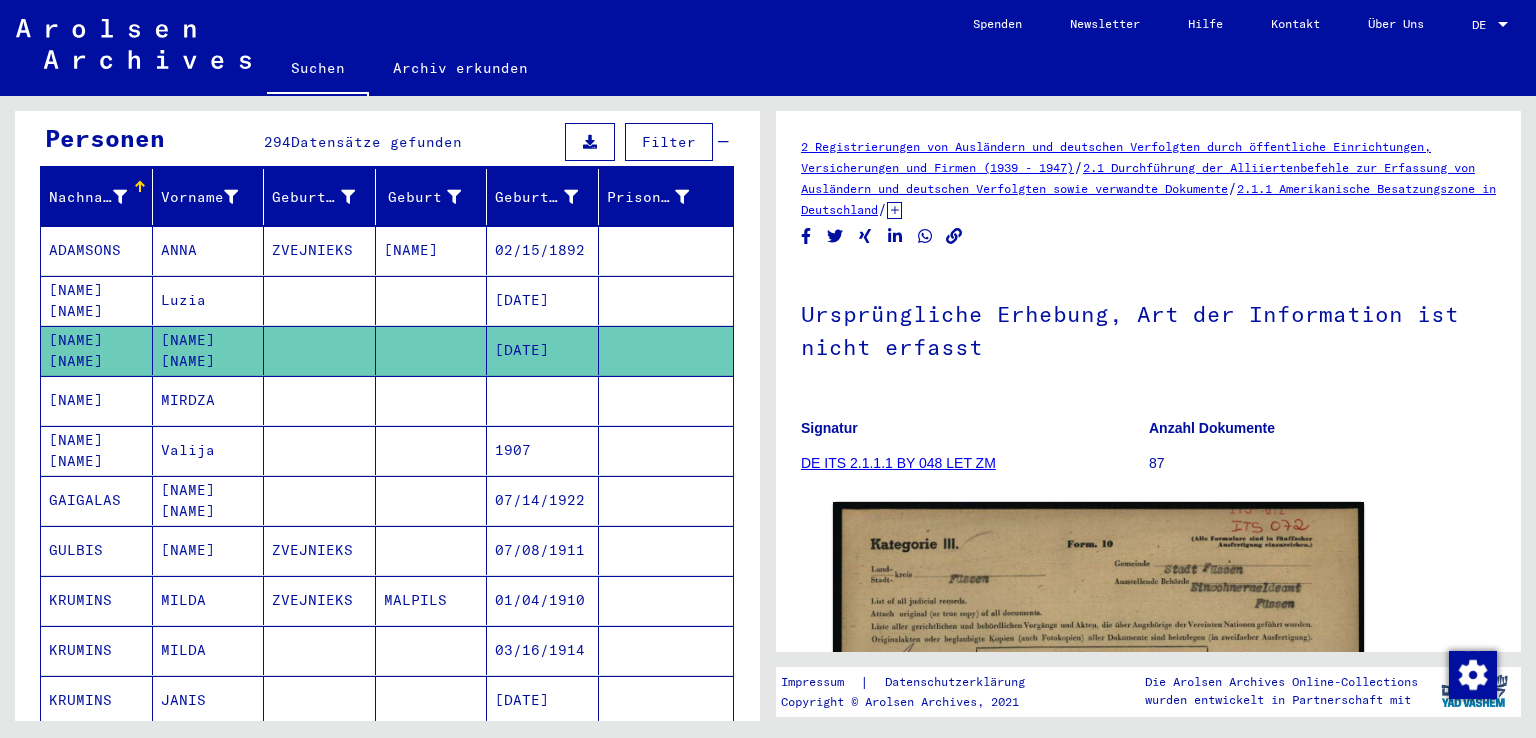 scroll, scrollTop: 0, scrollLeft: 0, axis: both 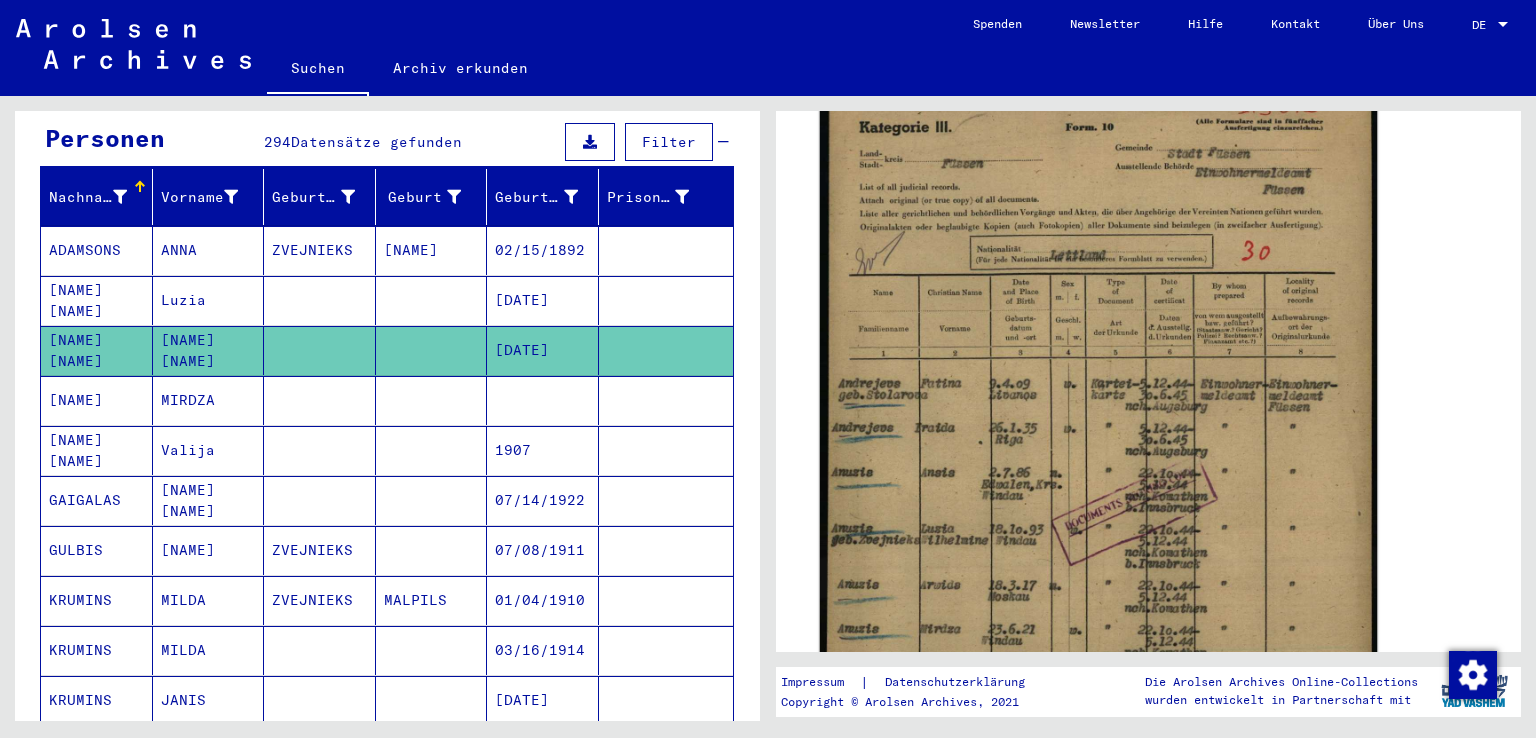 click 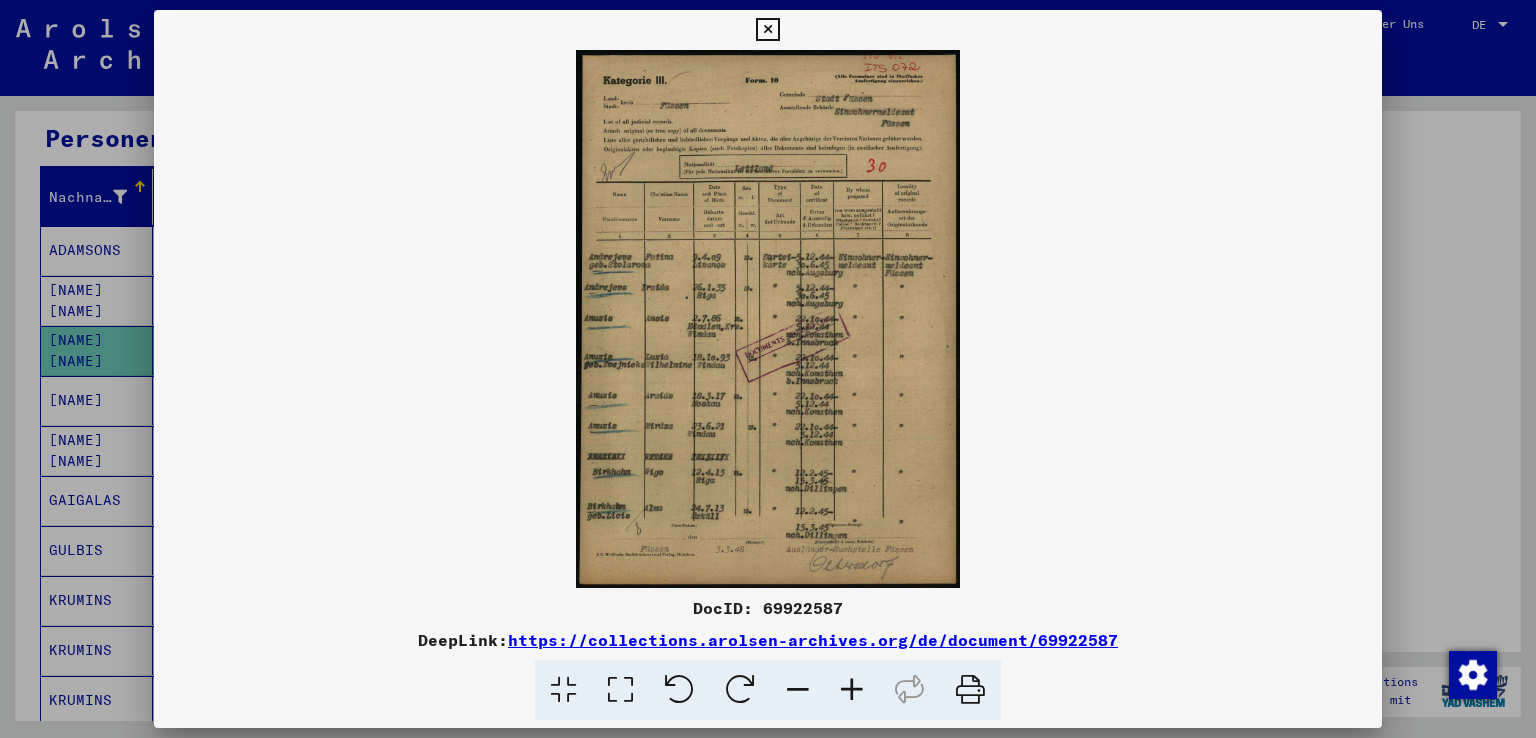 click at bounding box center (852, 690) 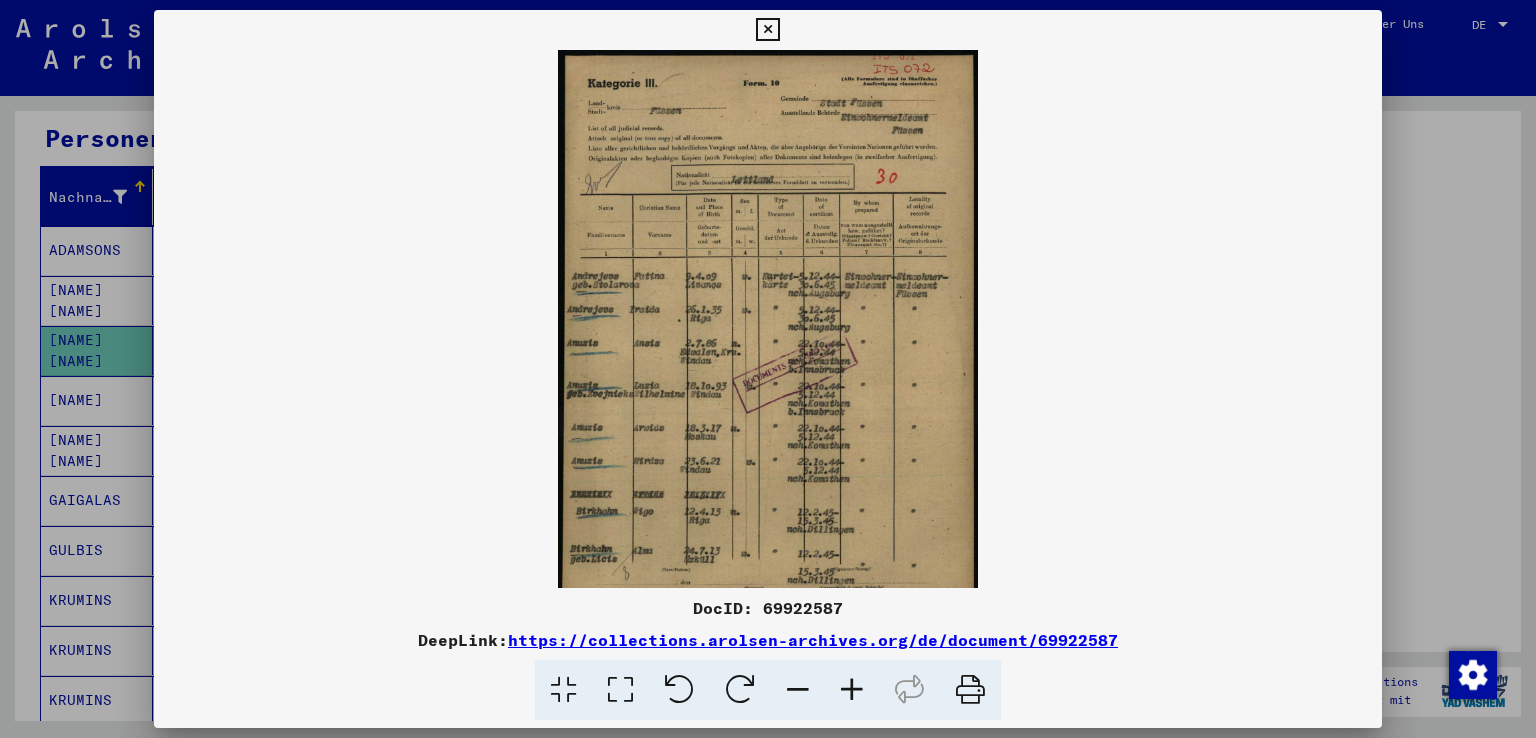 click at bounding box center (852, 690) 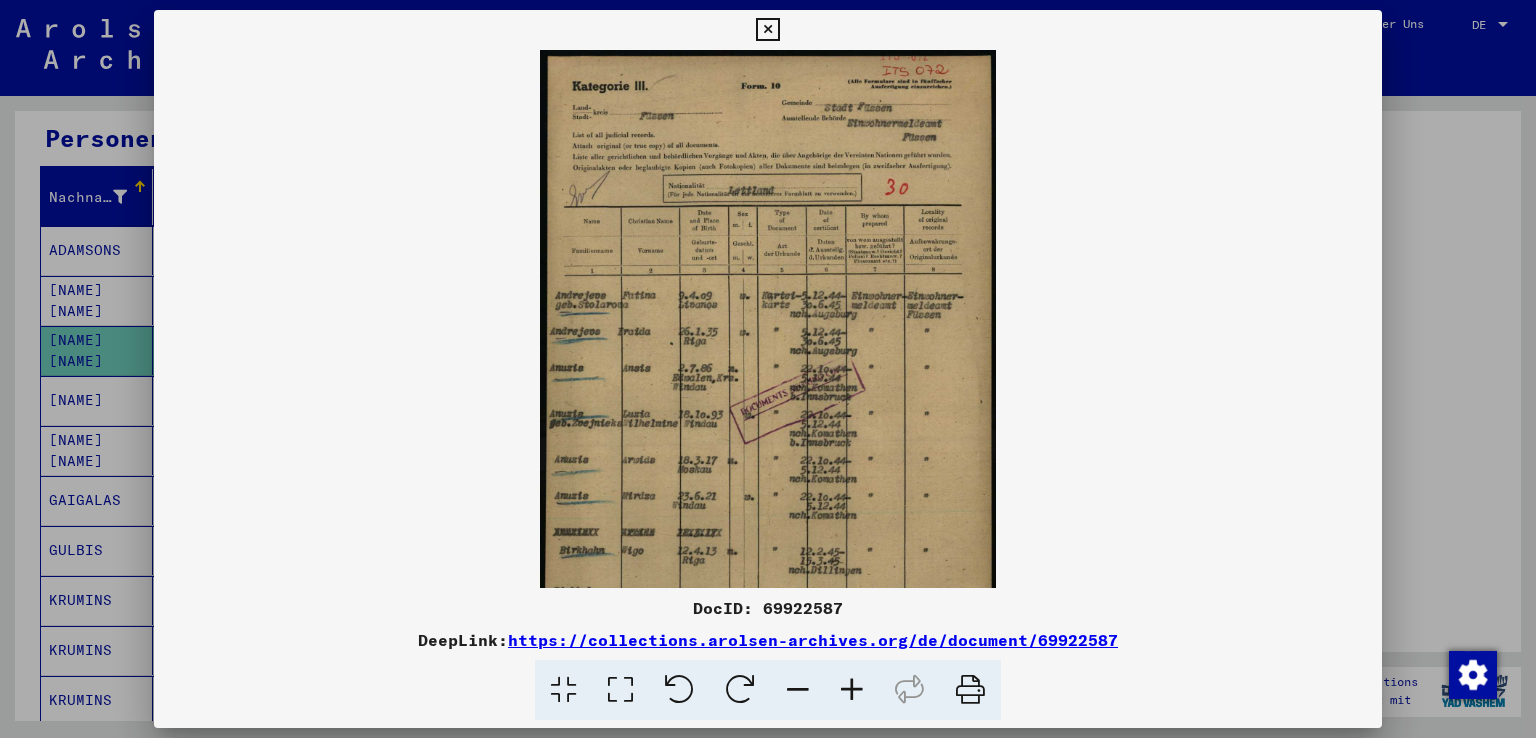 click at bounding box center (852, 690) 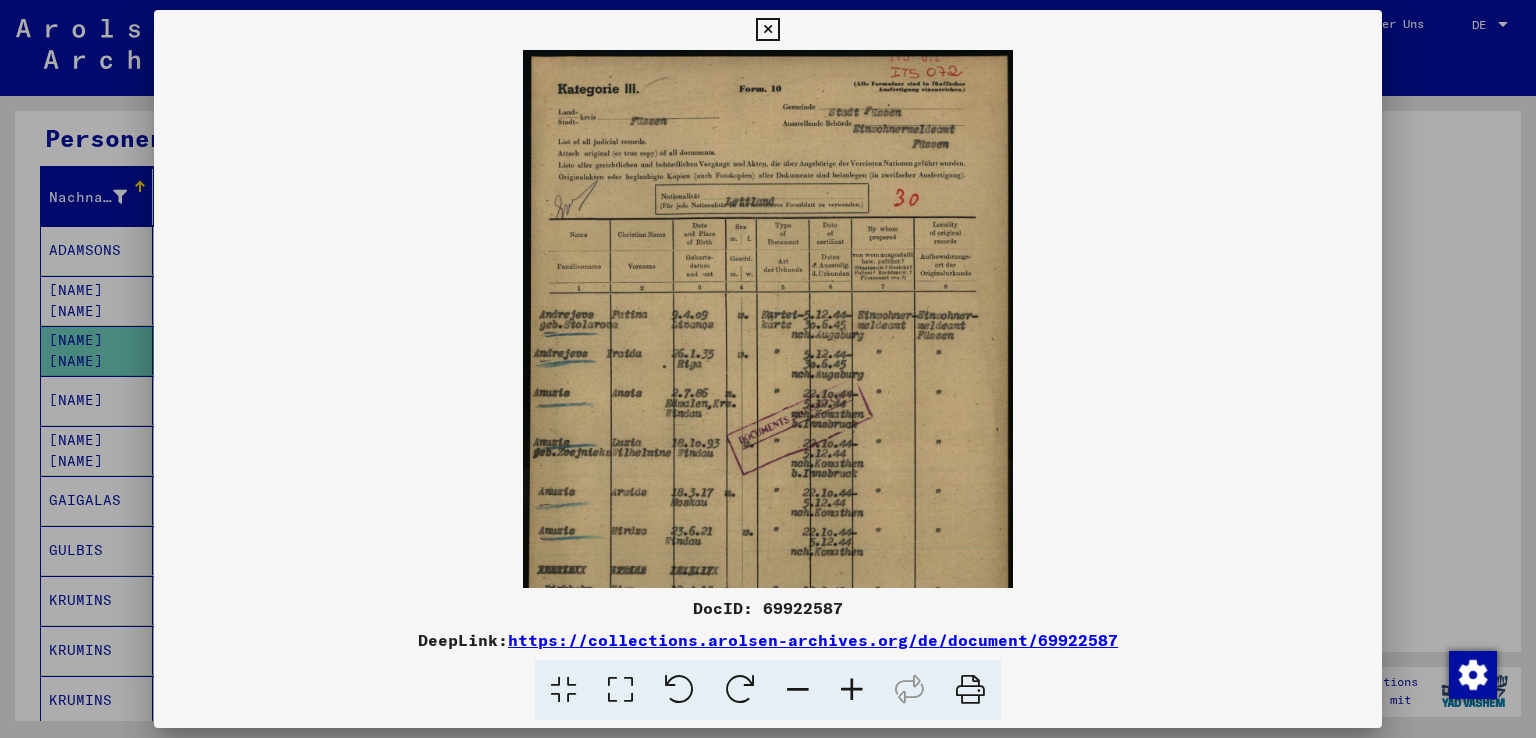 click at bounding box center [852, 690] 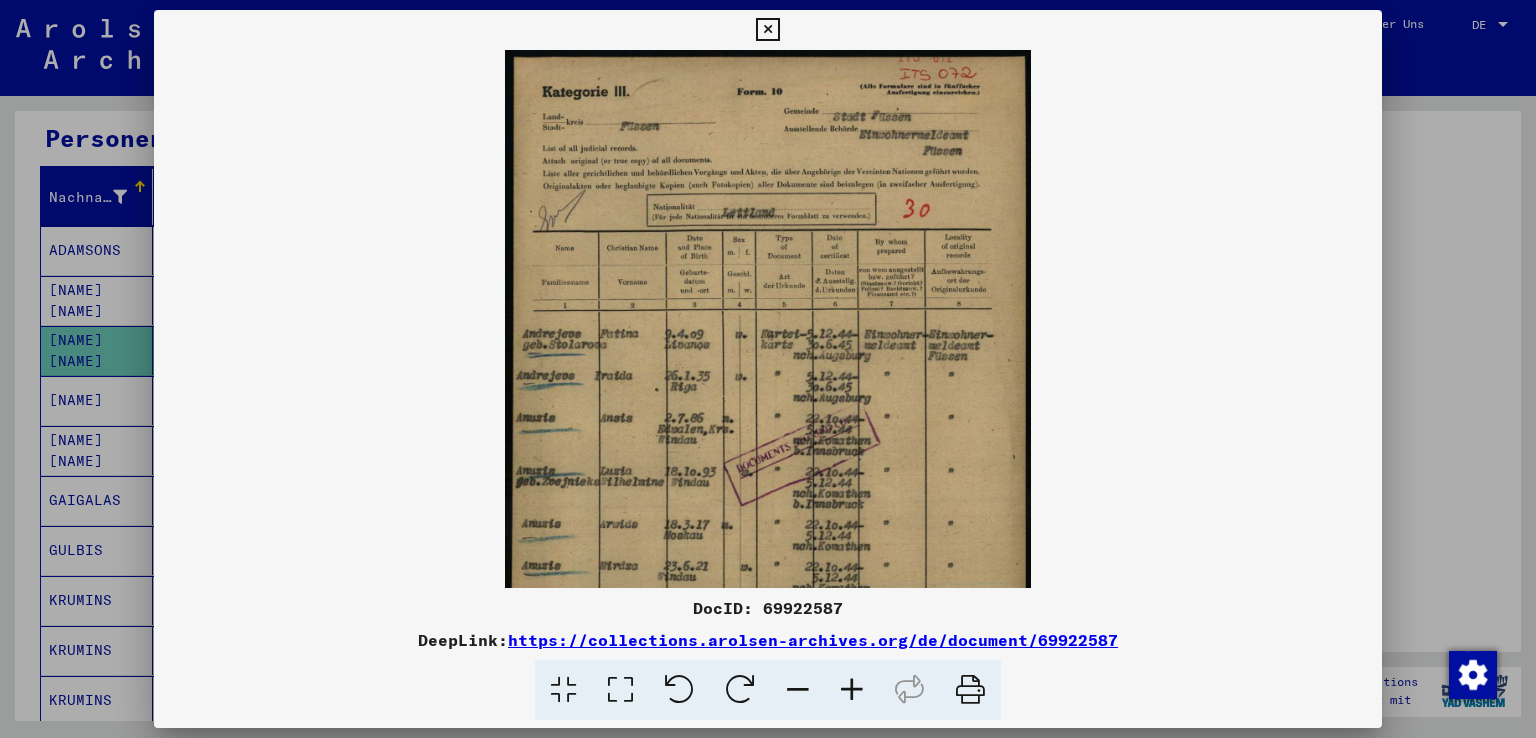 click at bounding box center (852, 690) 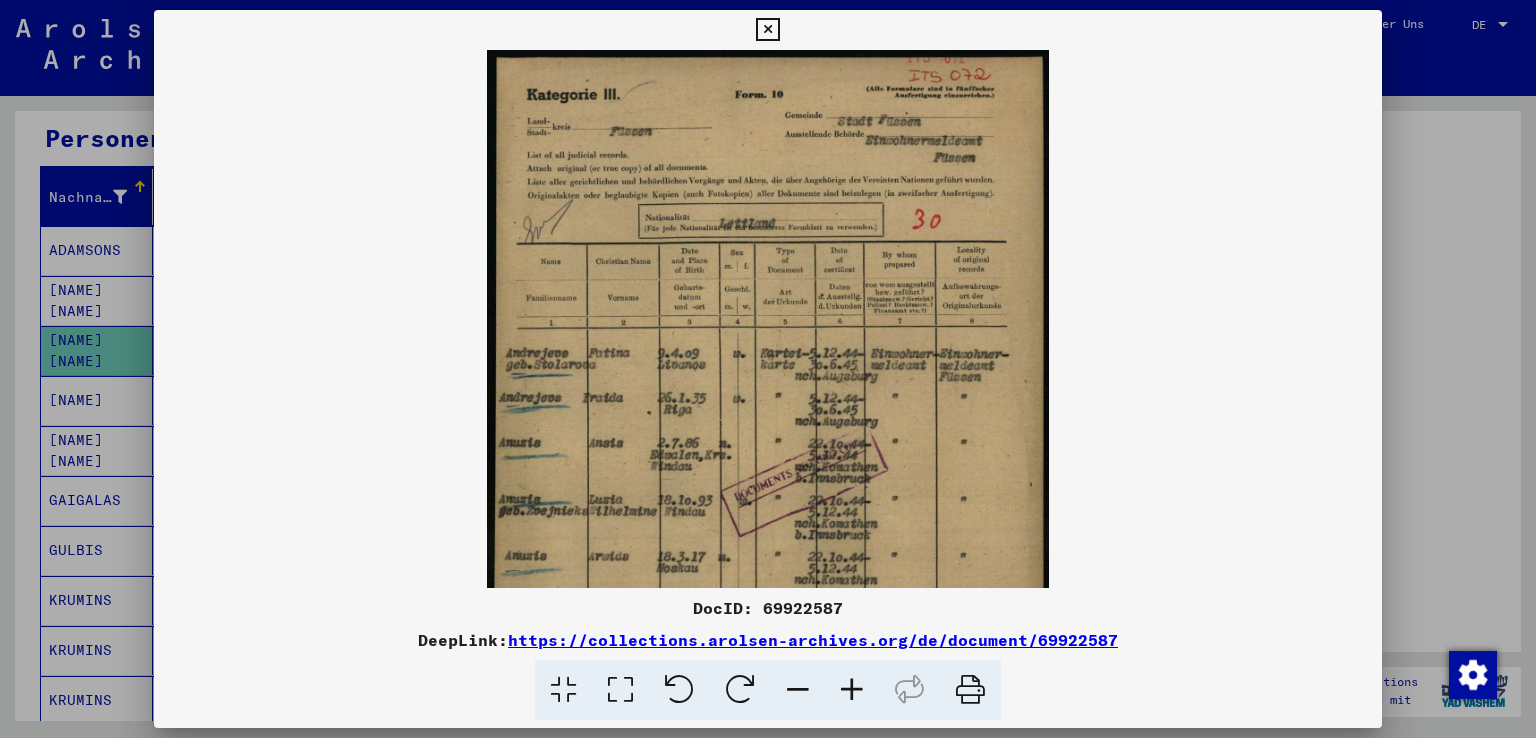 click at bounding box center [852, 690] 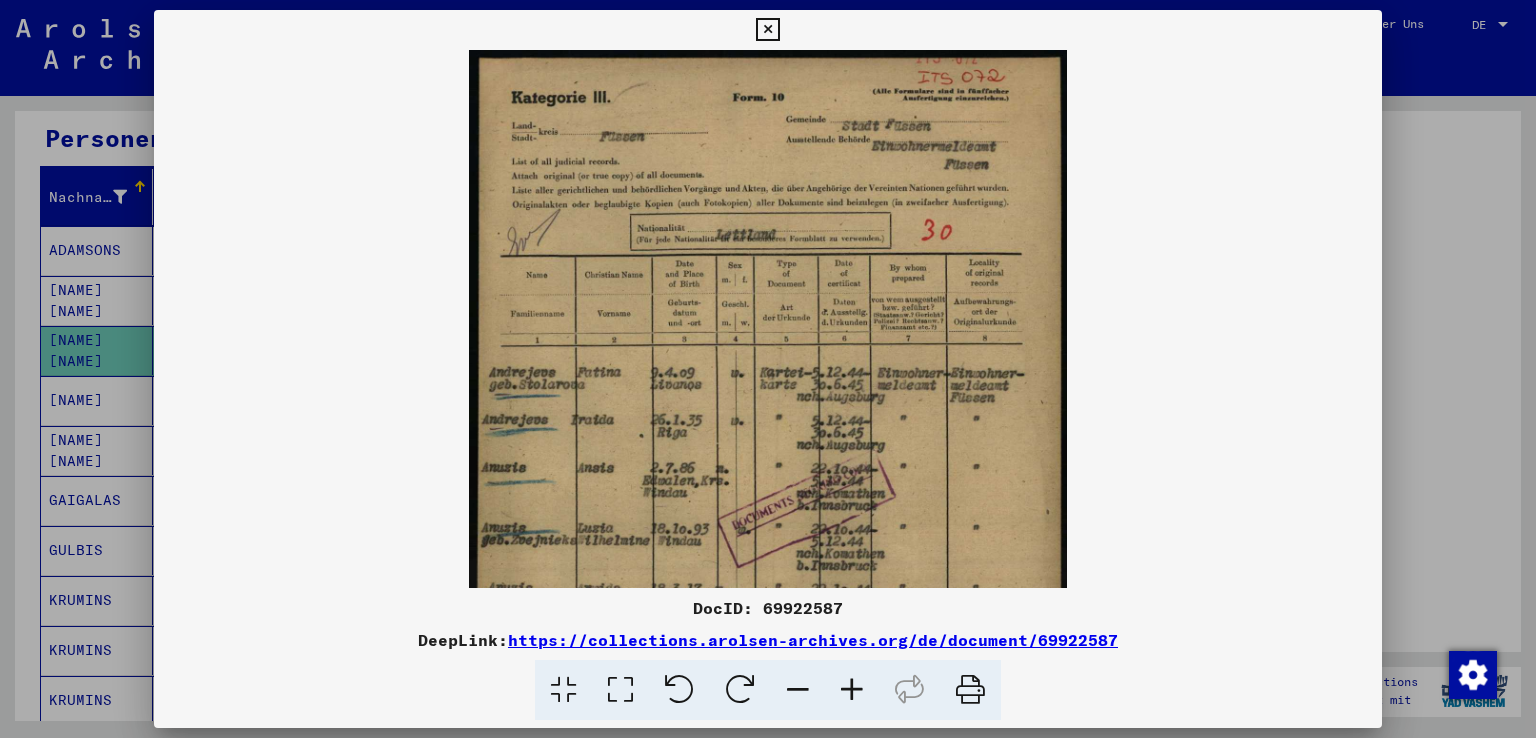 click at bounding box center (852, 690) 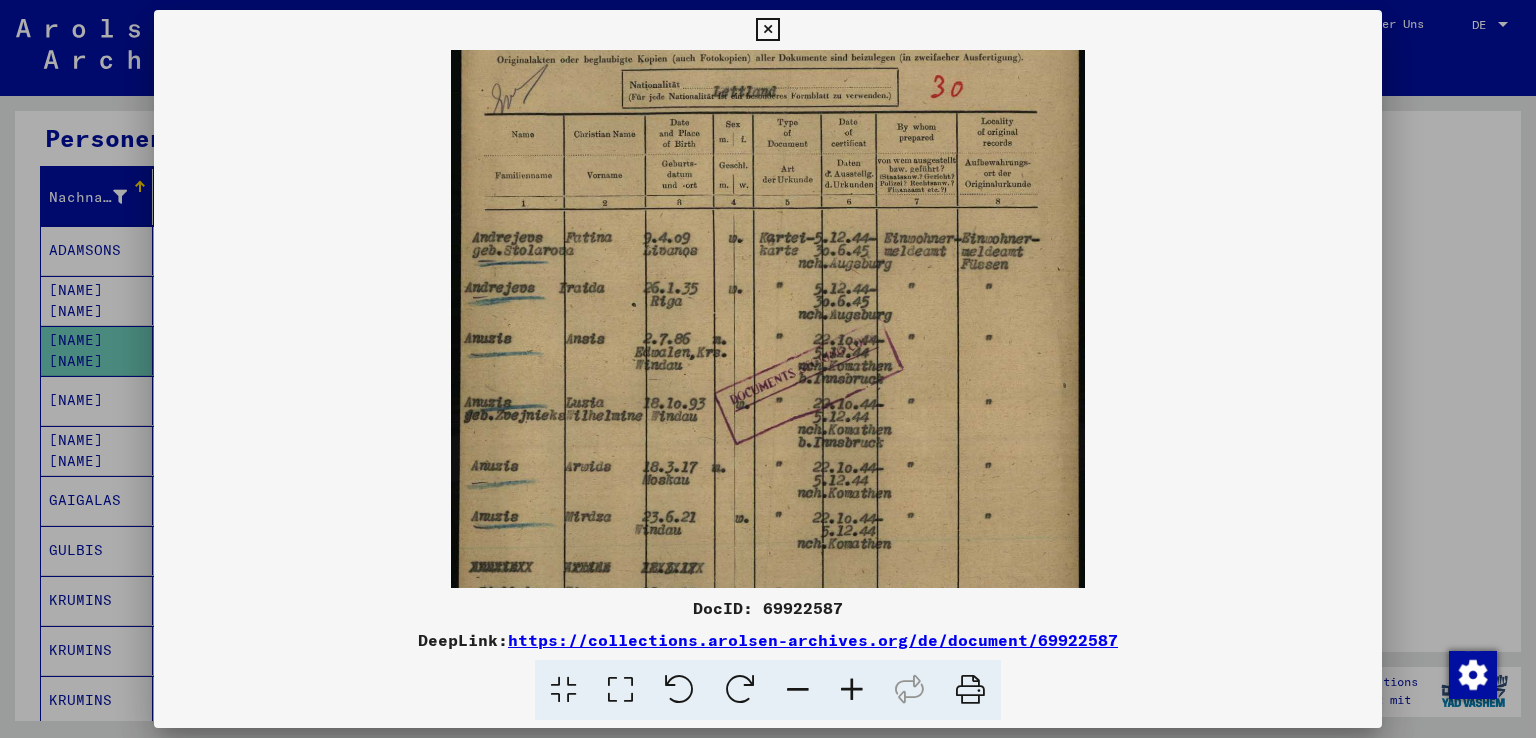 drag, startPoint x: 656, startPoint y: 466, endPoint x: 690, endPoint y: 273, distance: 195.97194 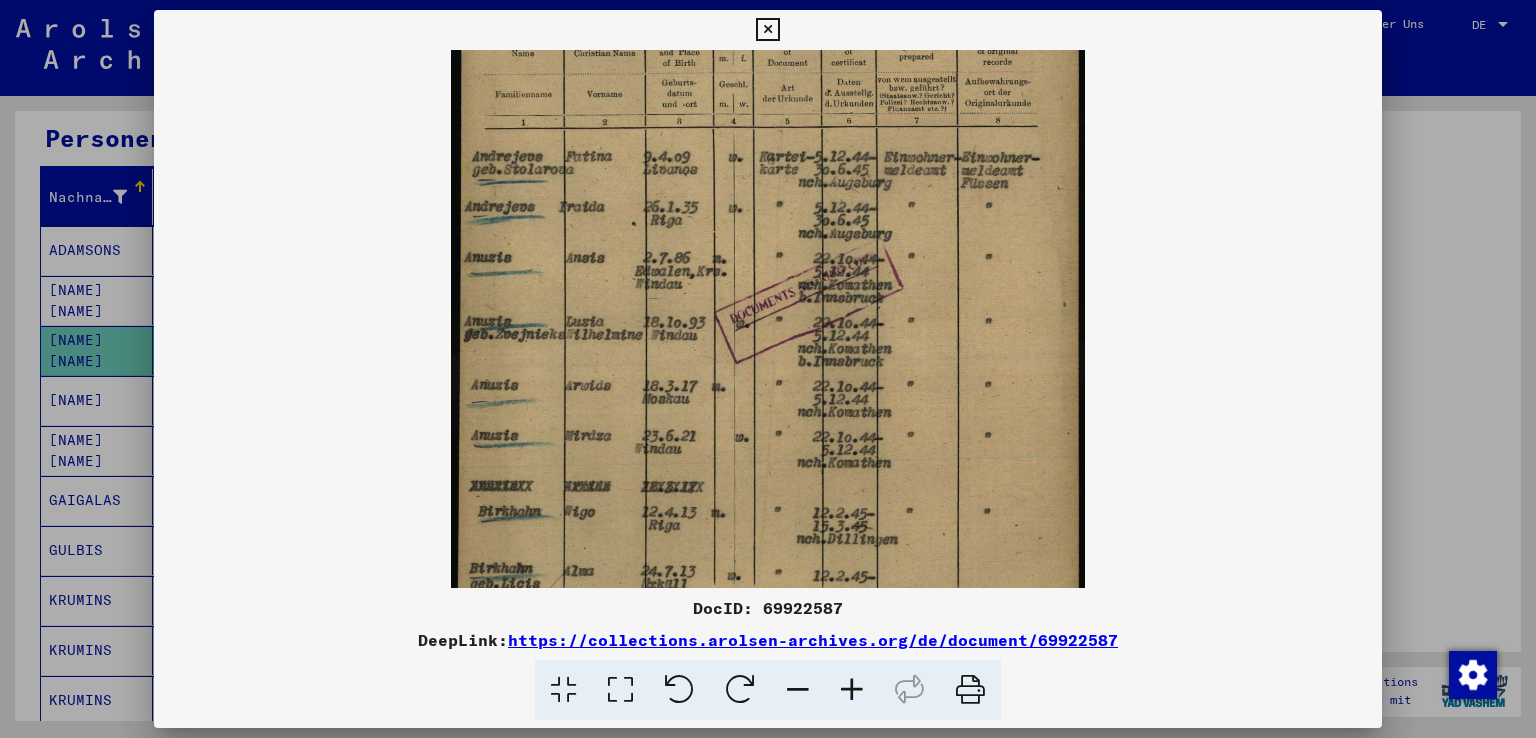 click at bounding box center (852, 690) 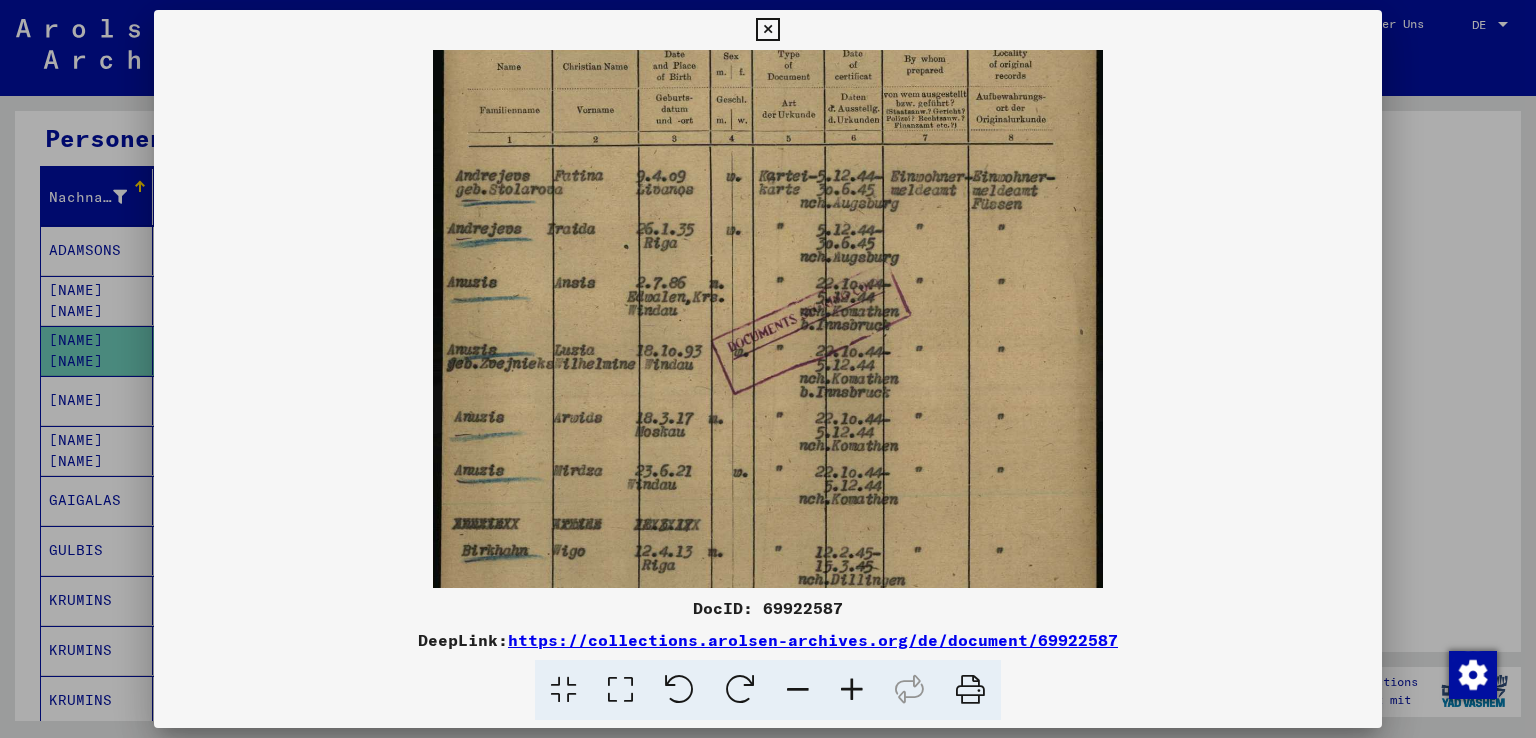 click at bounding box center [852, 690] 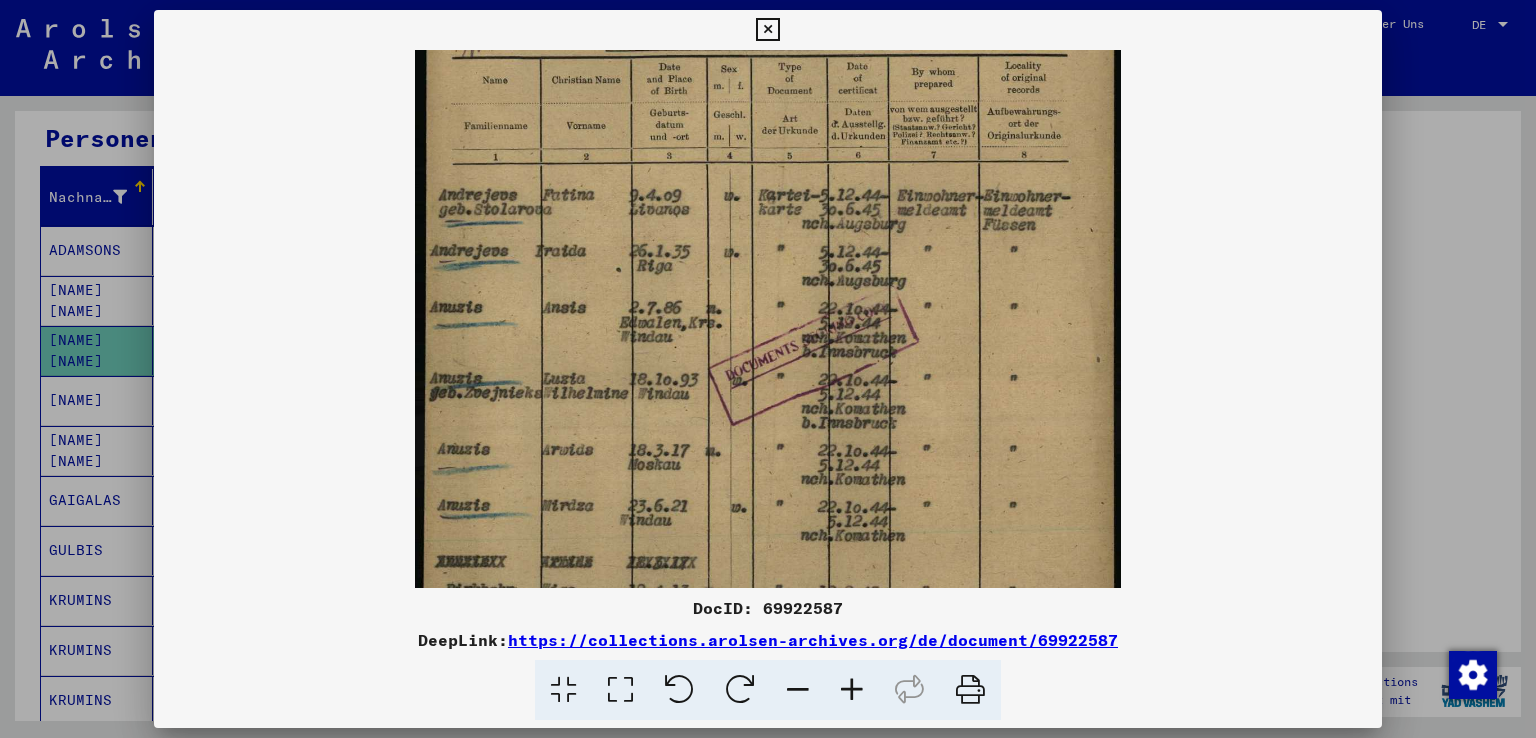 click at bounding box center [852, 690] 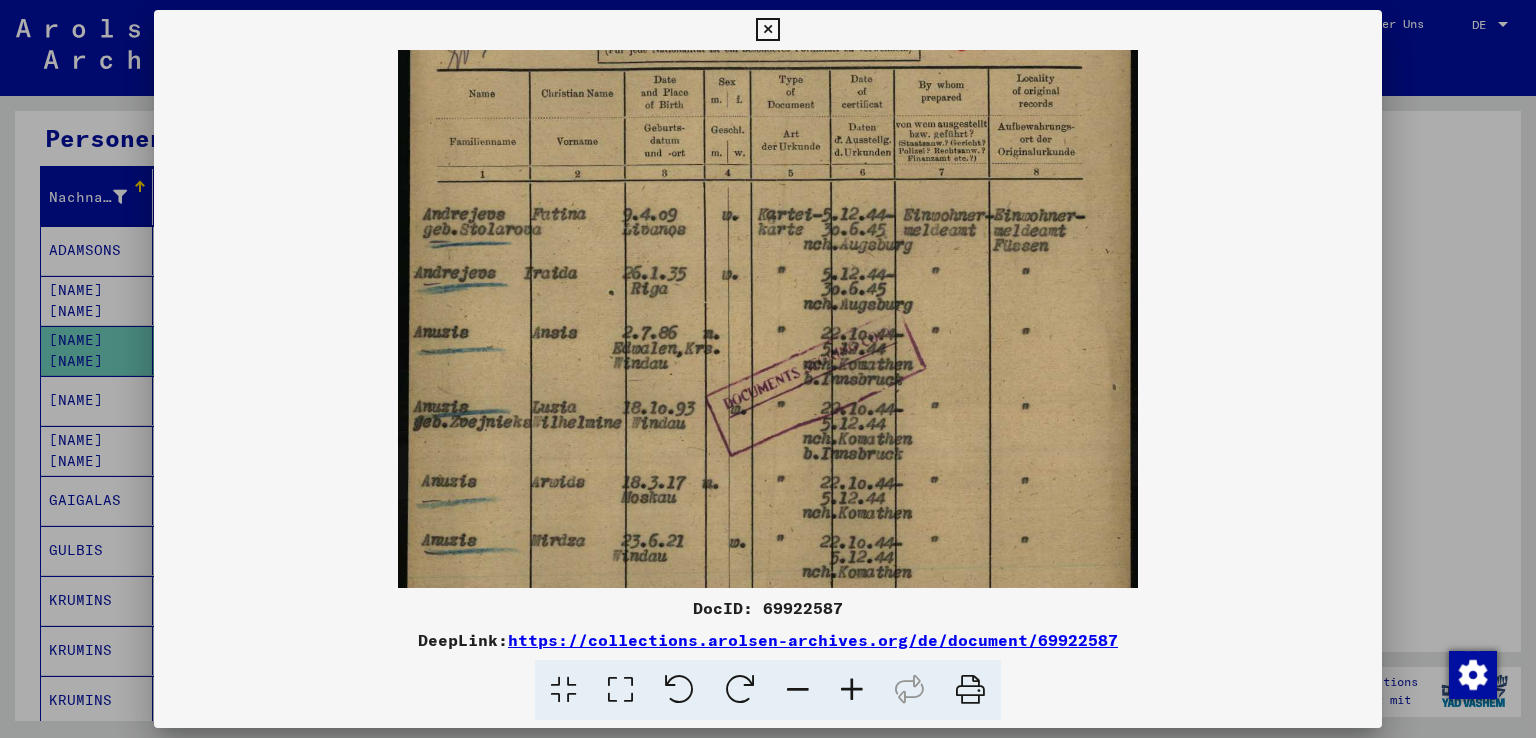 drag, startPoint x: 688, startPoint y: 482, endPoint x: 704, endPoint y: 288, distance: 194.65868 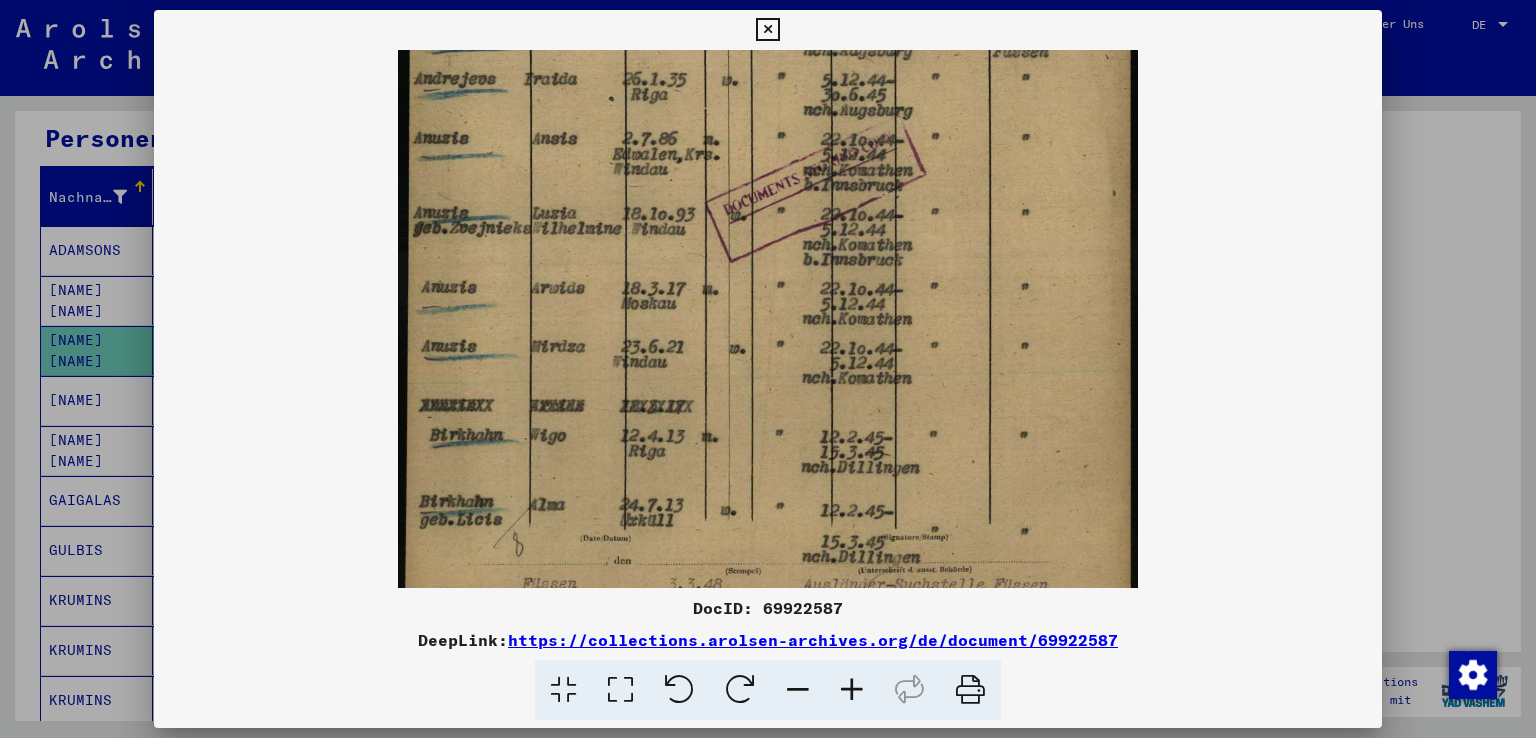 click at bounding box center [767, 30] 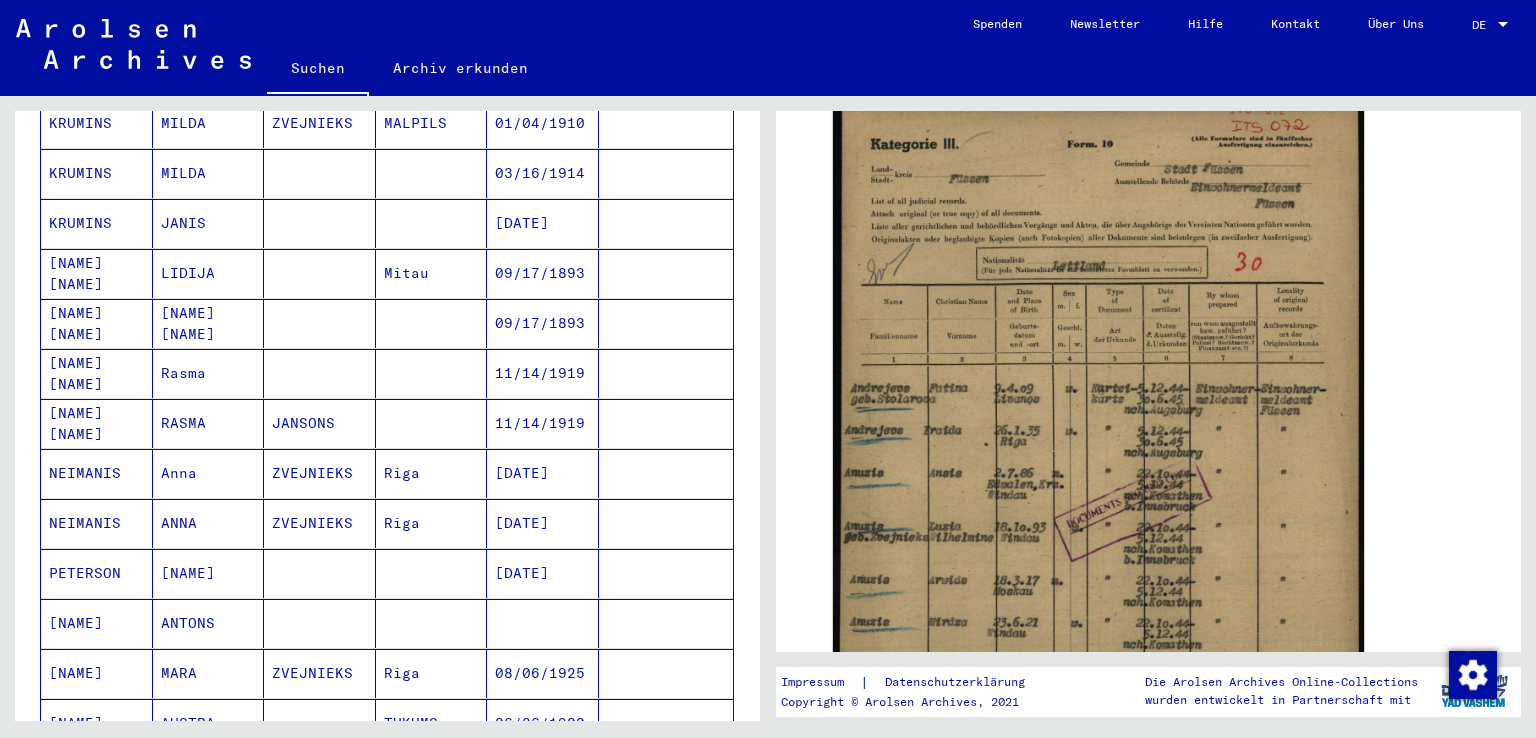 scroll, scrollTop: 700, scrollLeft: 0, axis: vertical 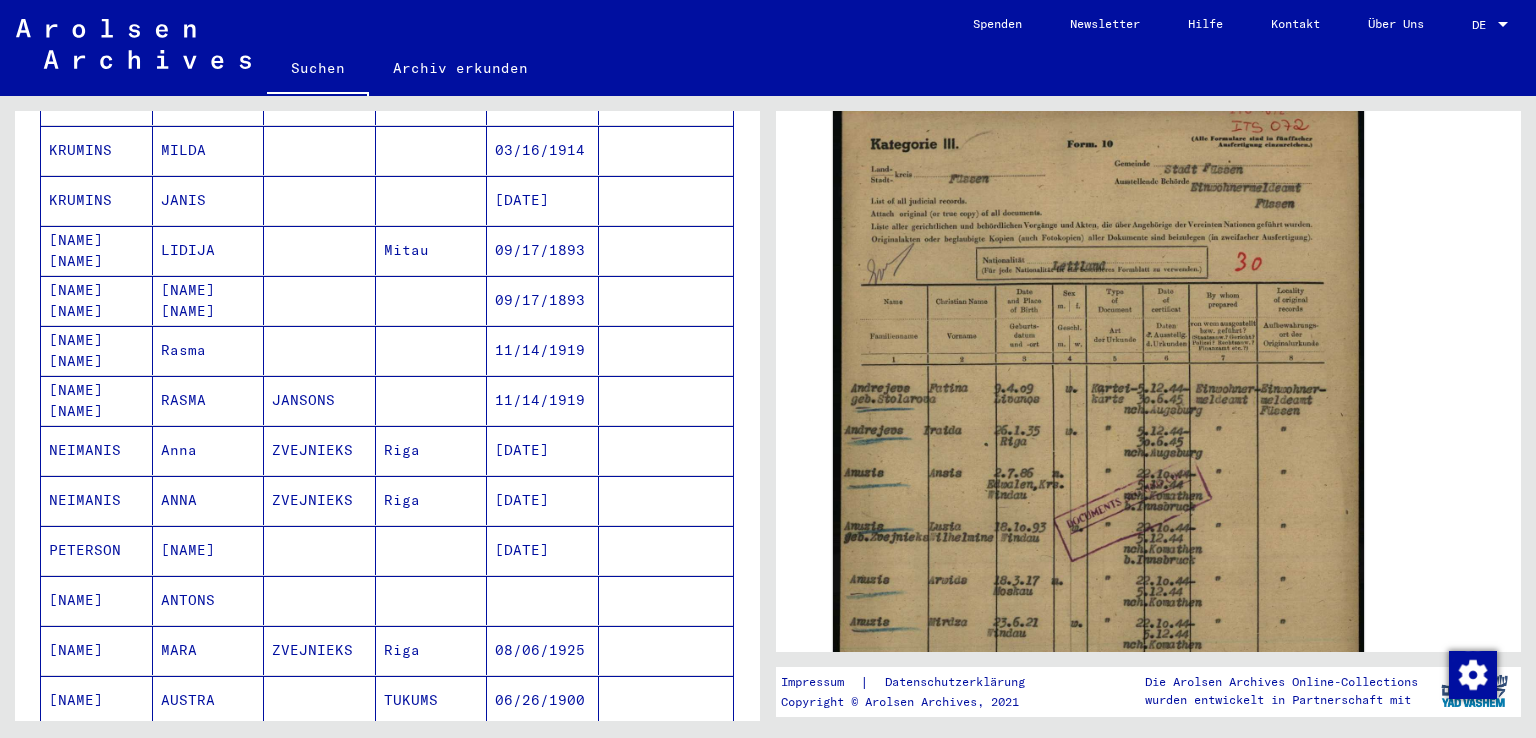 click on "LIDIJA" at bounding box center (209, 300) 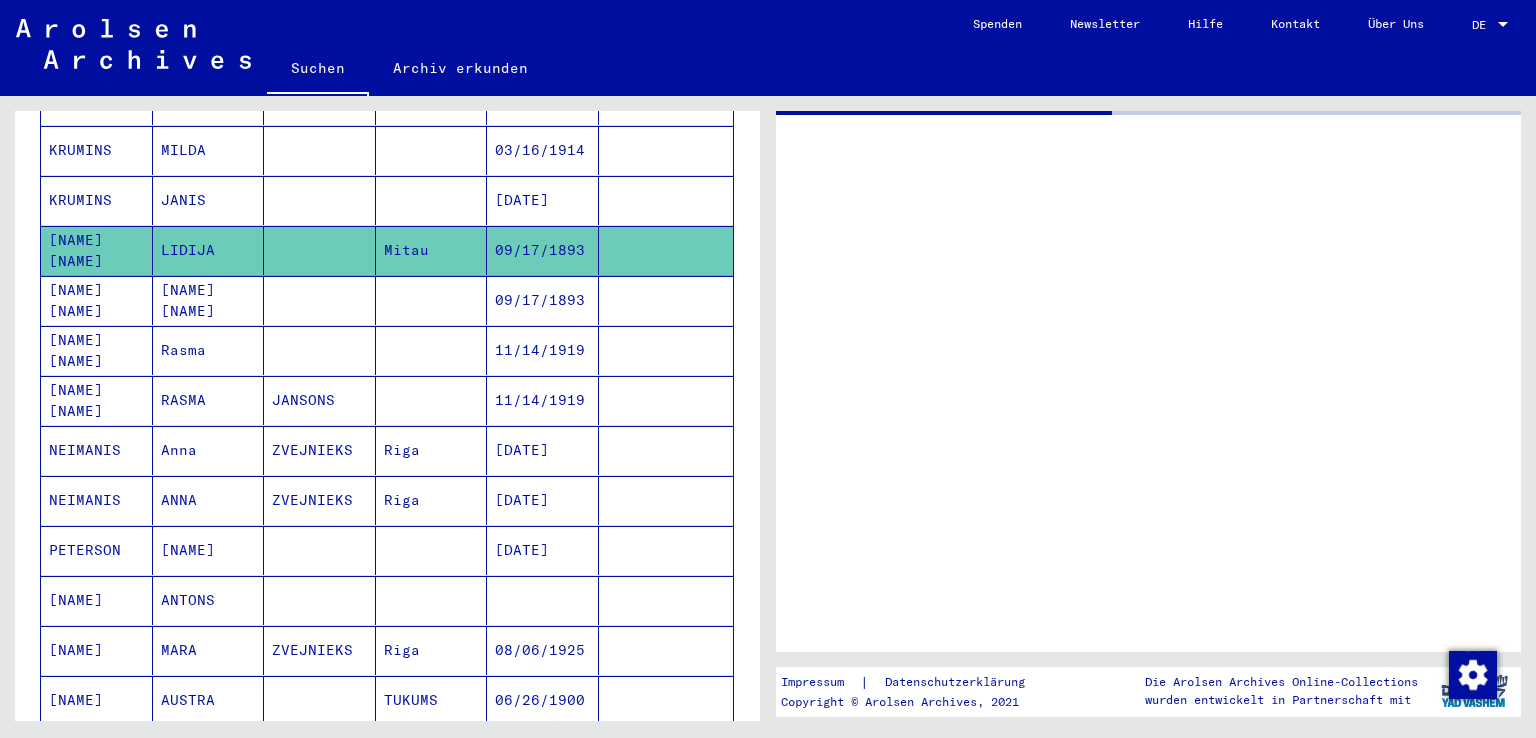 scroll, scrollTop: 0, scrollLeft: 0, axis: both 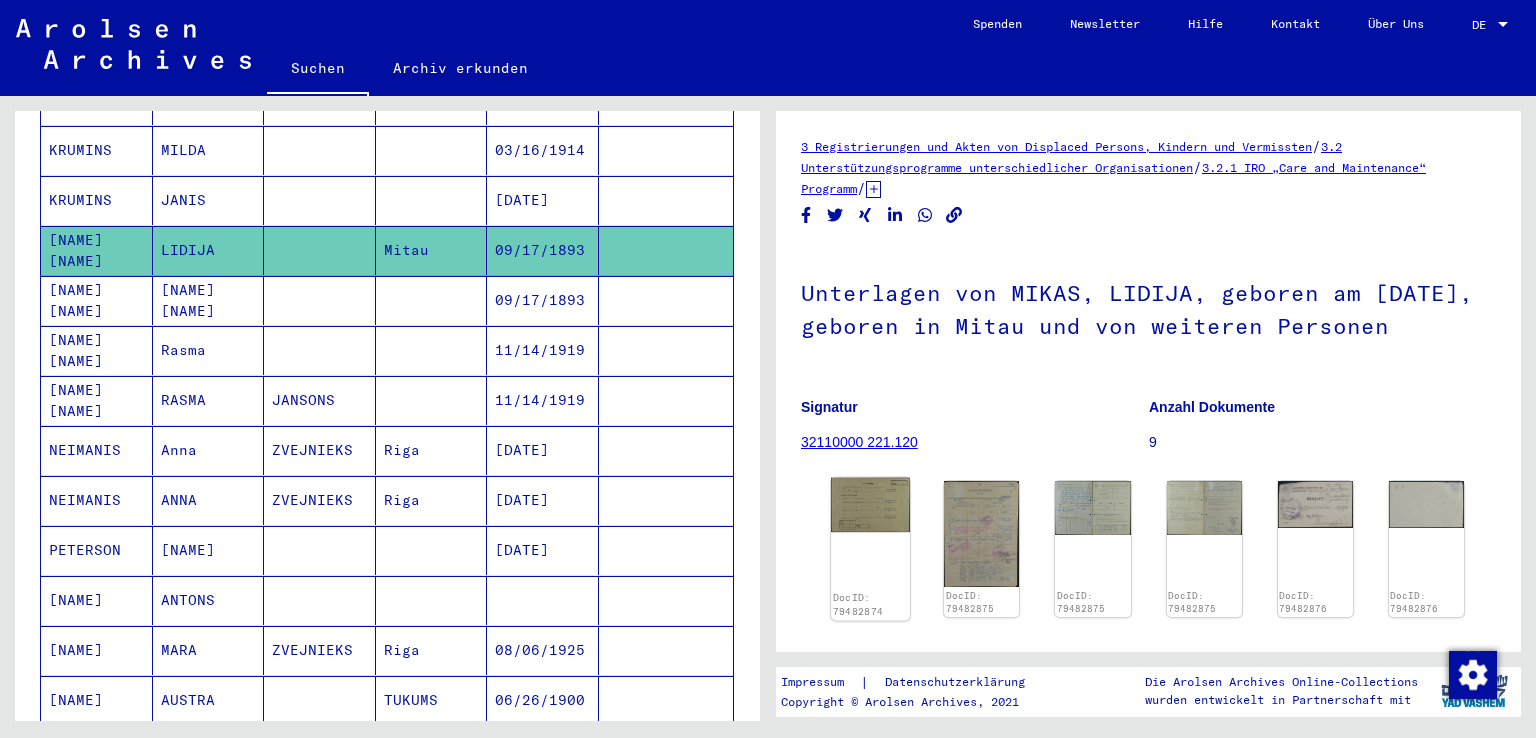 click 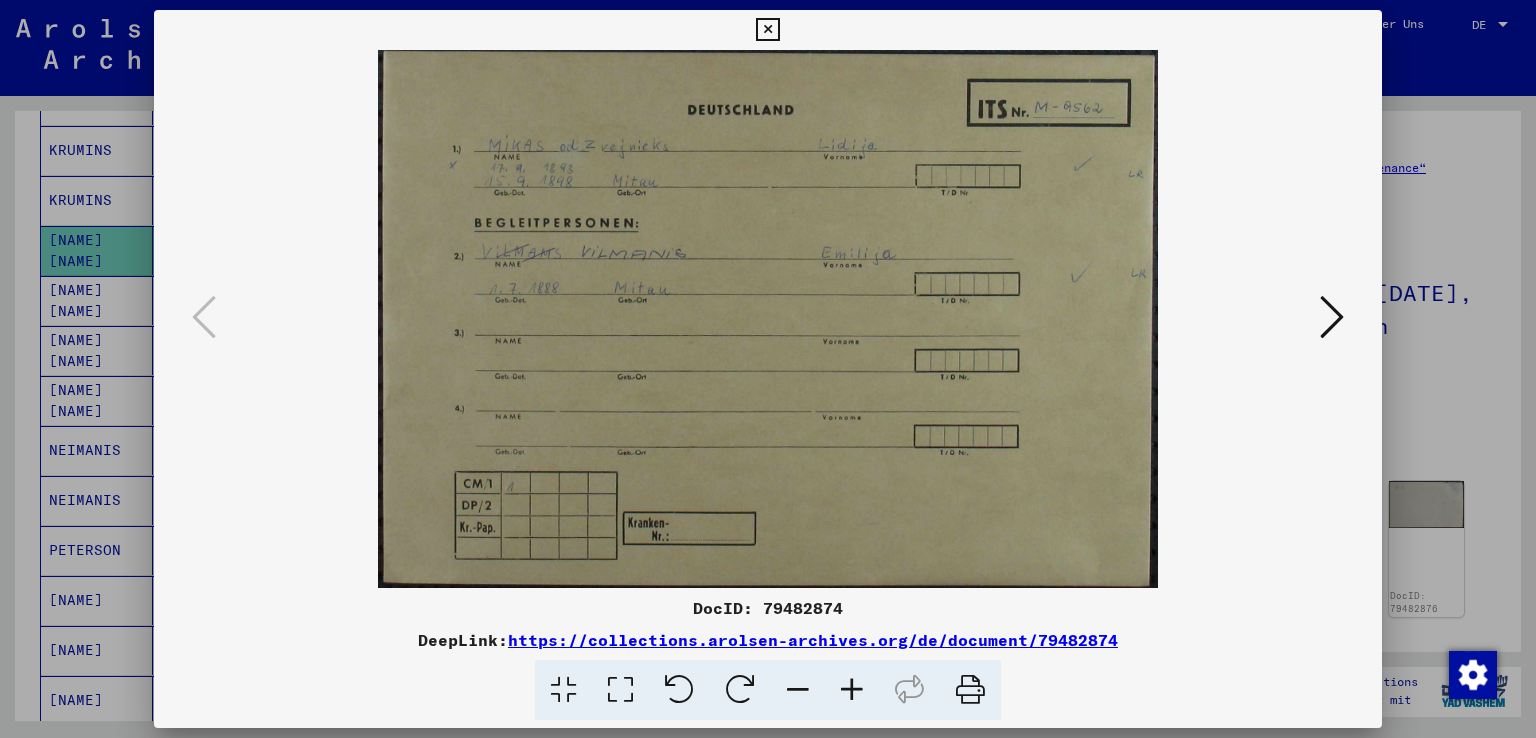 click at bounding box center (1332, 317) 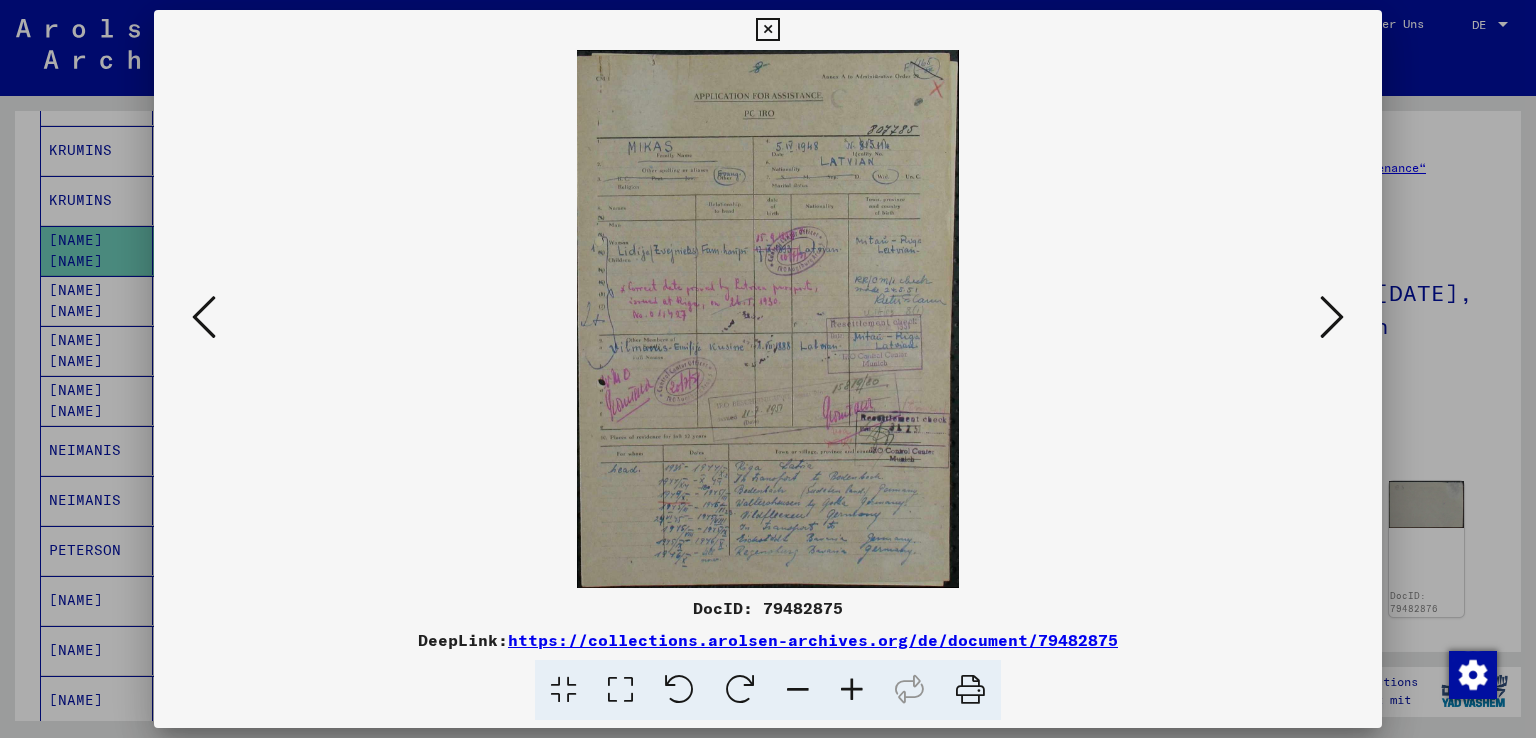click at bounding box center (852, 690) 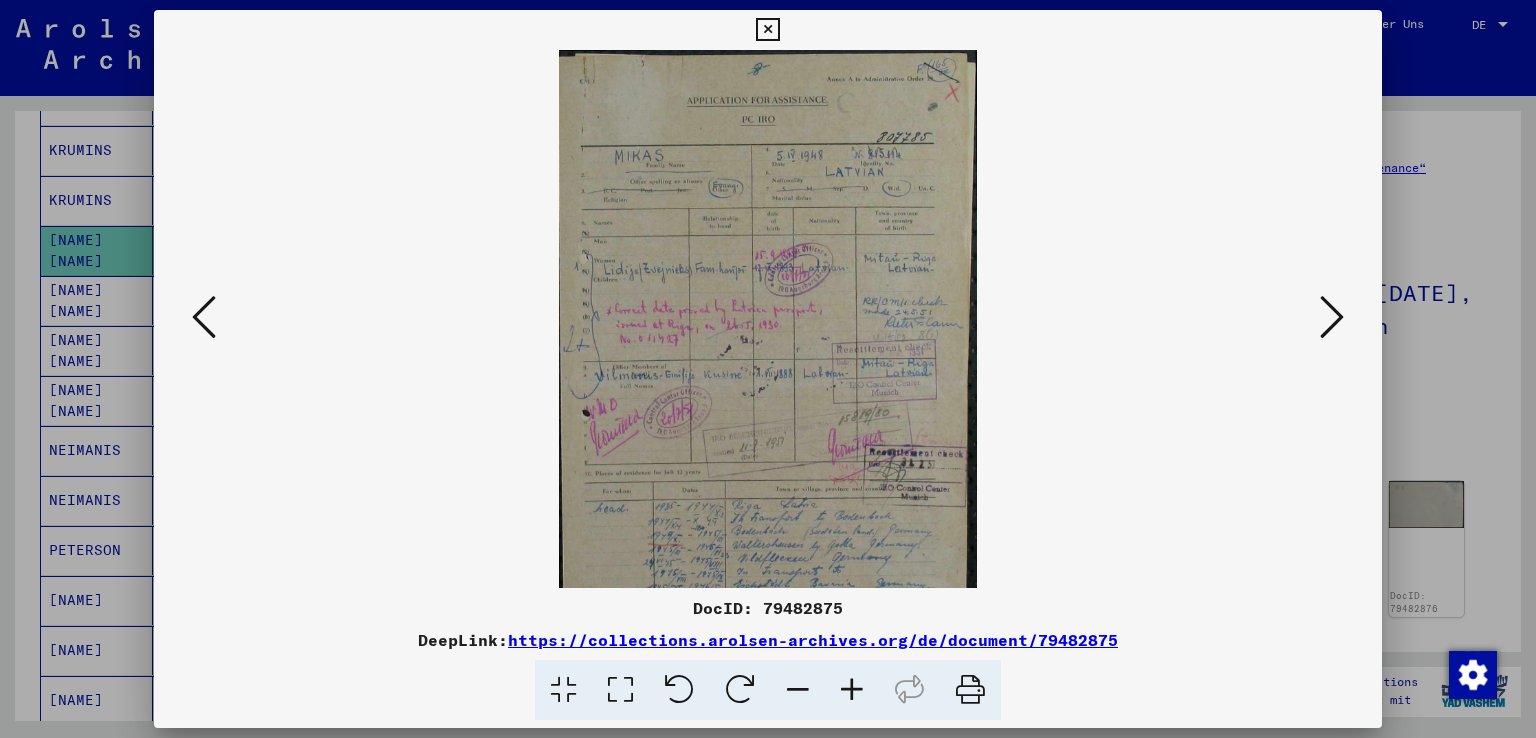 click at bounding box center (852, 690) 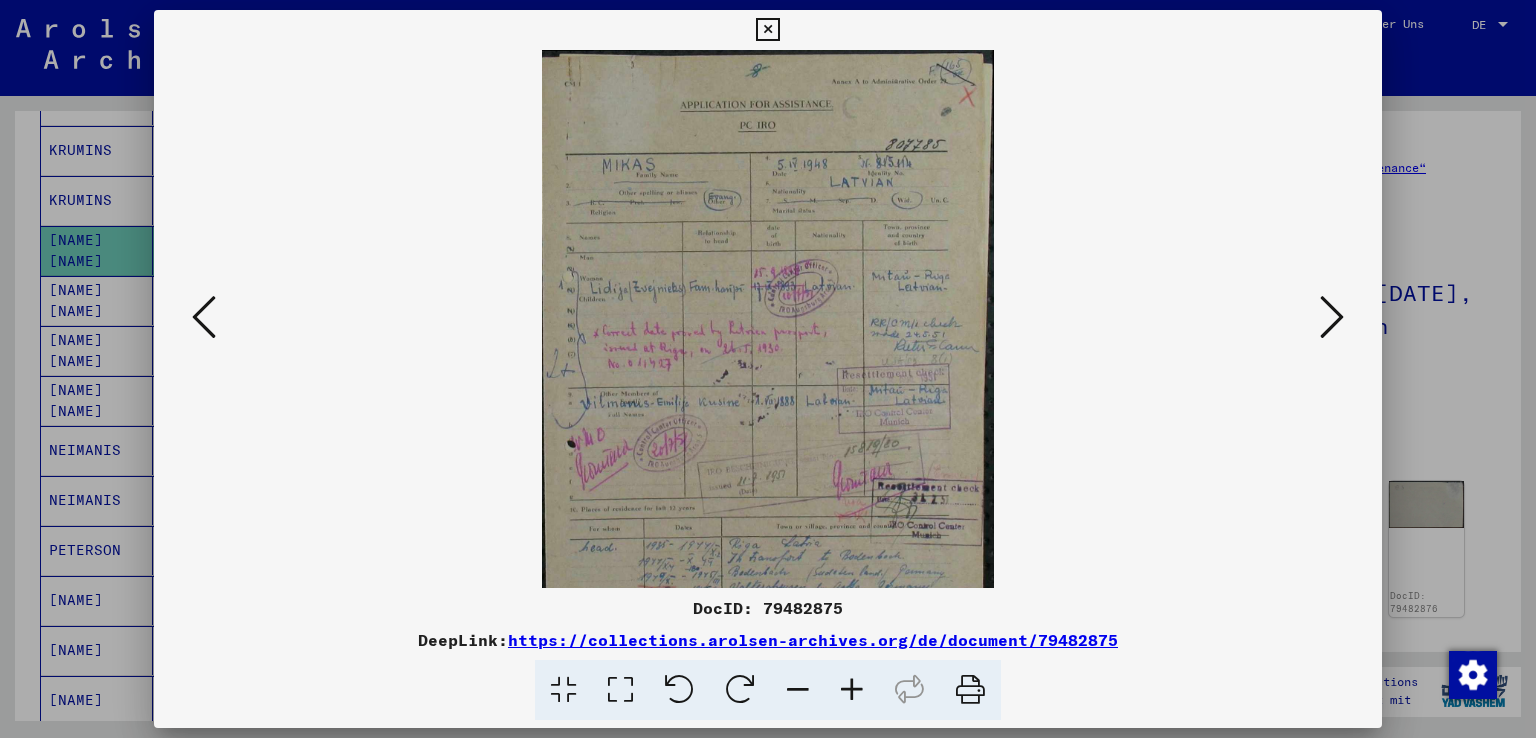 click at bounding box center [852, 690] 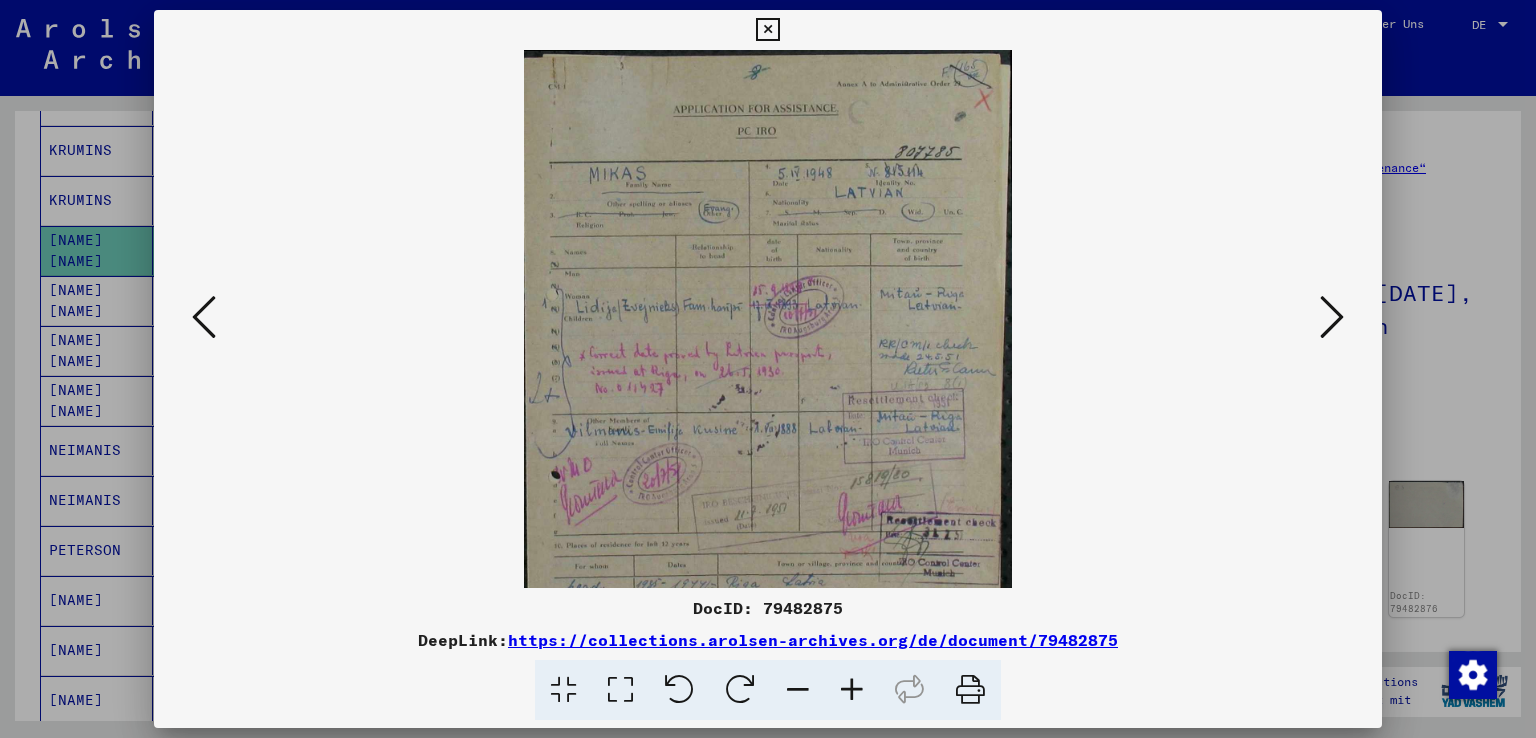 click at bounding box center [852, 690] 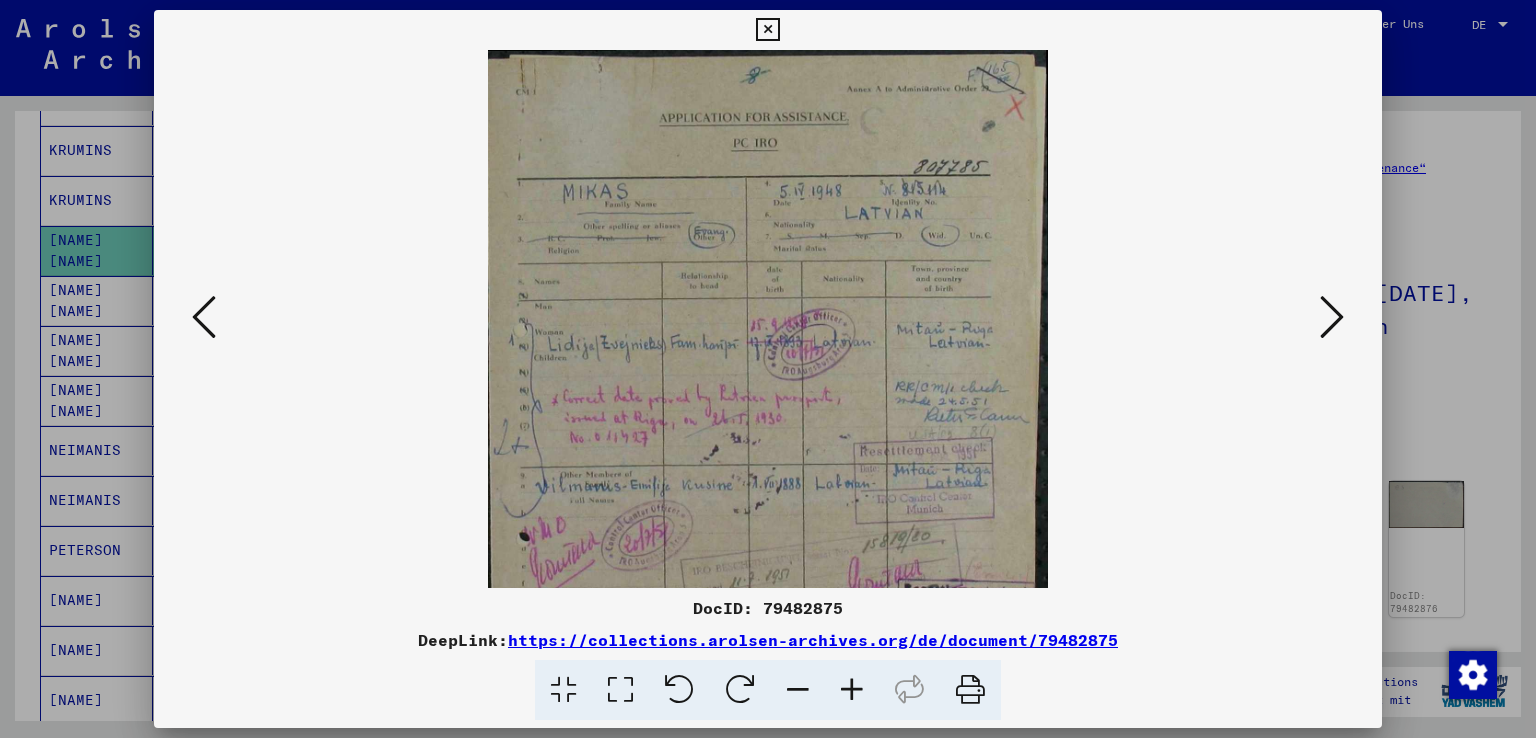 click at bounding box center [852, 690] 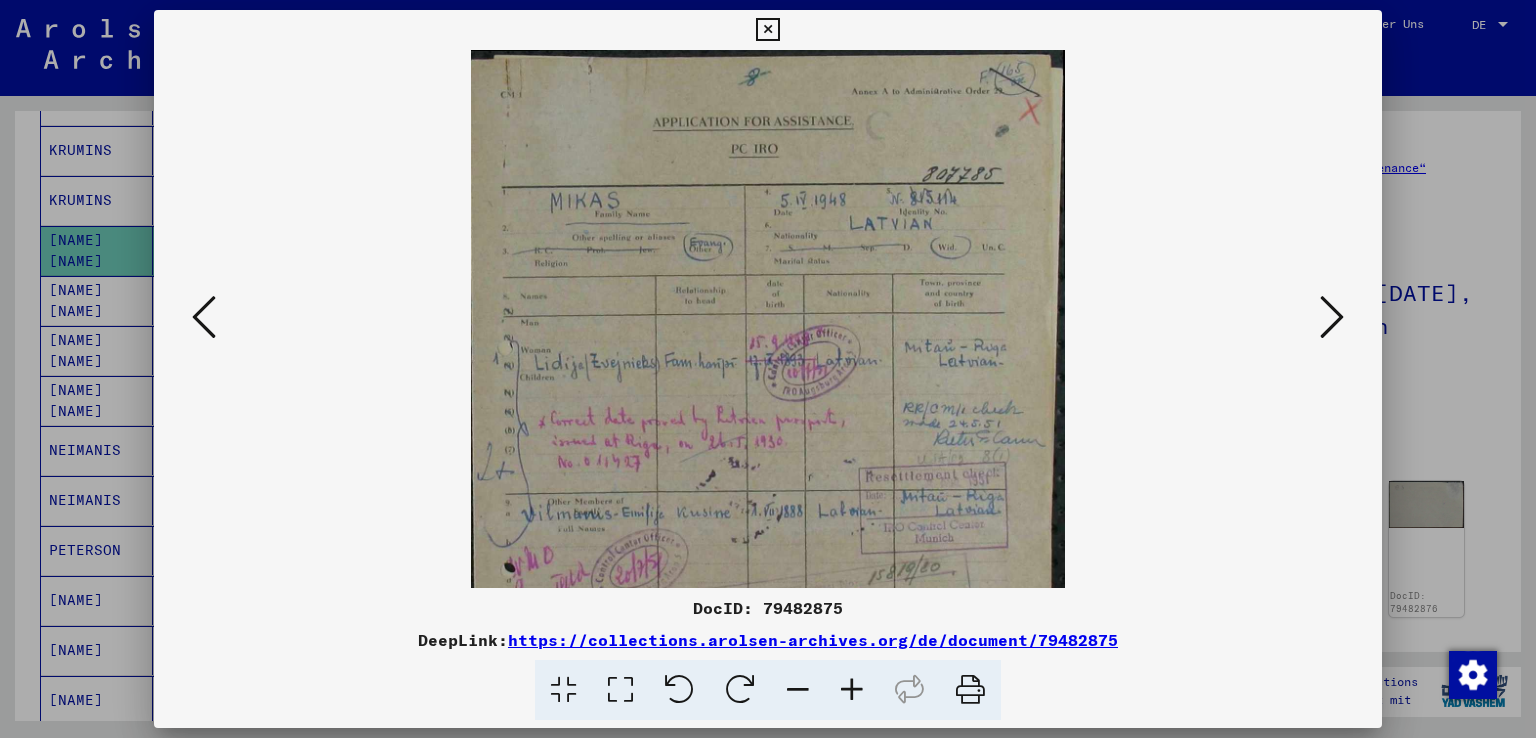 click at bounding box center (852, 690) 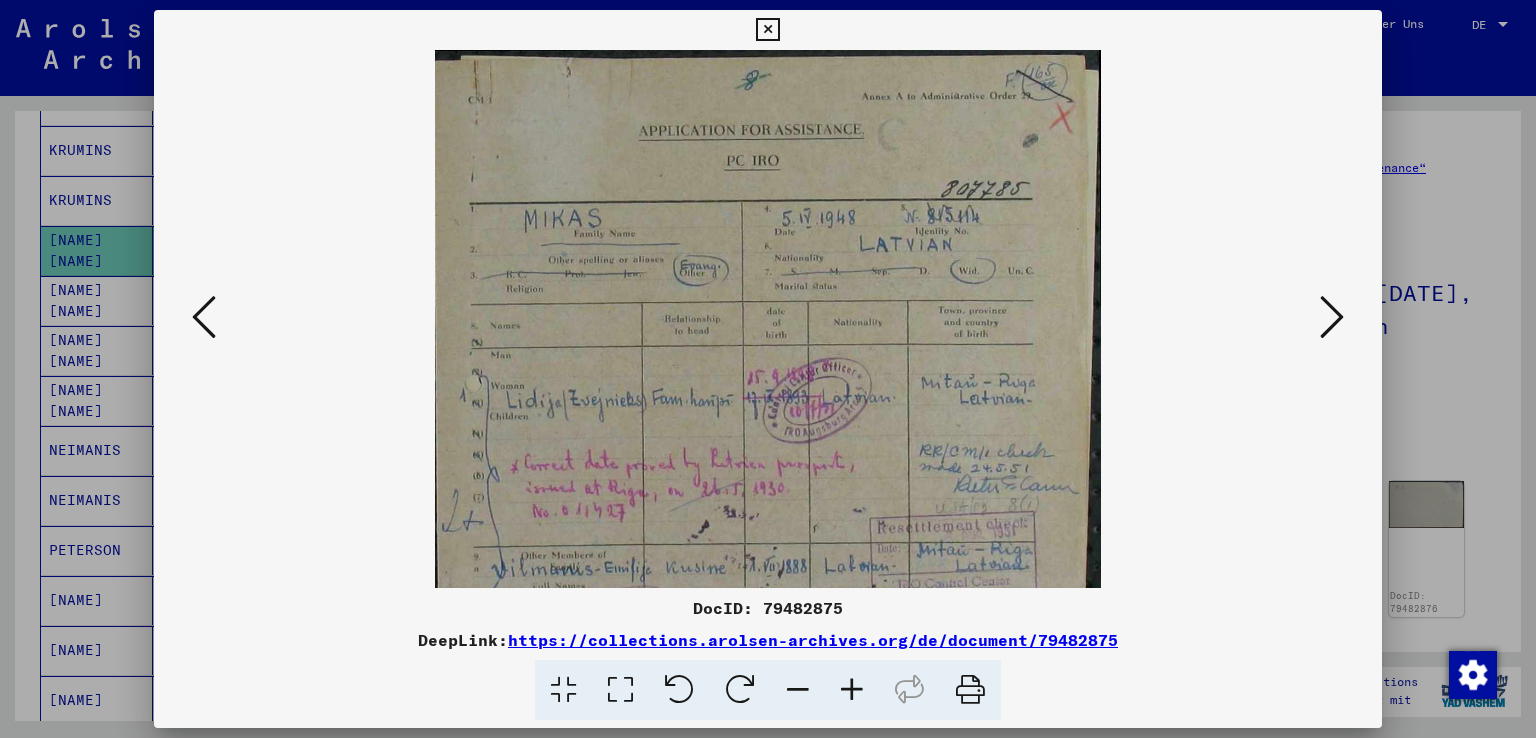 click at bounding box center [852, 690] 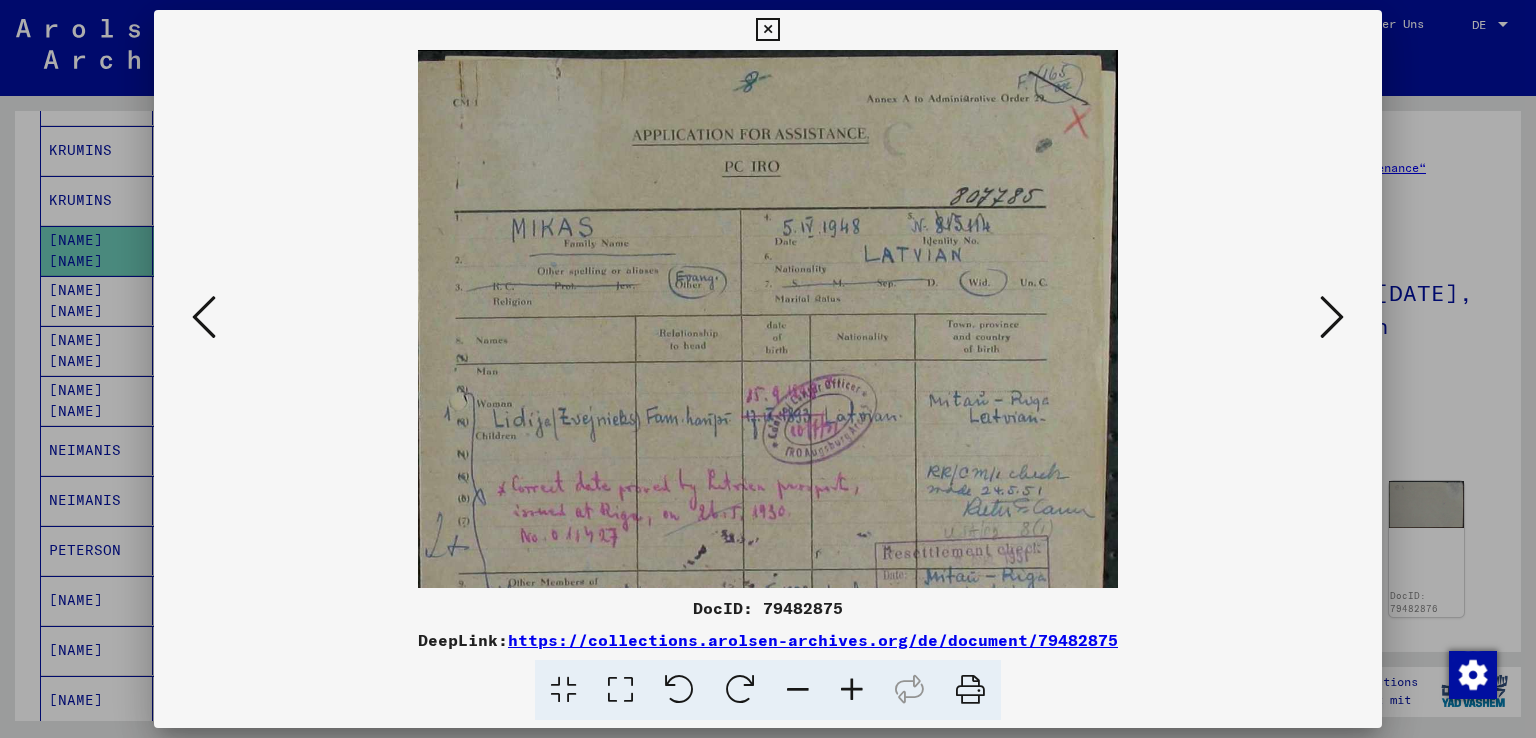 click at bounding box center [852, 690] 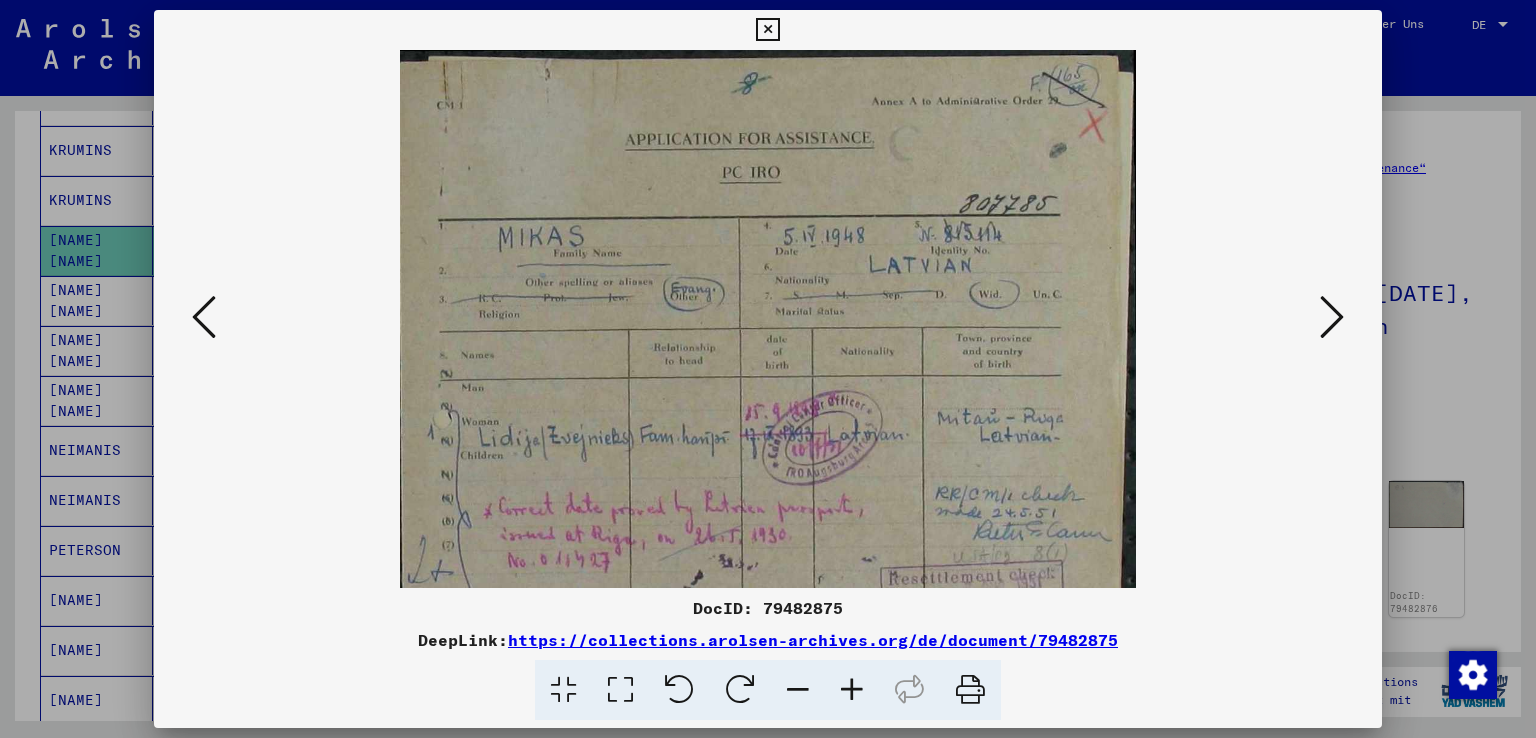 click at bounding box center (852, 690) 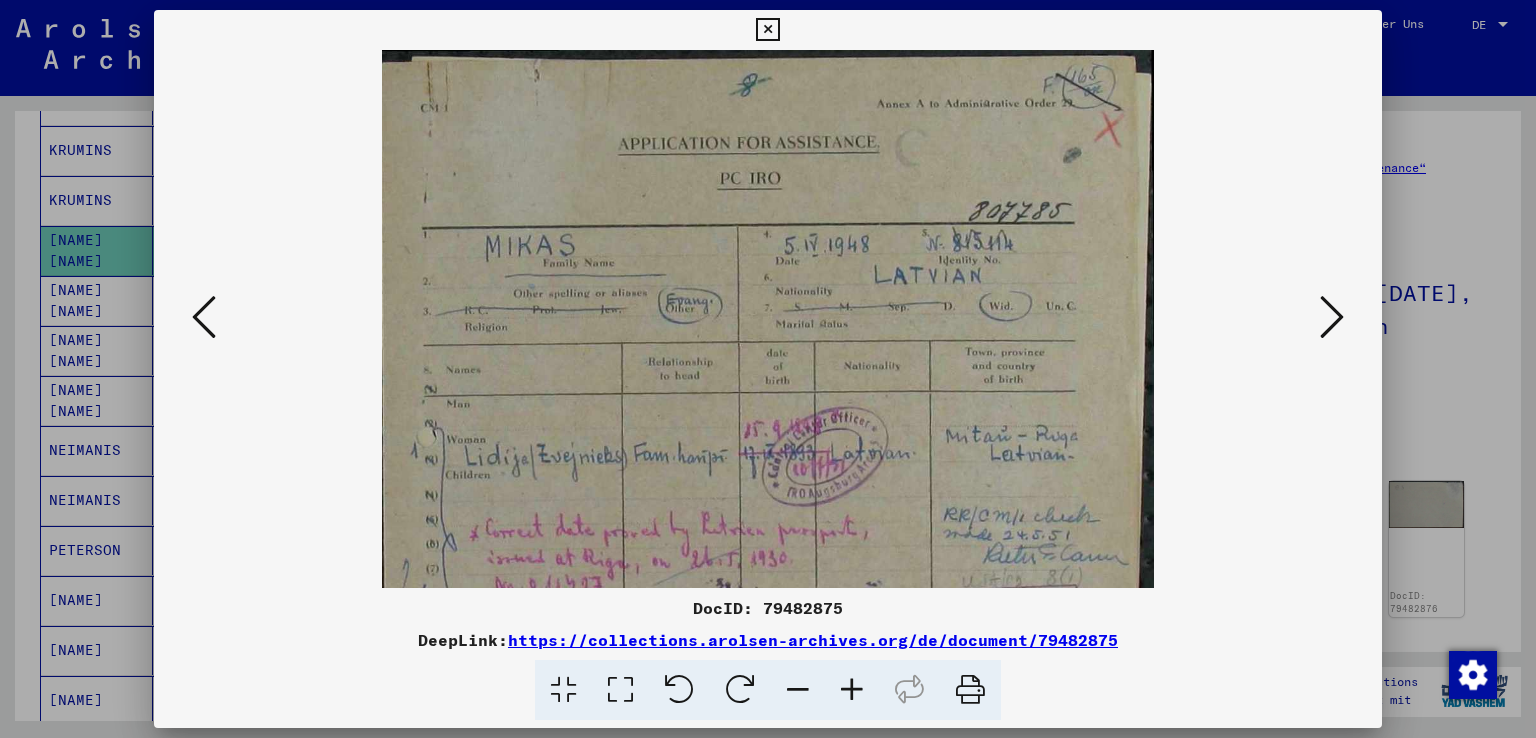 click at bounding box center [852, 690] 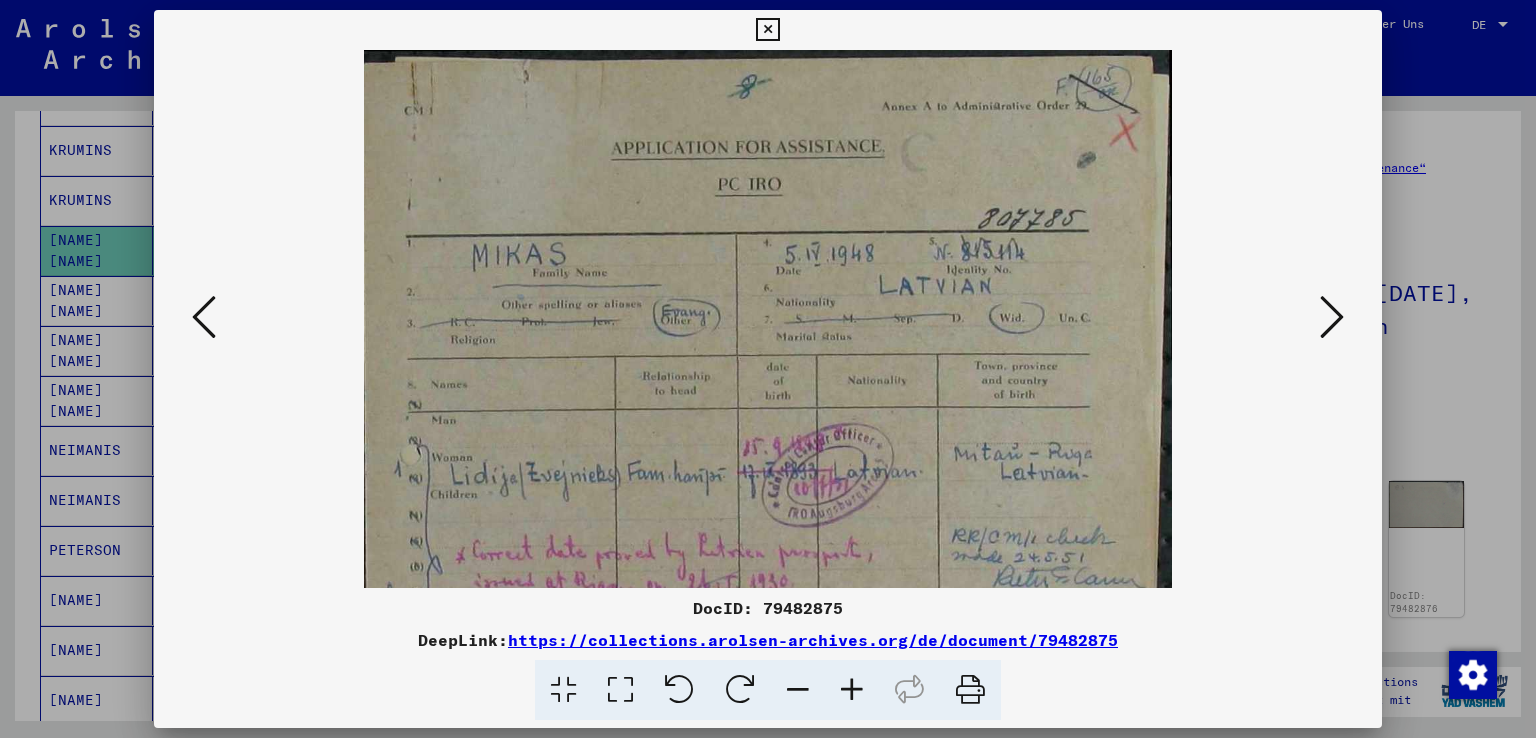 click at bounding box center (852, 690) 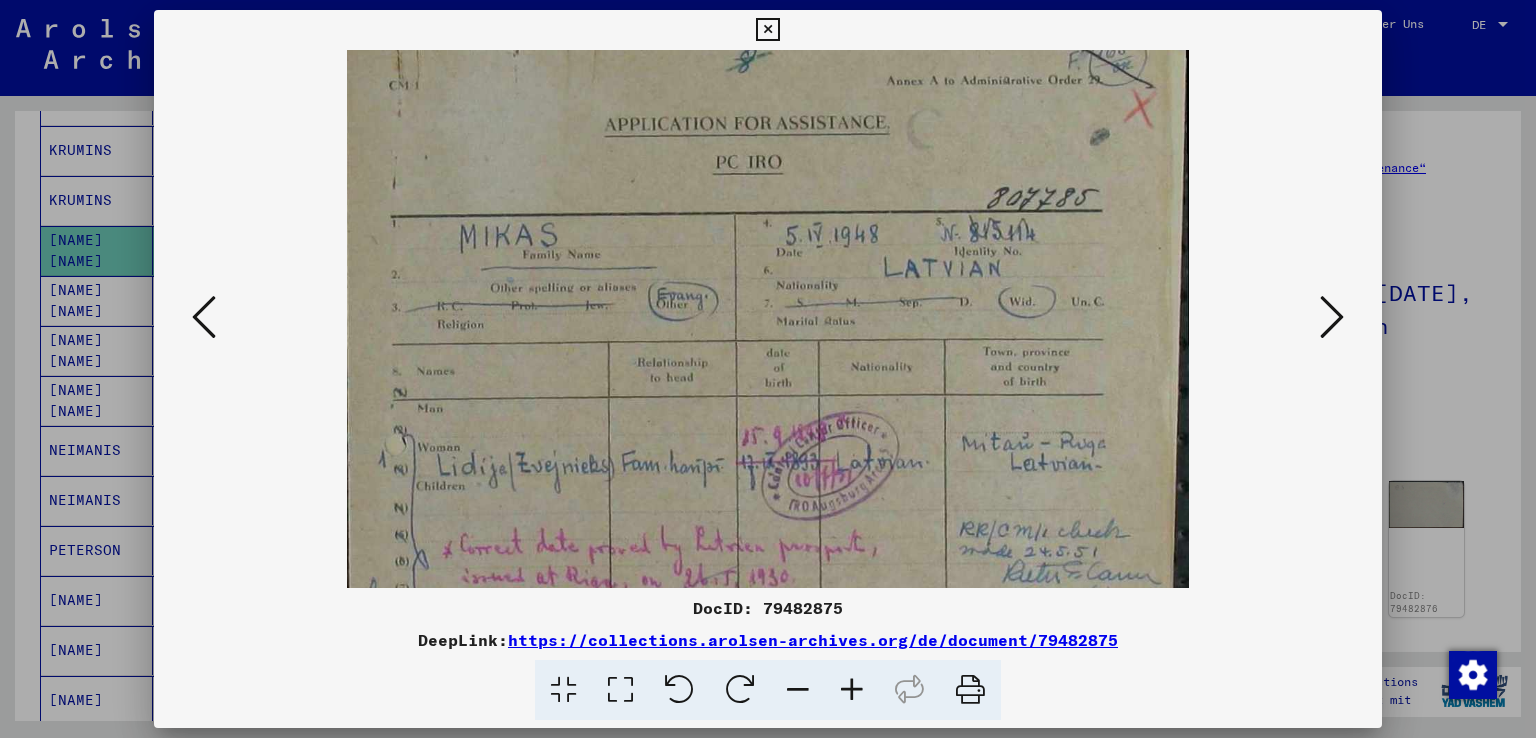 drag, startPoint x: 798, startPoint y: 405, endPoint x: 798, endPoint y: 210, distance: 195 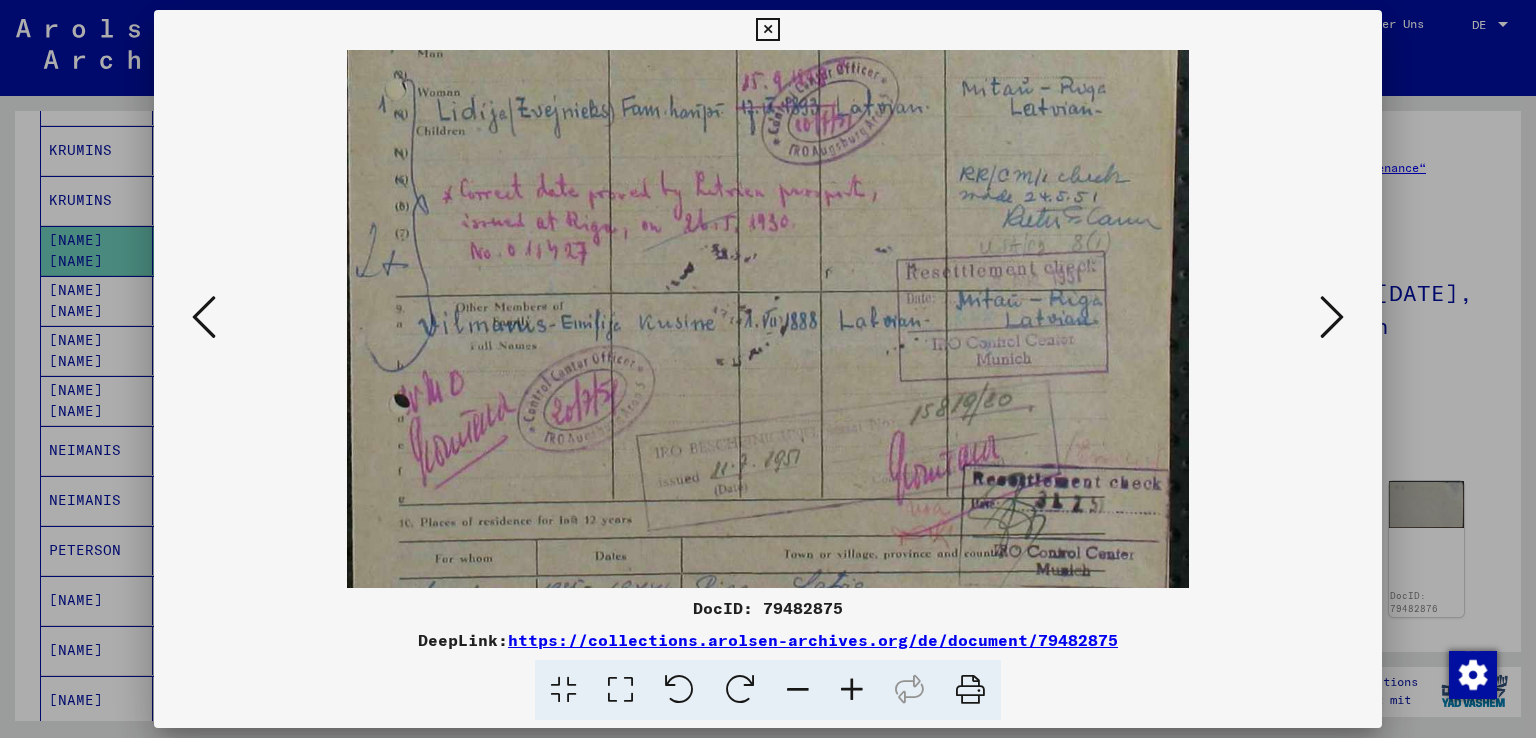 drag, startPoint x: 664, startPoint y: 331, endPoint x: 660, endPoint y: 114, distance: 217.03687 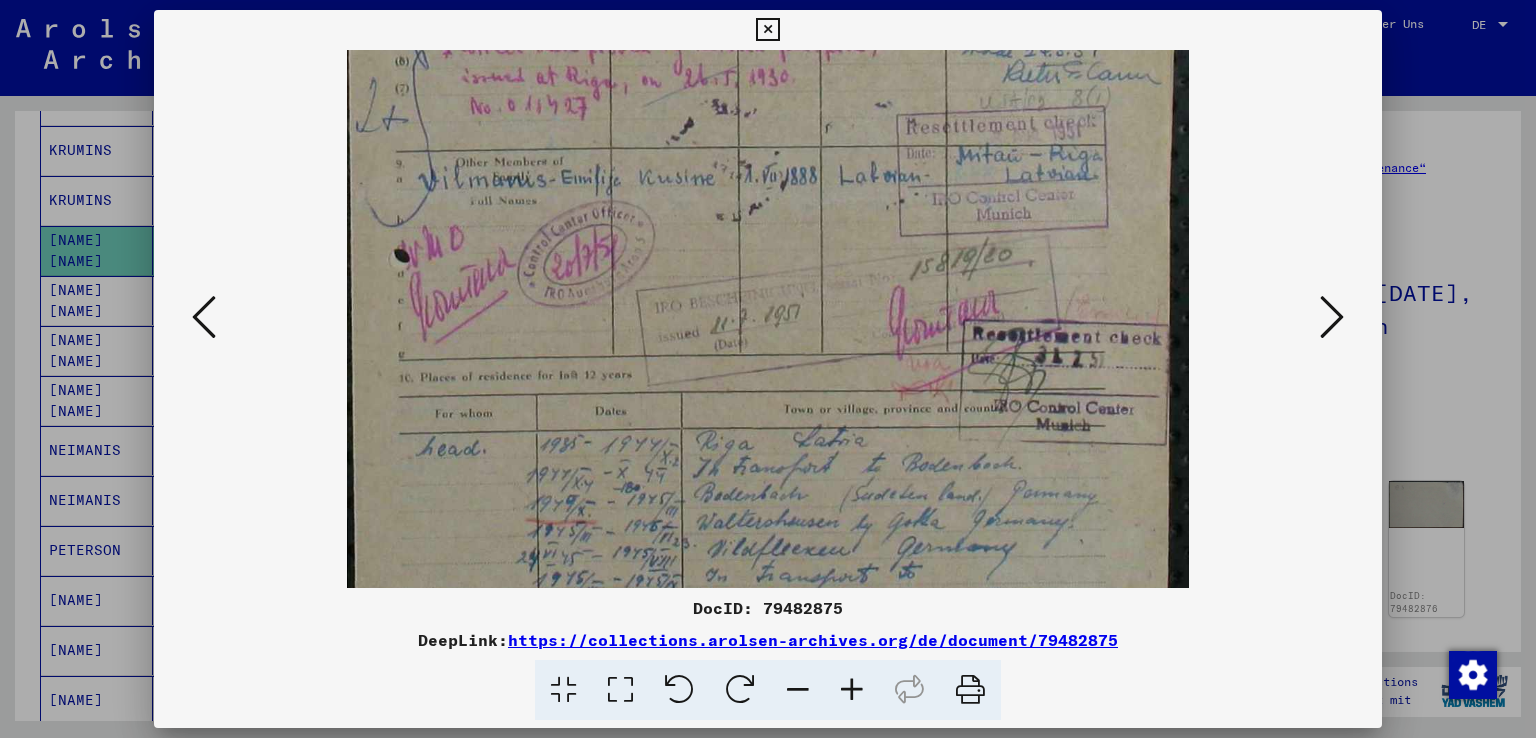scroll, scrollTop: 538, scrollLeft: 0, axis: vertical 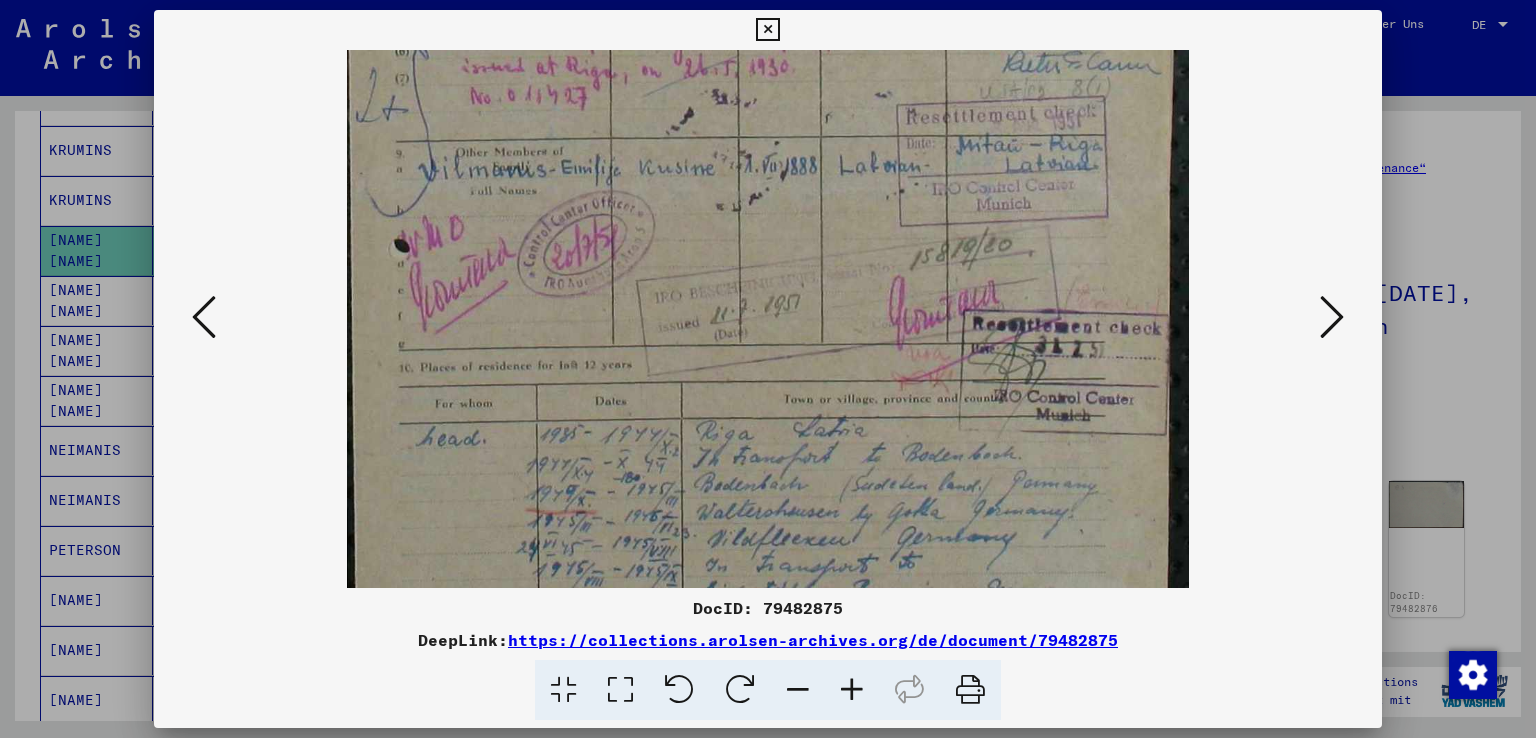 drag, startPoint x: 661, startPoint y: 231, endPoint x: 684, endPoint y: 103, distance: 130.04999 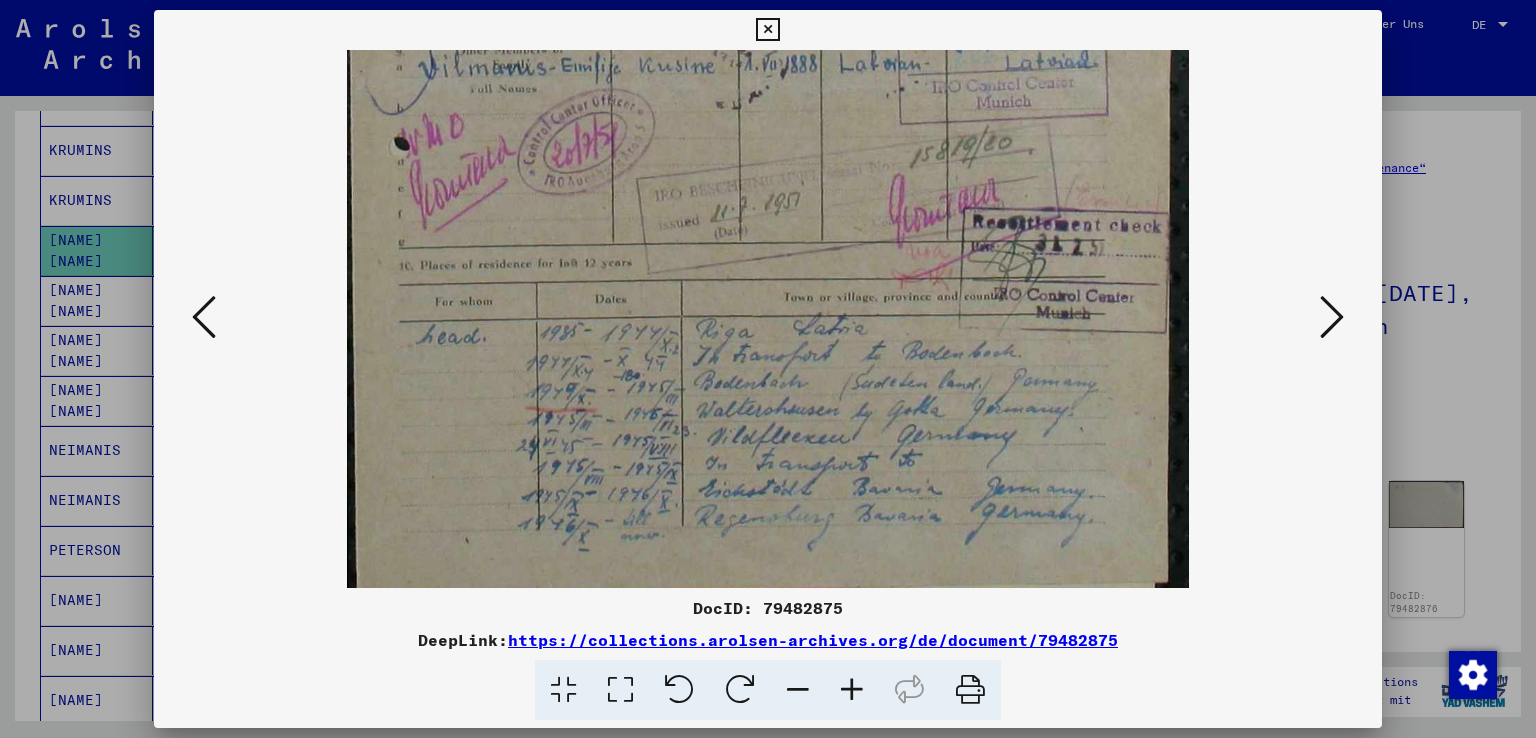 scroll, scrollTop: 649, scrollLeft: 0, axis: vertical 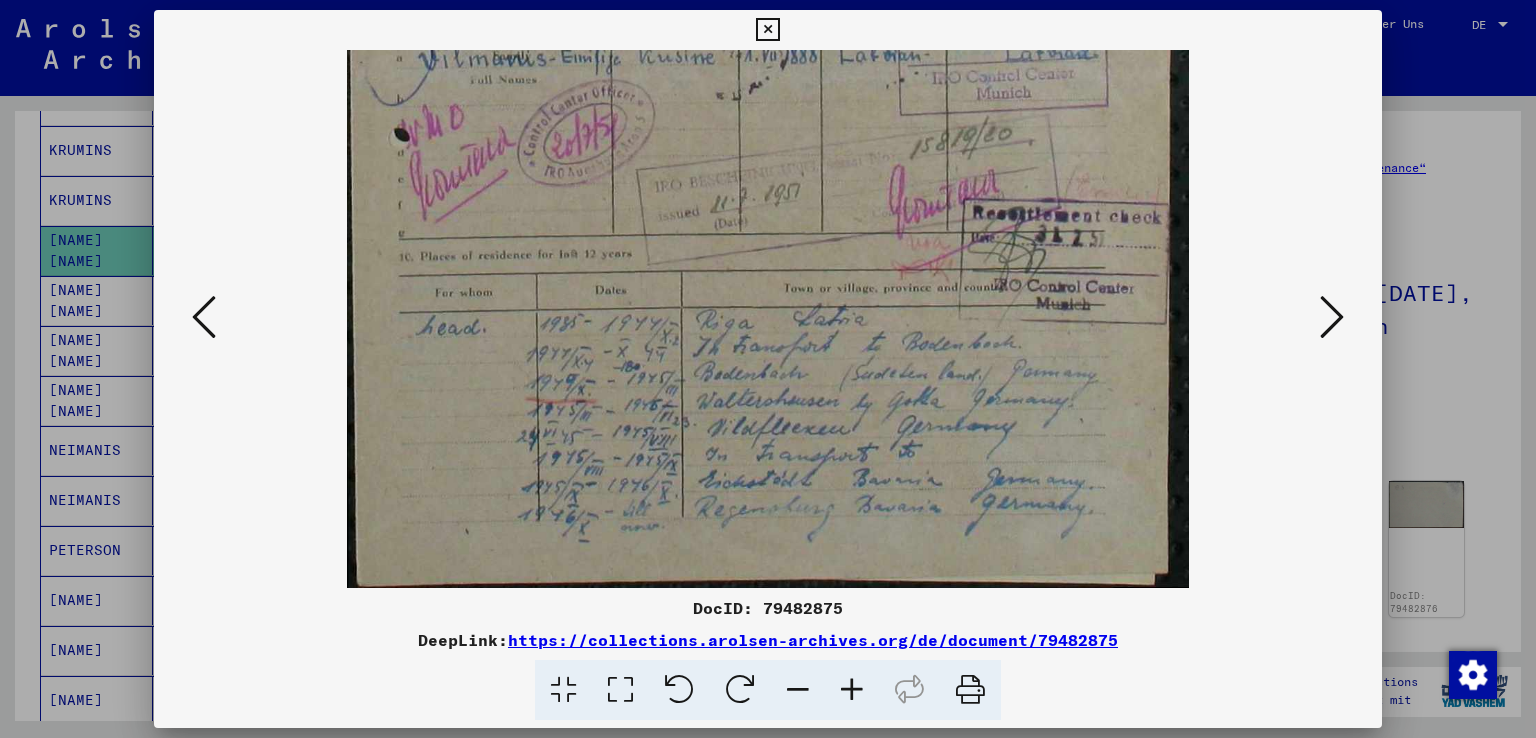 drag, startPoint x: 850, startPoint y: 221, endPoint x: 838, endPoint y: 86, distance: 135.53229 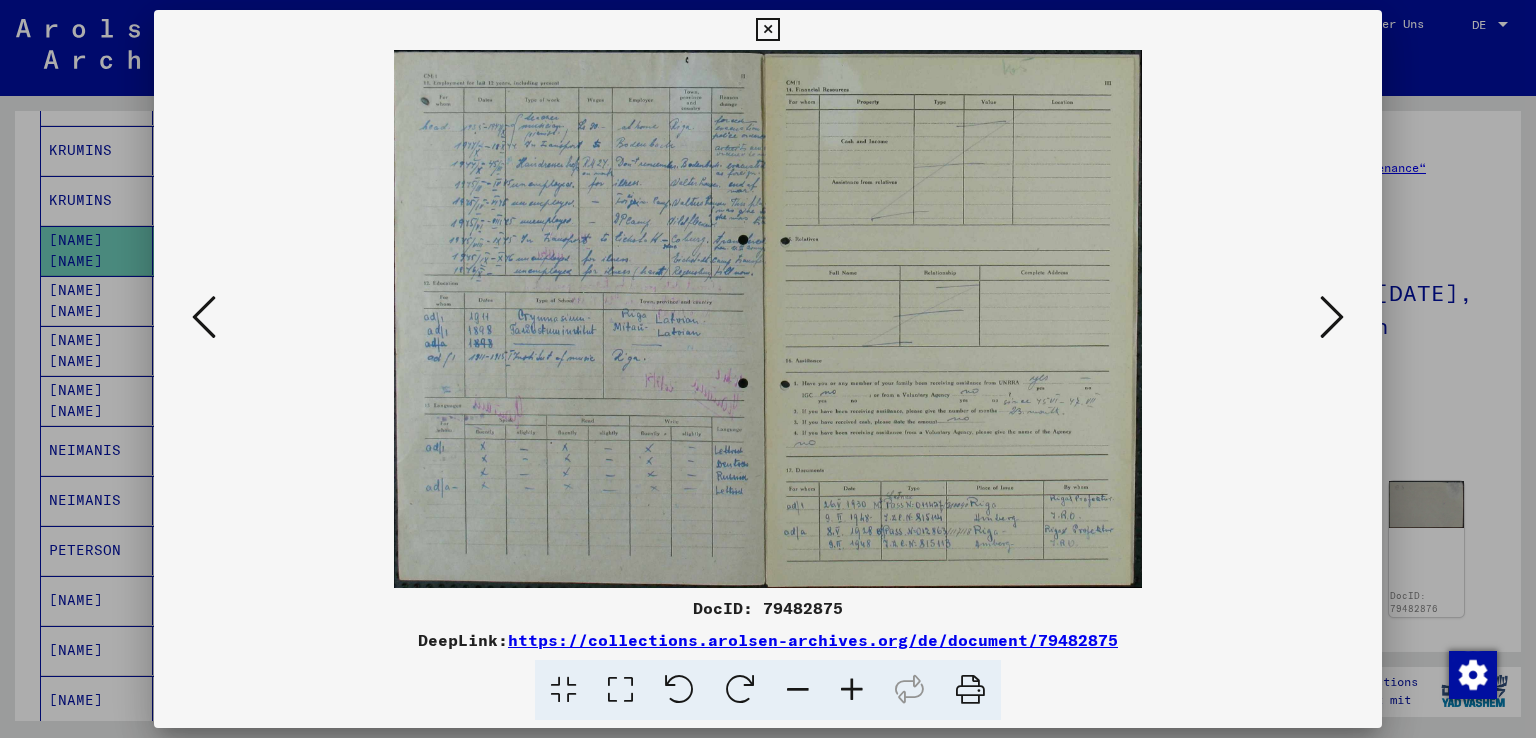 click at bounding box center (1332, 318) 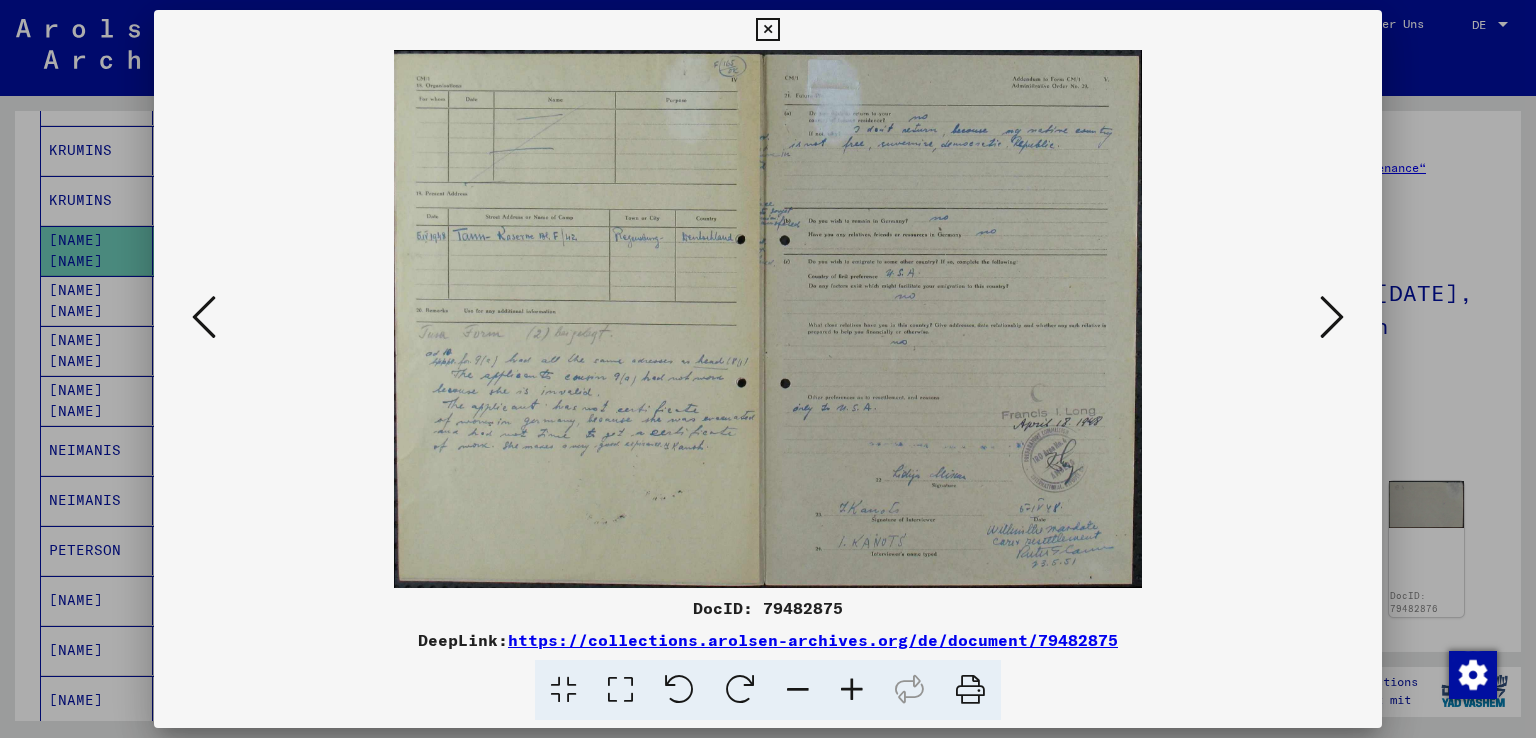 click at bounding box center (1332, 318) 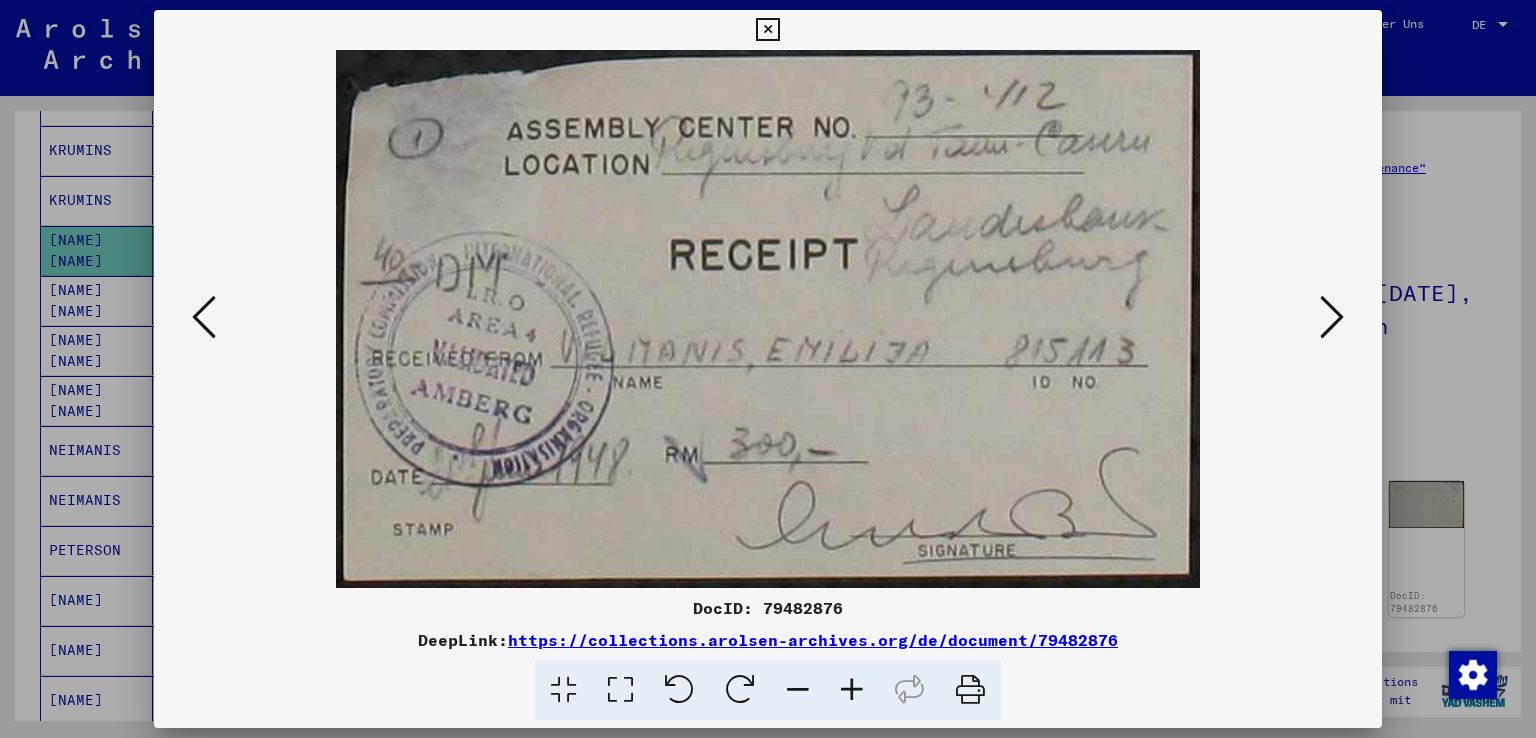 click at bounding box center [1332, 318] 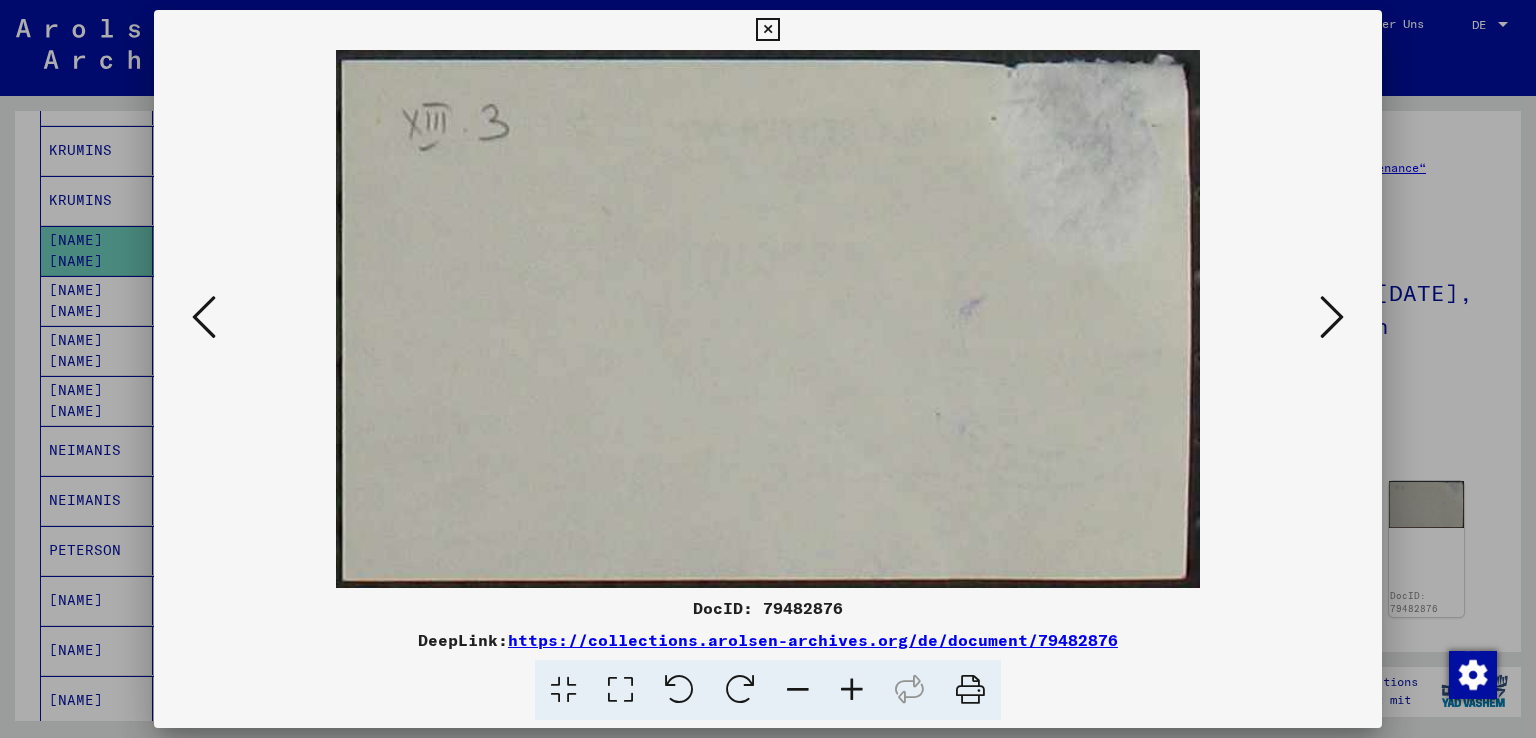 click at bounding box center (1332, 318) 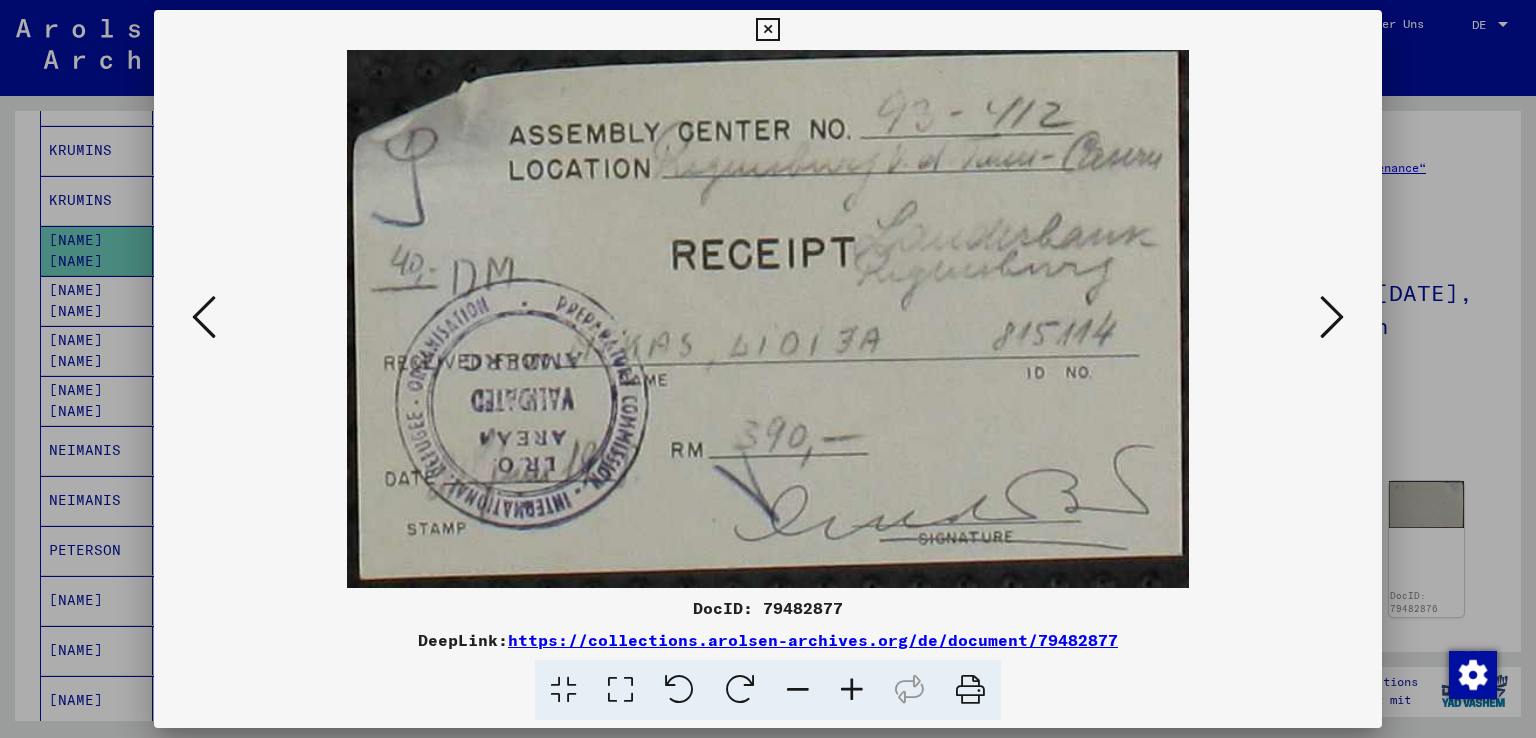 click at bounding box center [1332, 317] 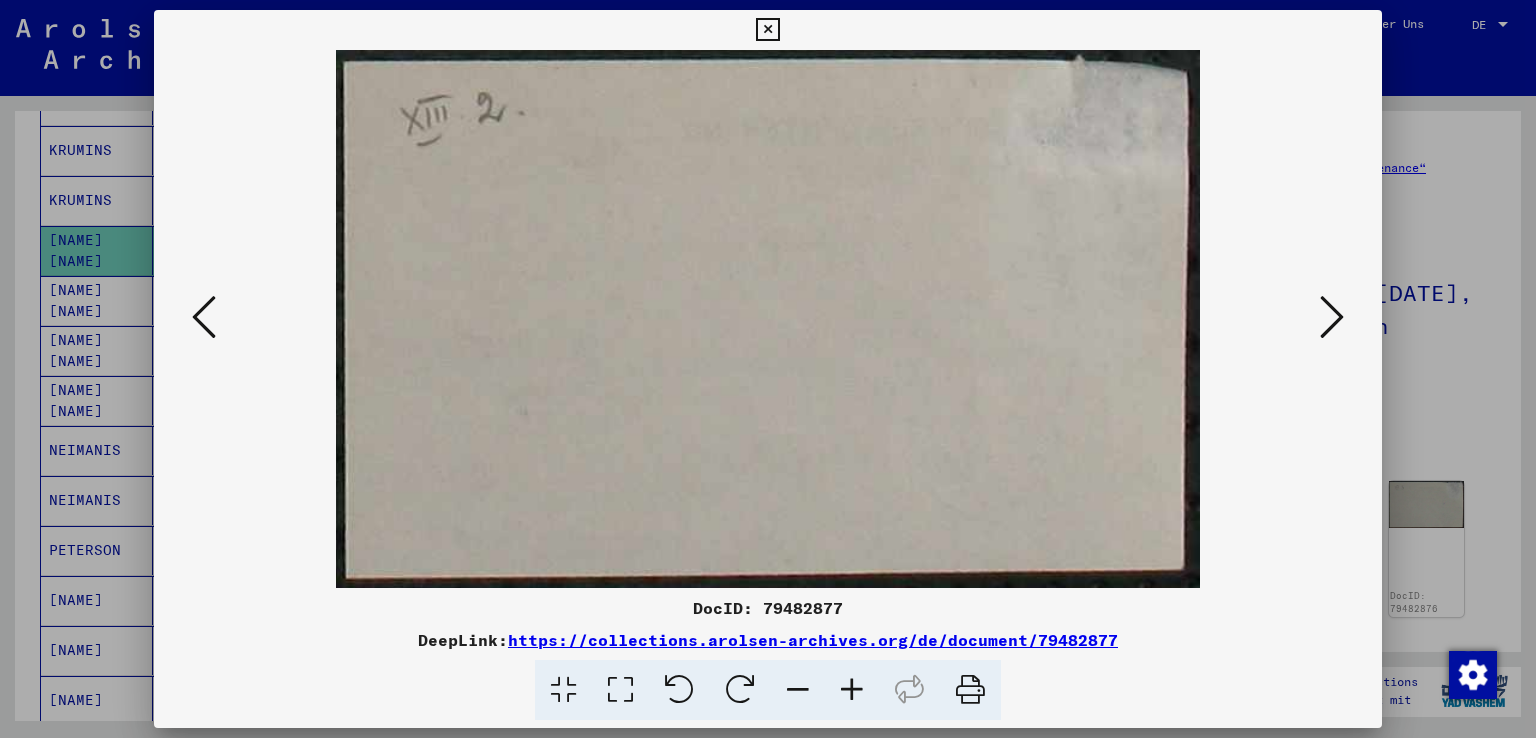 click at bounding box center (1332, 317) 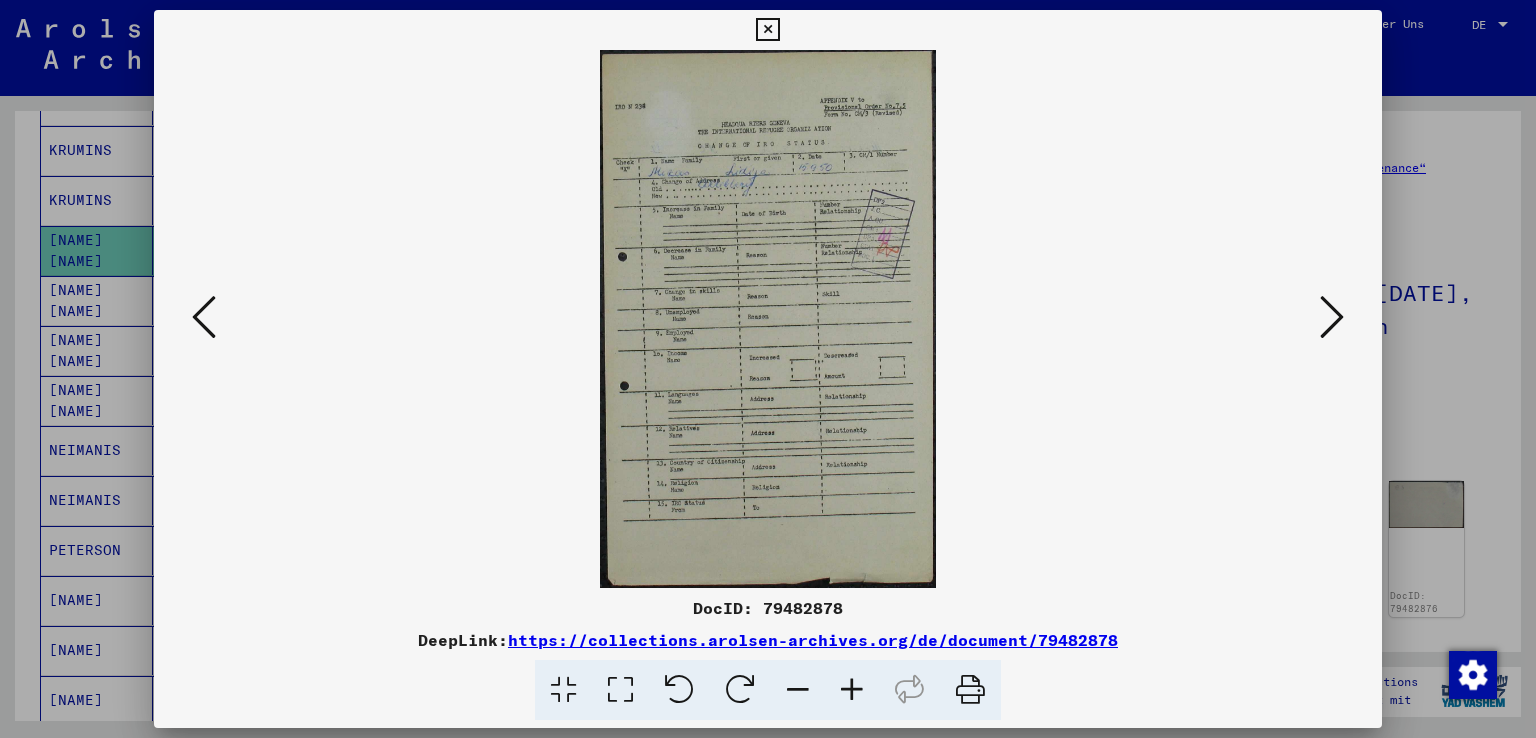 click at bounding box center (852, 690) 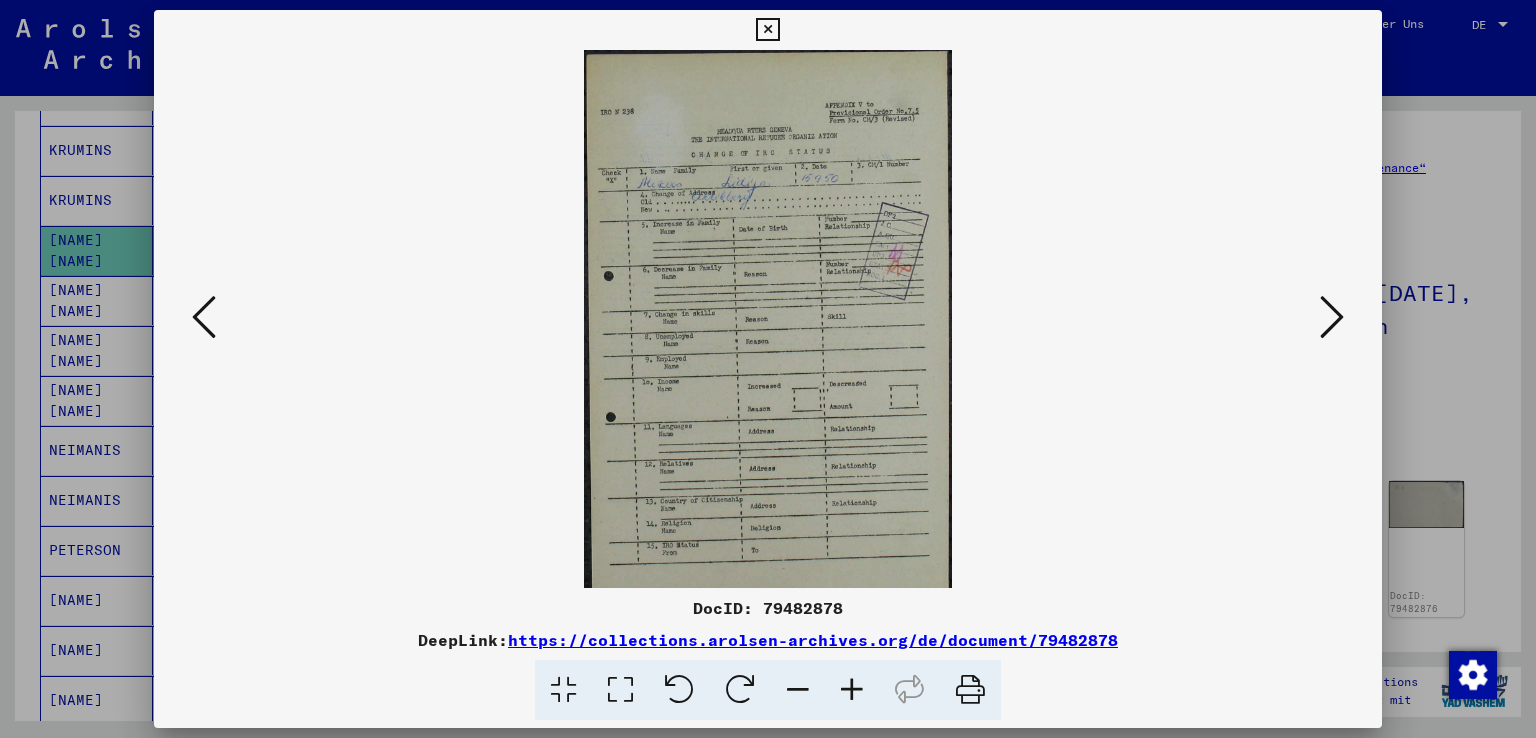 click at bounding box center [852, 690] 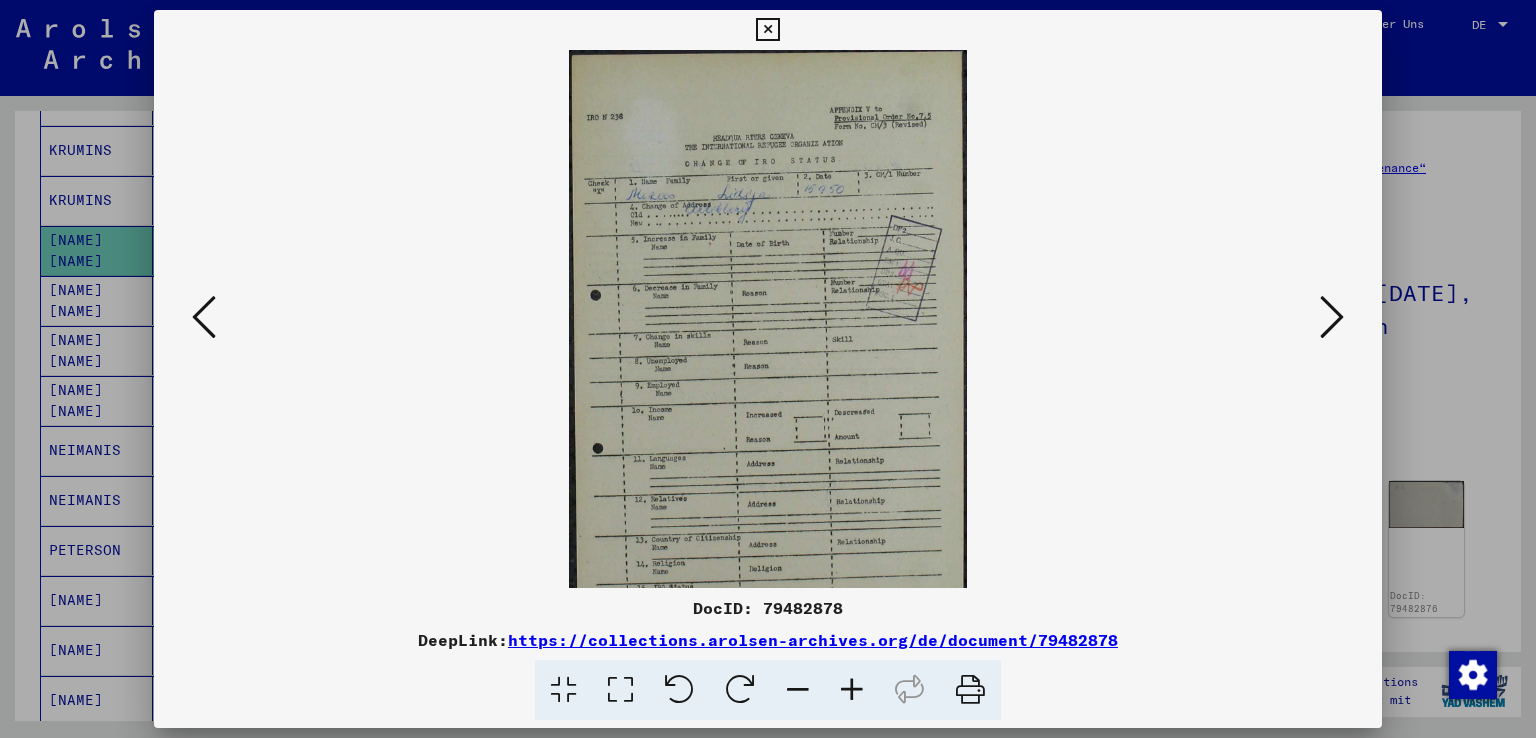 click at bounding box center (852, 690) 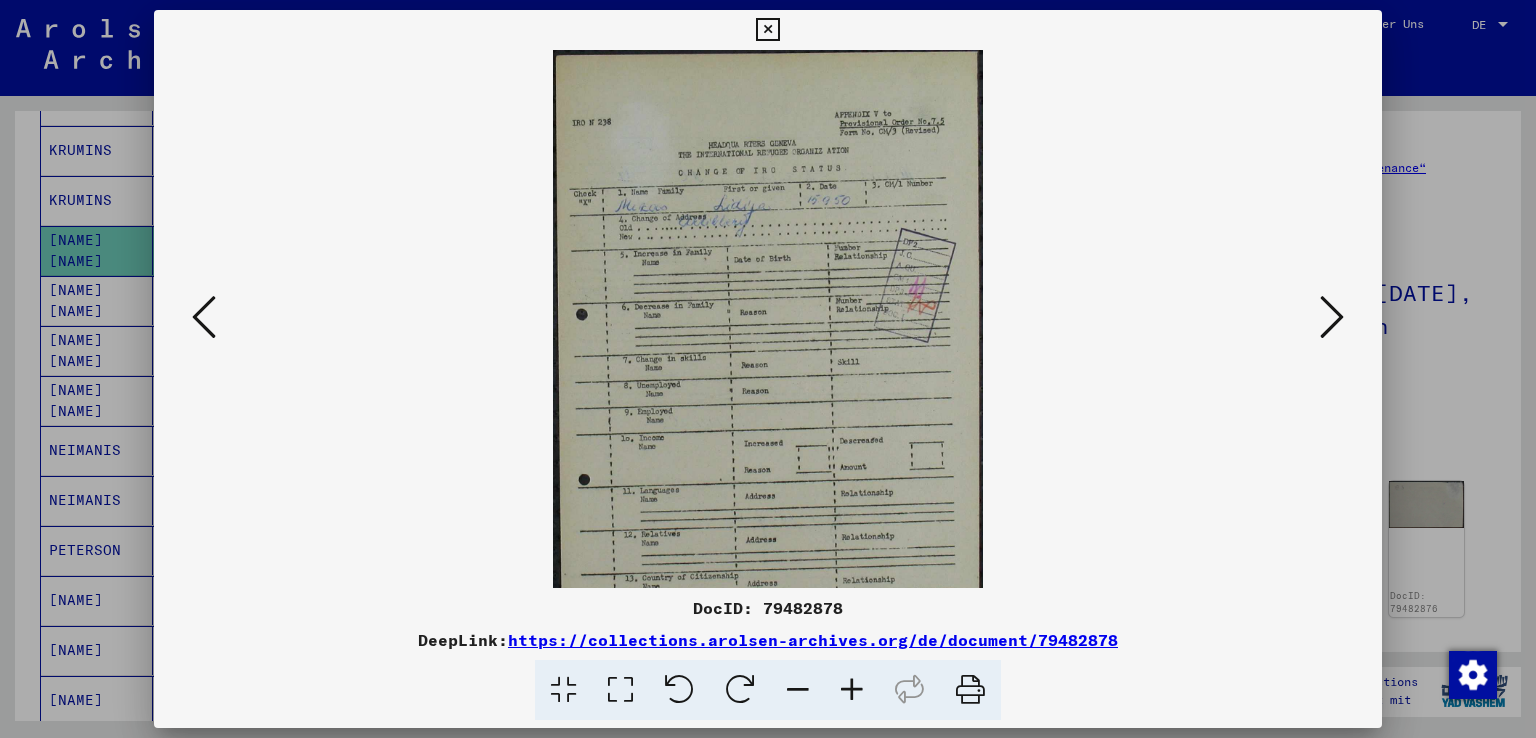 click at bounding box center (852, 690) 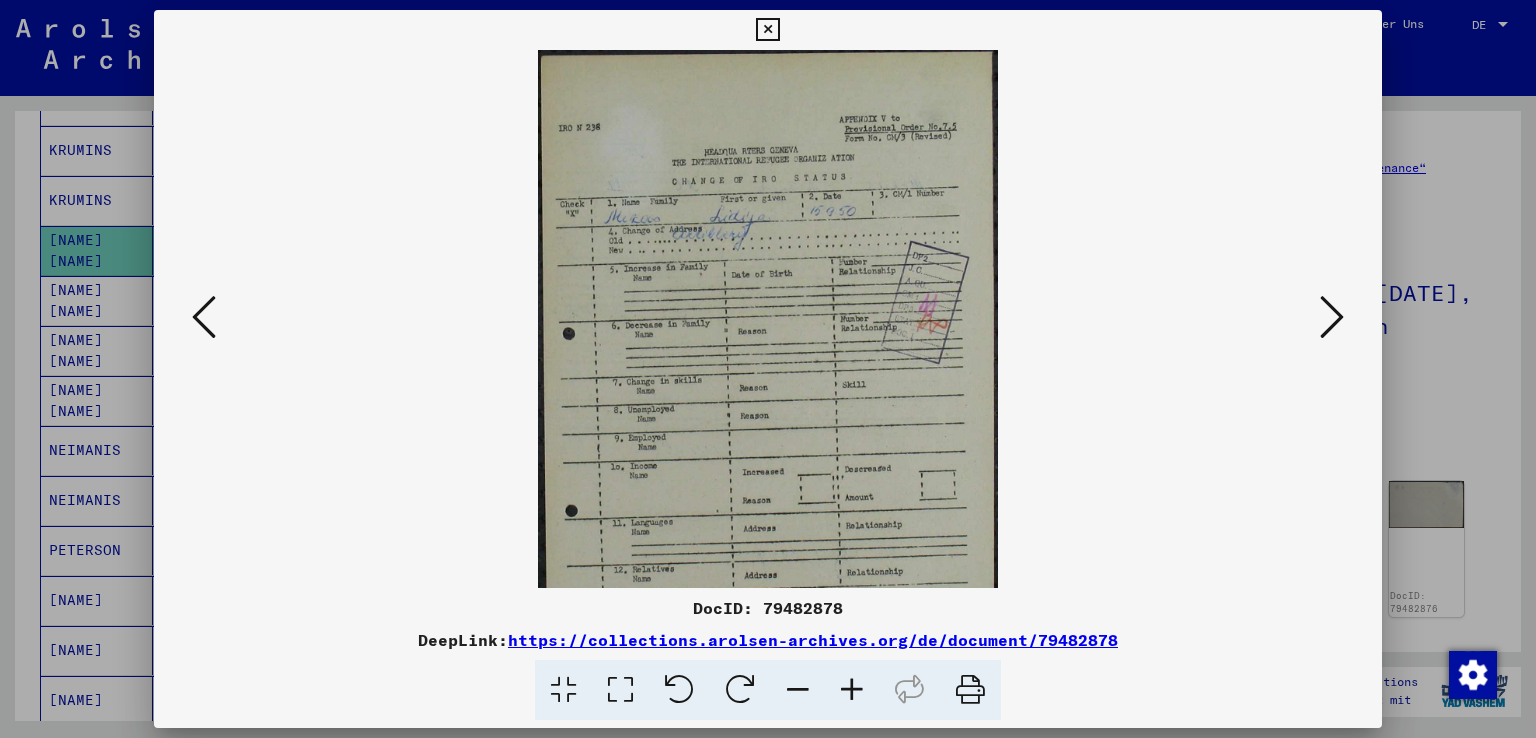 click at bounding box center [852, 690] 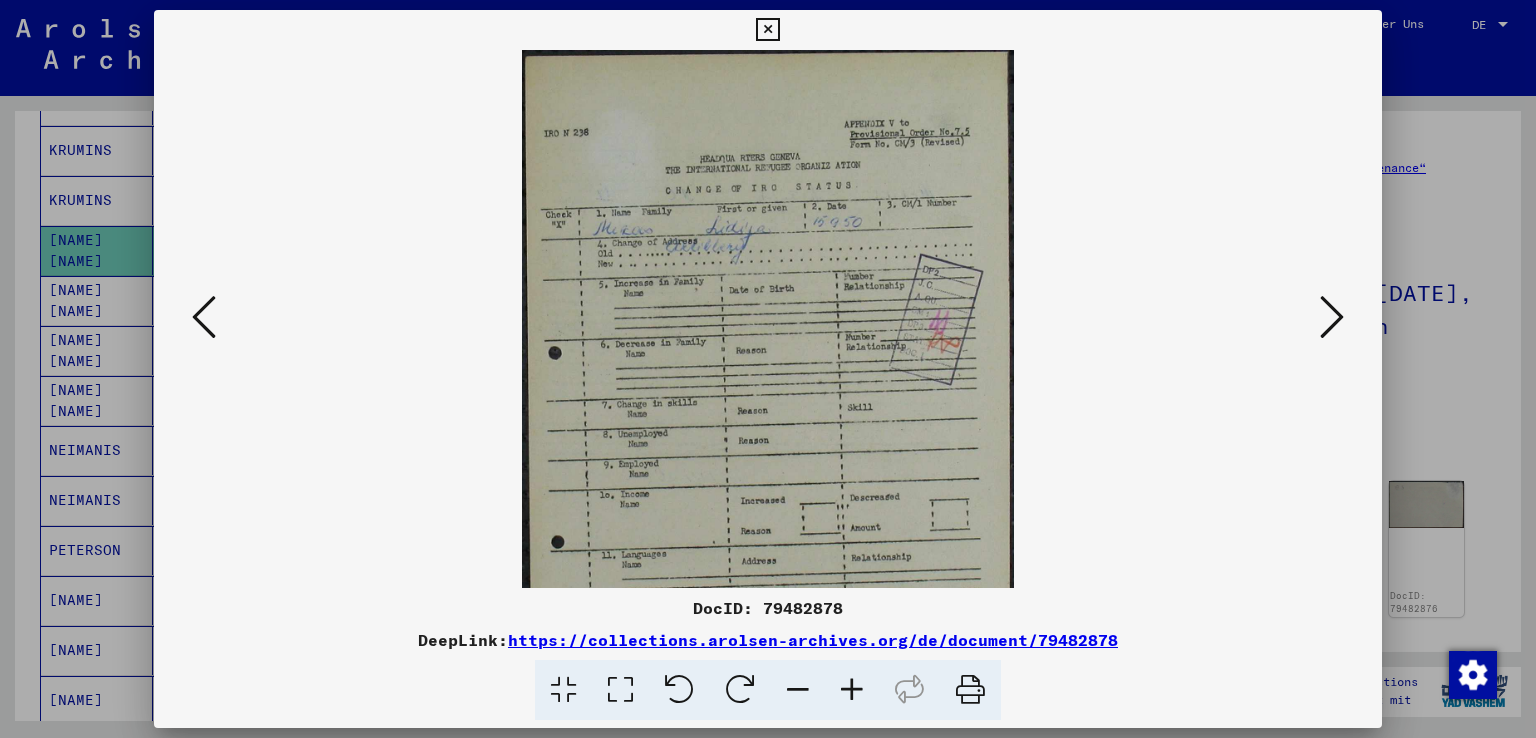 click at bounding box center [852, 690] 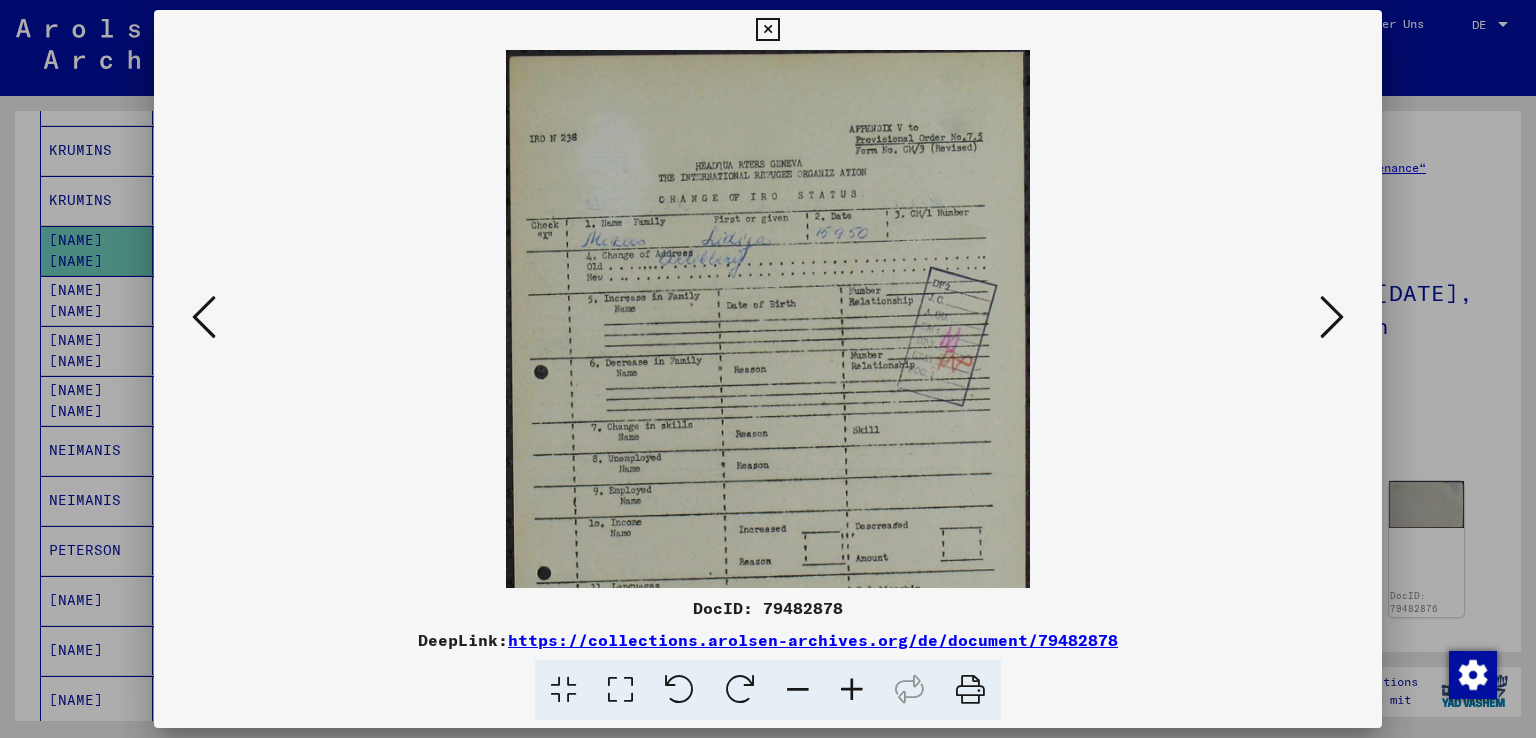 click at bounding box center [852, 690] 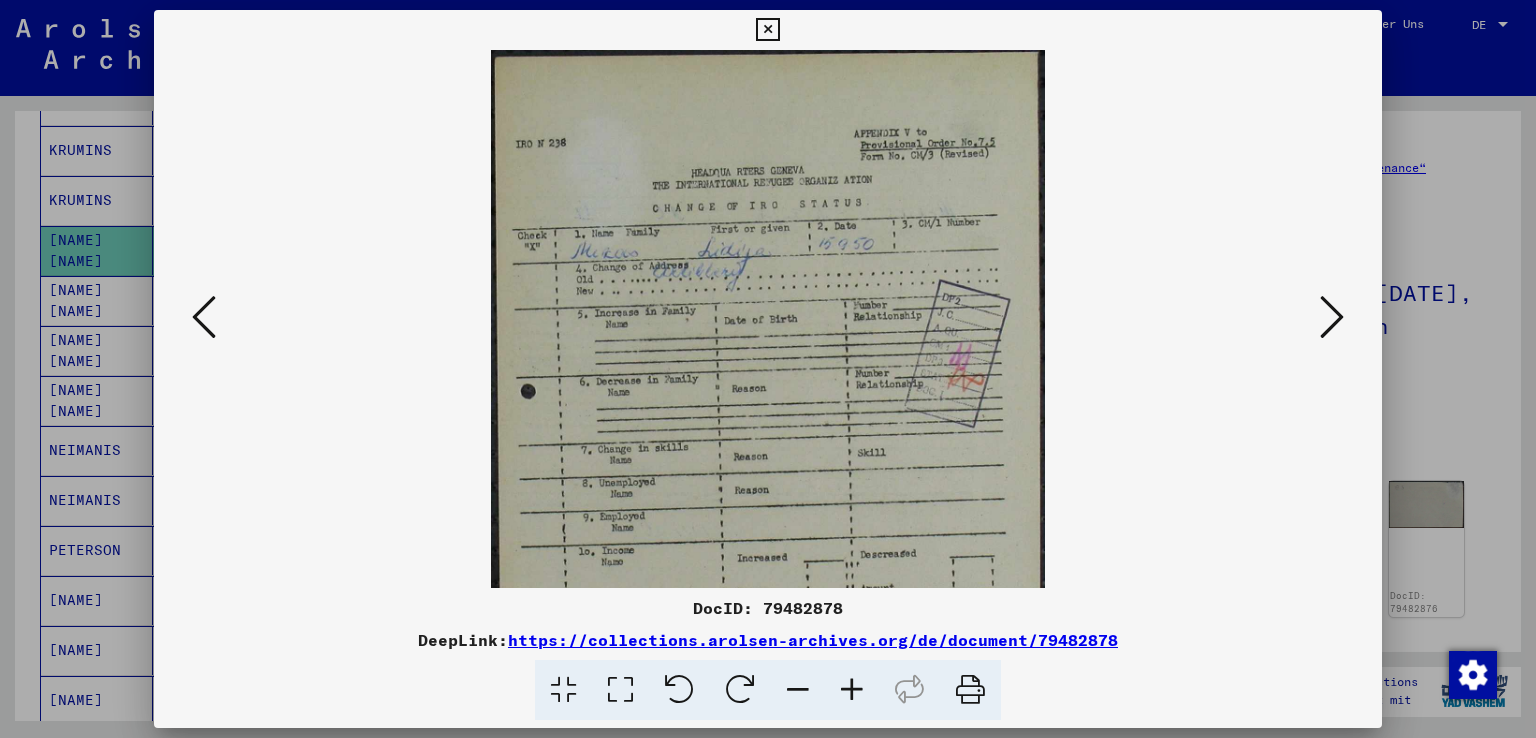 click at bounding box center [852, 690] 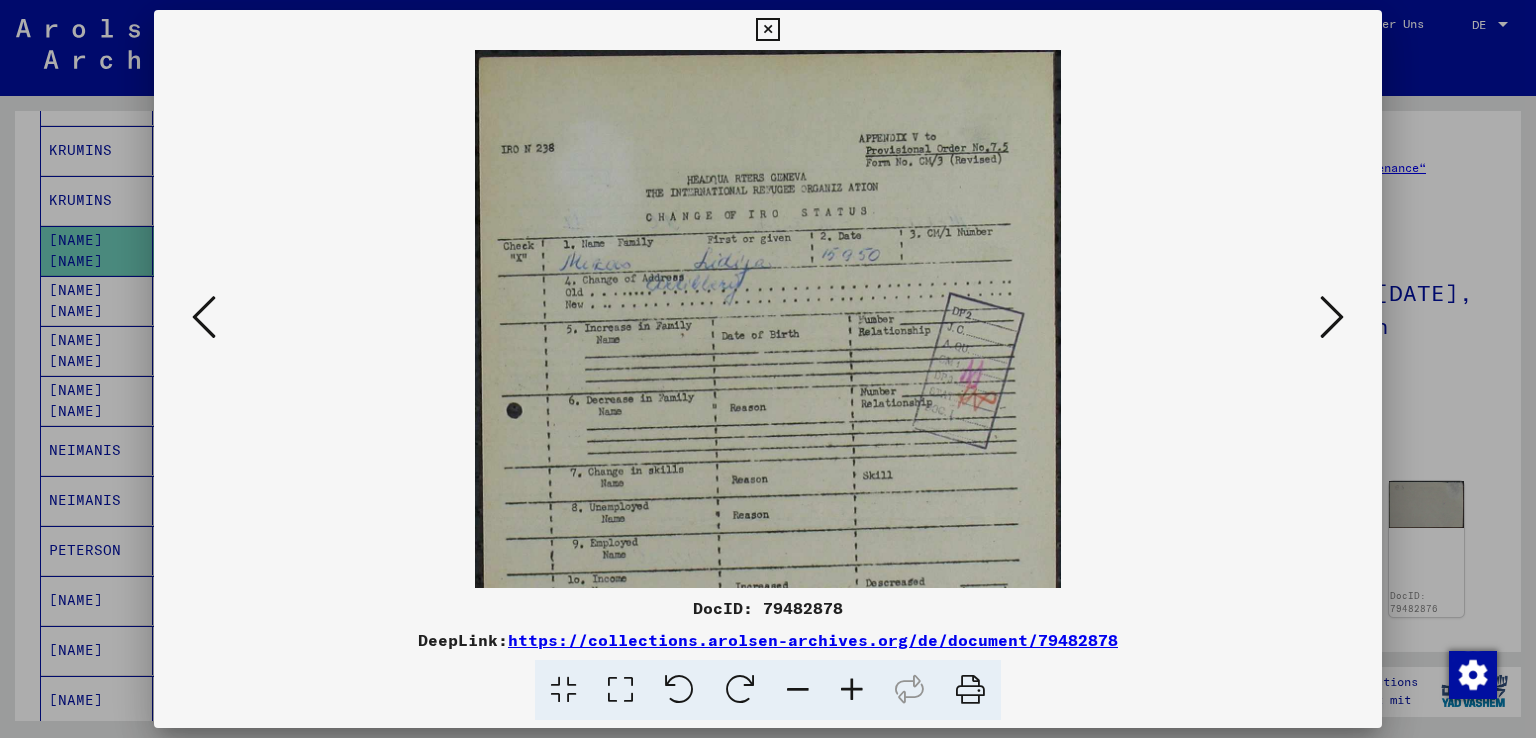 click at bounding box center (852, 690) 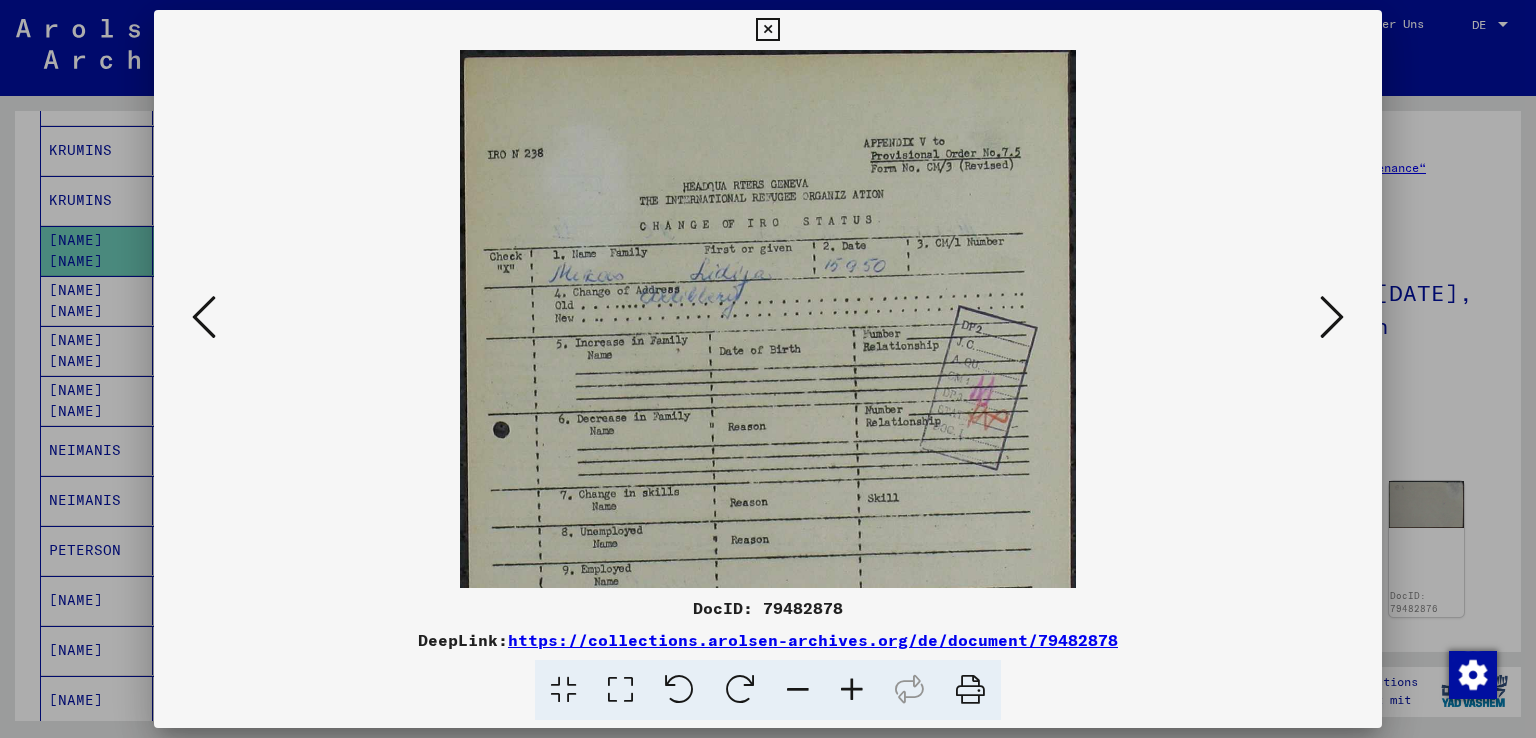click at bounding box center [852, 690] 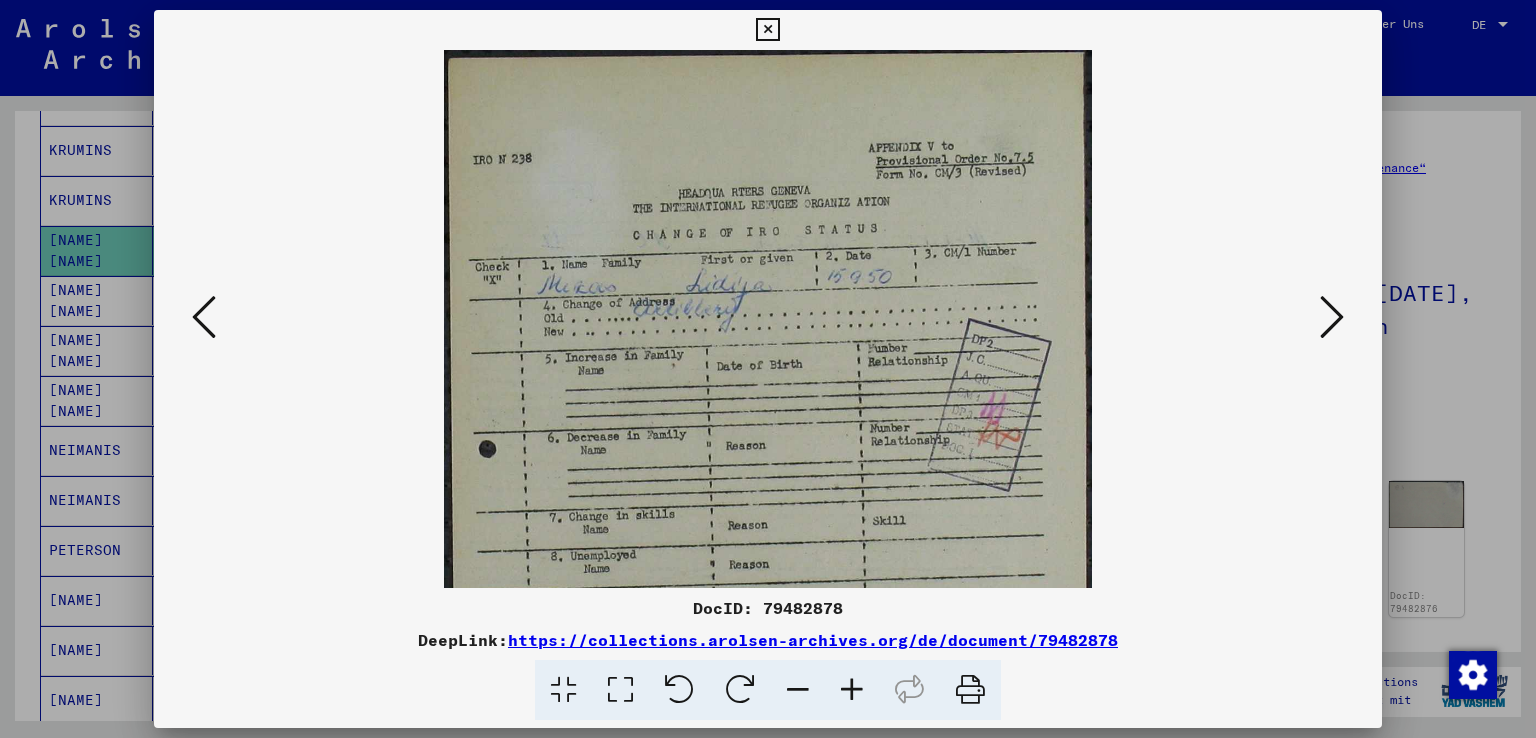 click at bounding box center [852, 690] 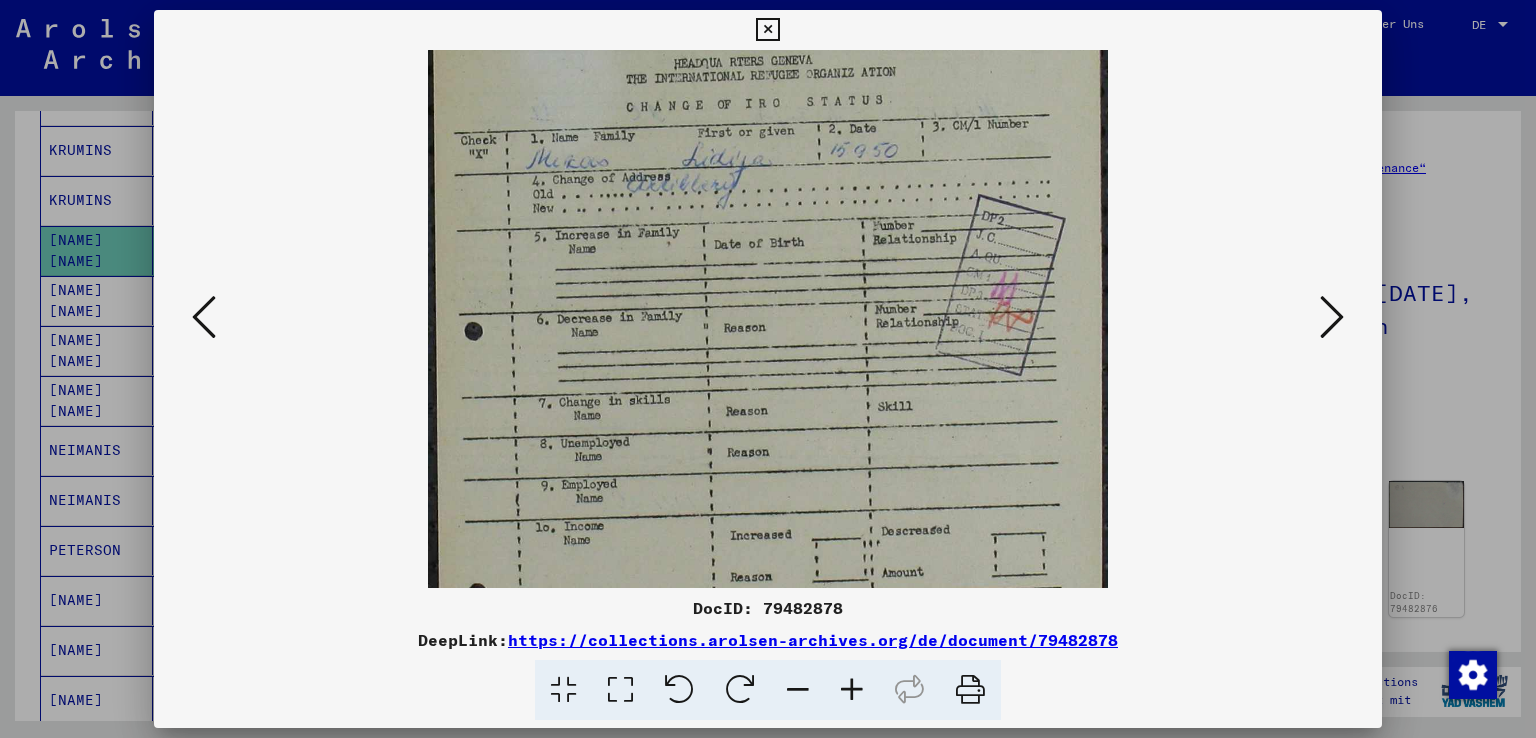 scroll, scrollTop: 138, scrollLeft: 0, axis: vertical 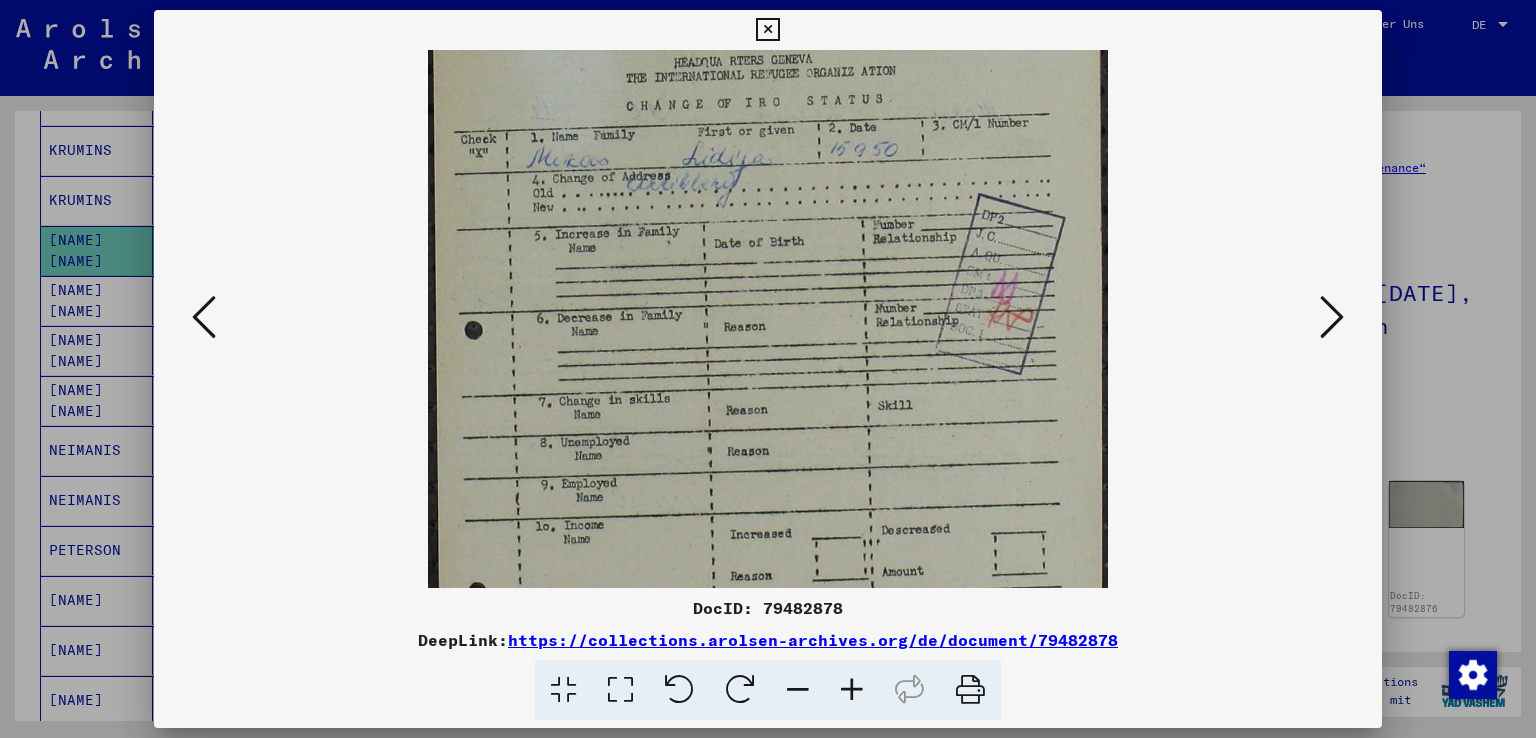 drag, startPoint x: 786, startPoint y: 462, endPoint x: 814, endPoint y: 325, distance: 139.83205 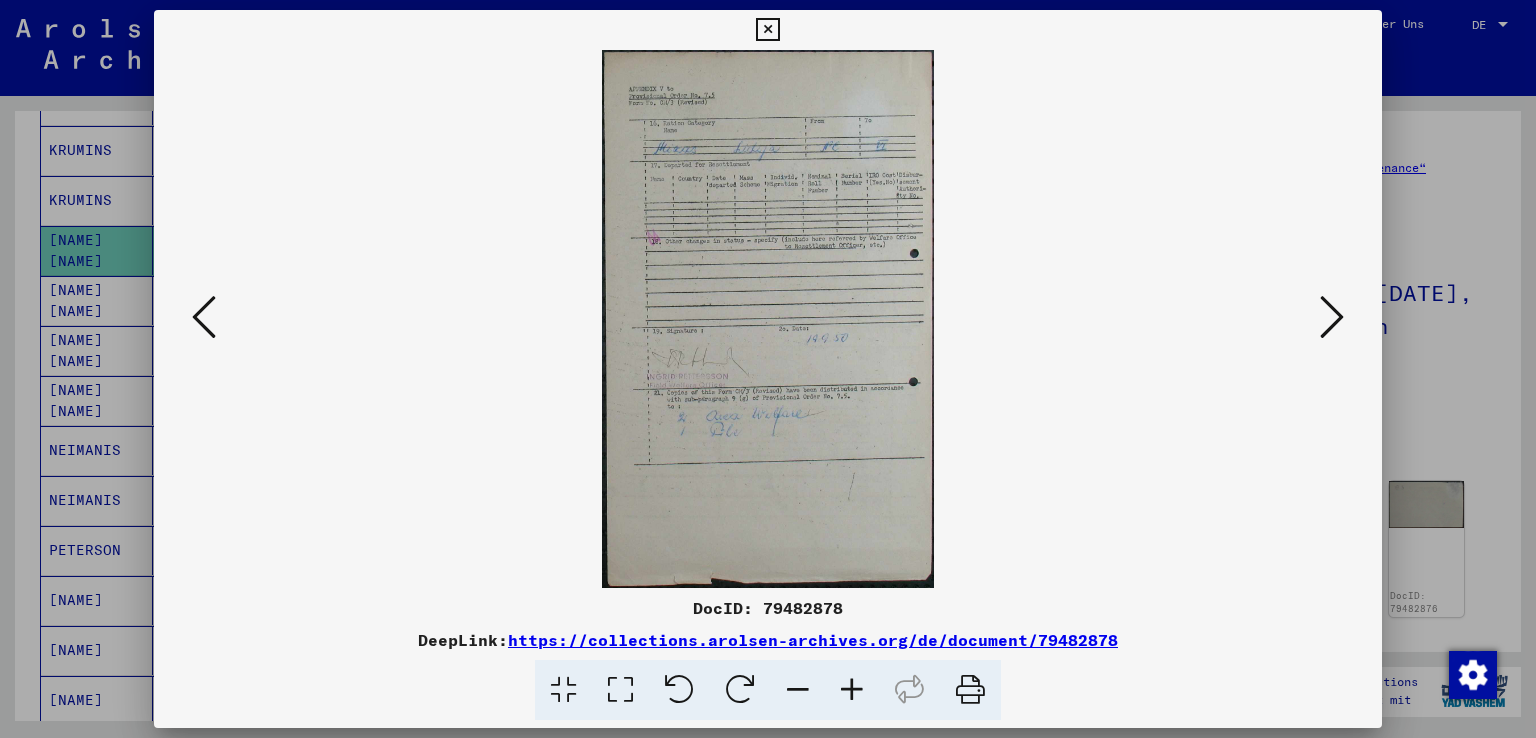 click at bounding box center [1332, 317] 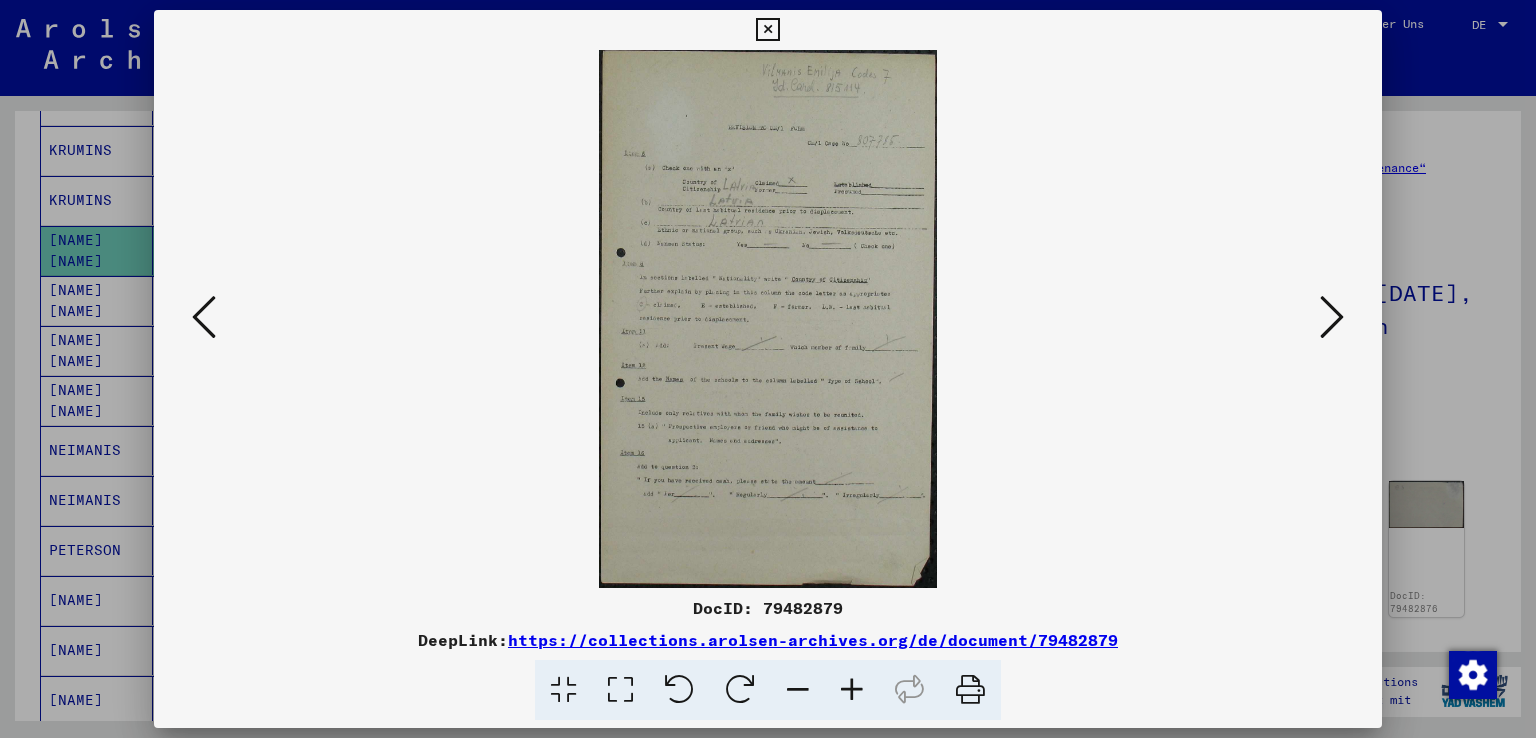 click at bounding box center [852, 690] 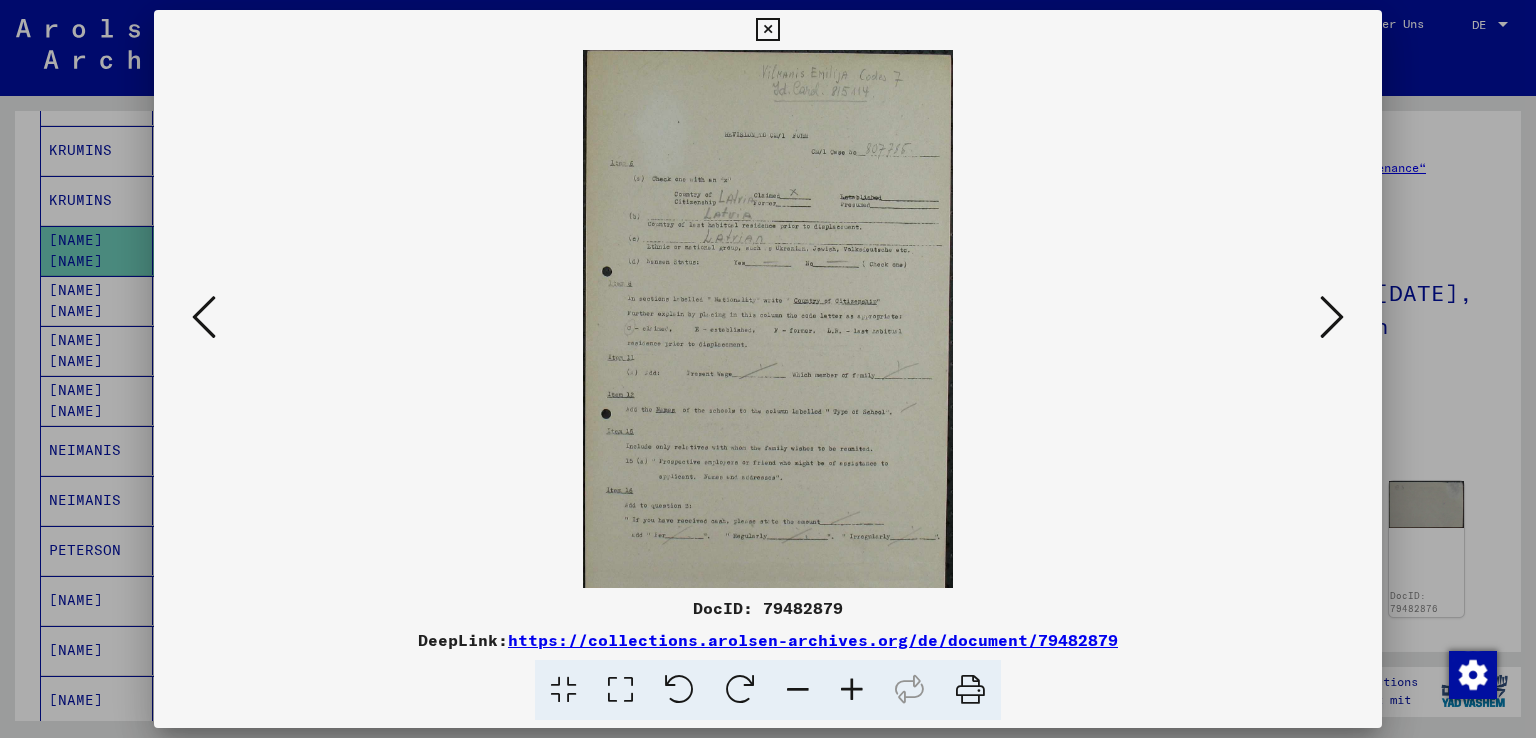 click at bounding box center (852, 690) 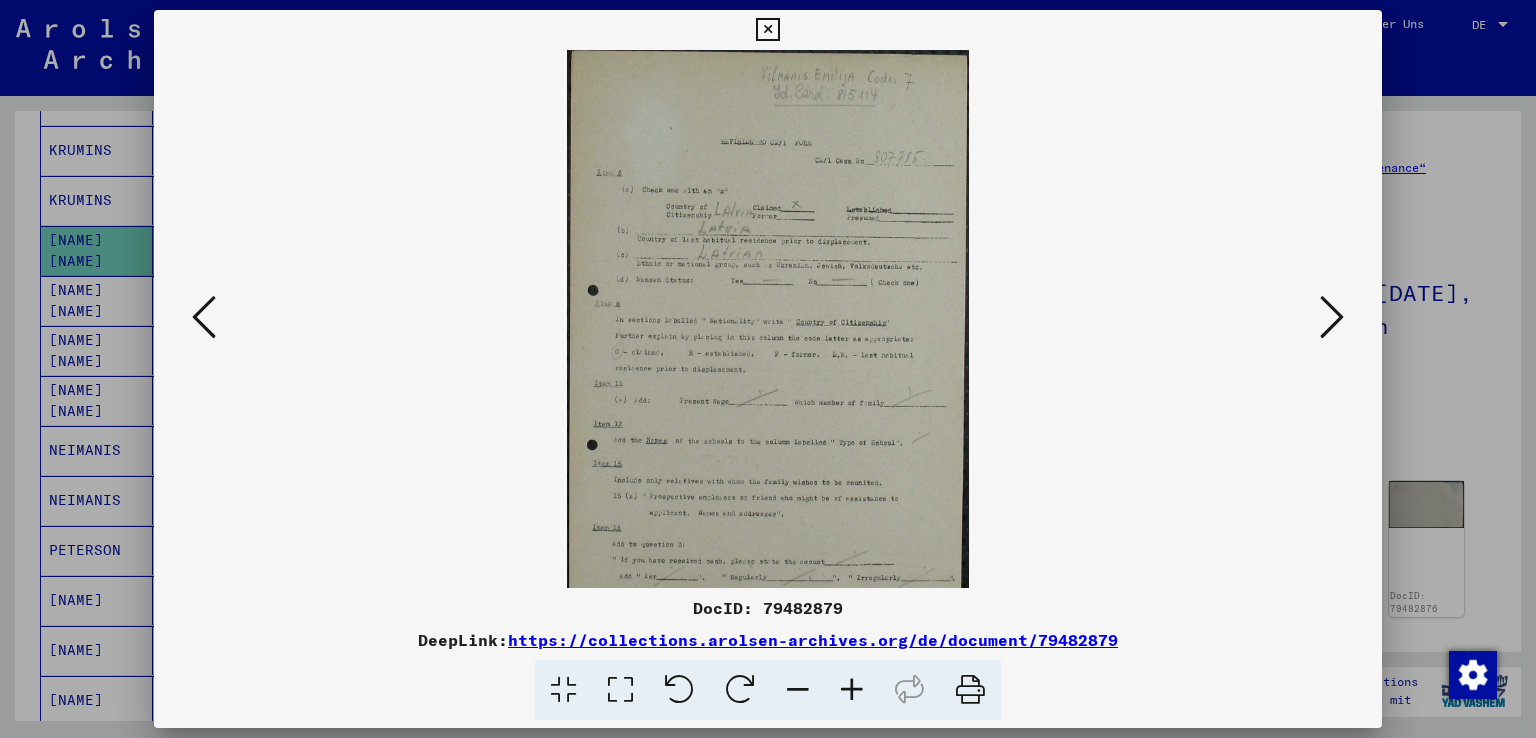 click at bounding box center [852, 690] 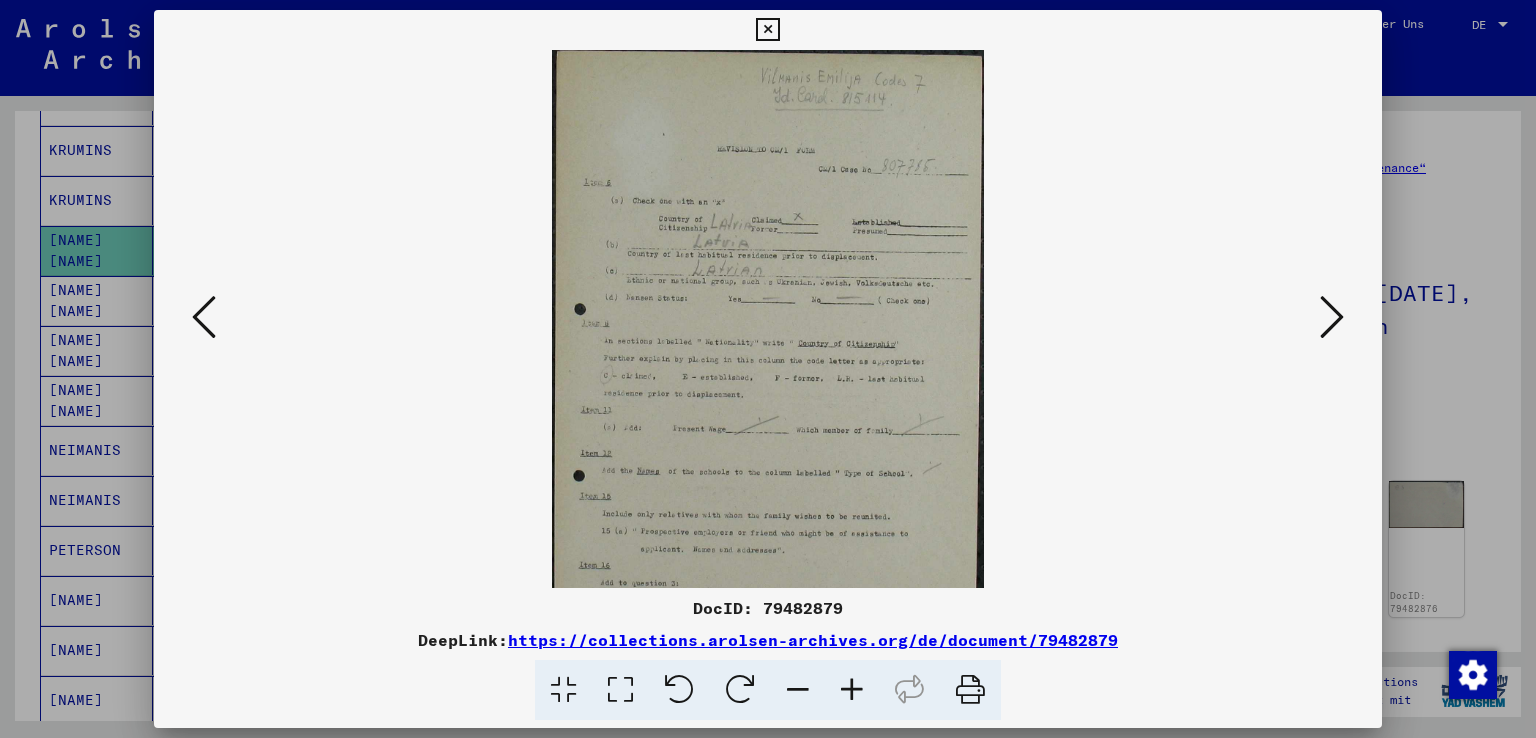 click at bounding box center (852, 690) 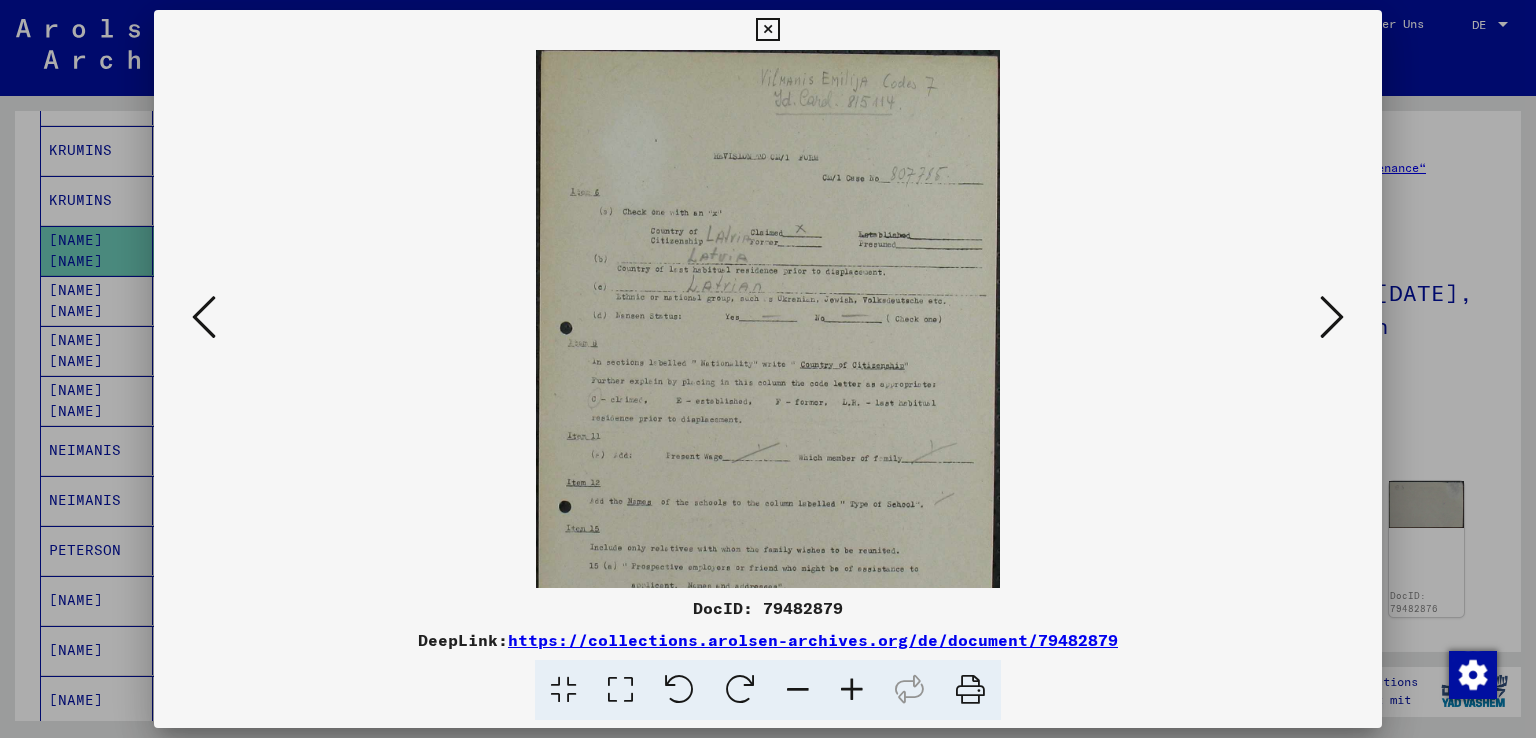 click at bounding box center (852, 690) 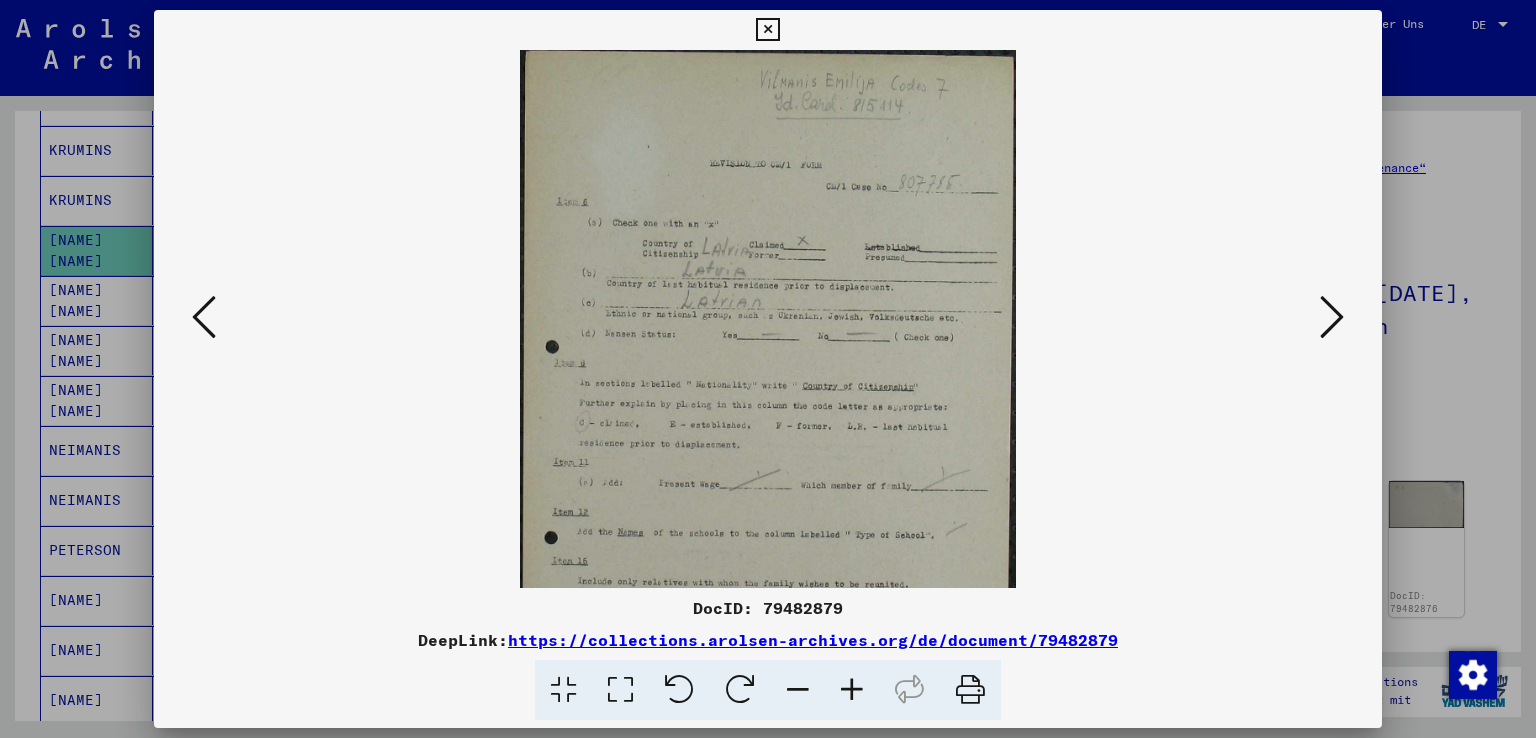 click at bounding box center [852, 690] 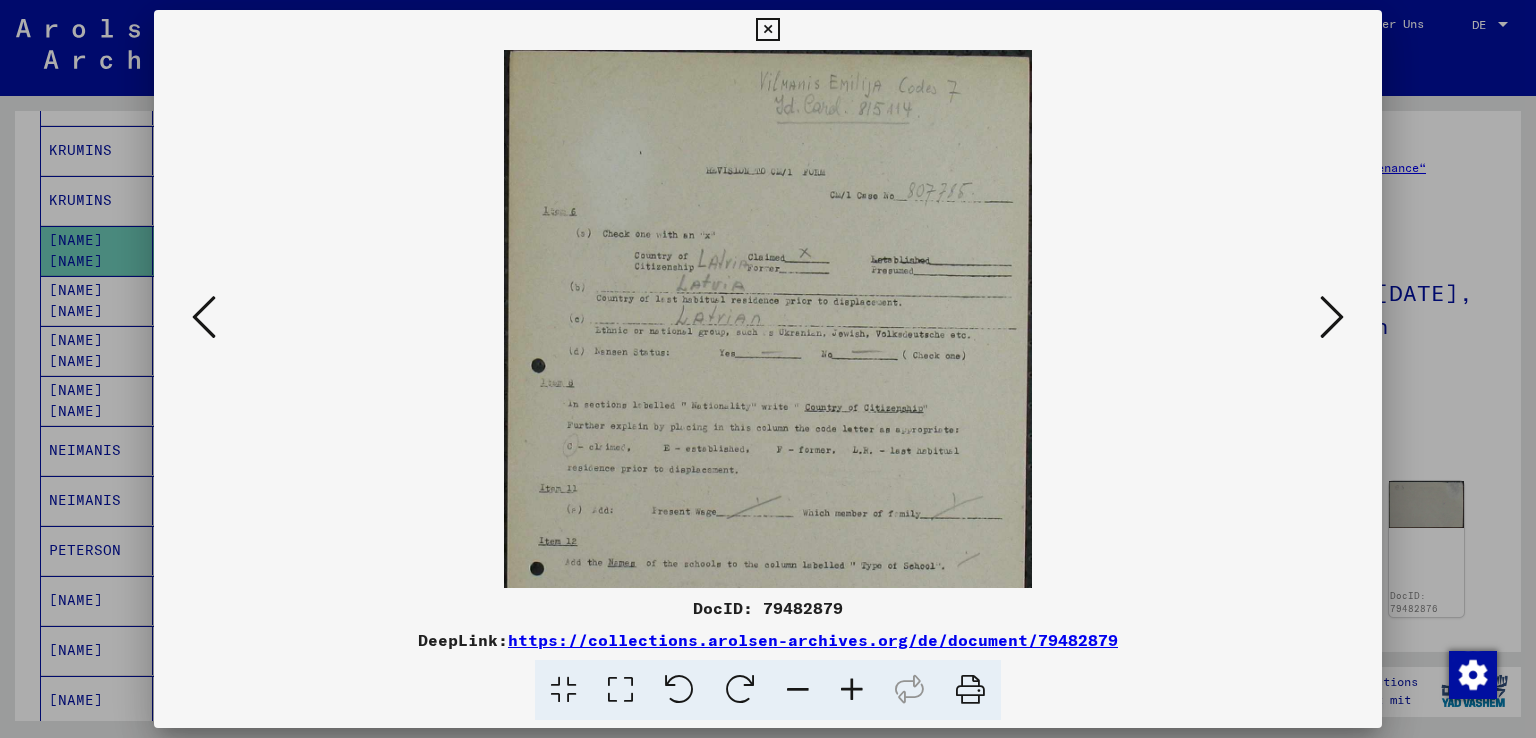 click at bounding box center (852, 690) 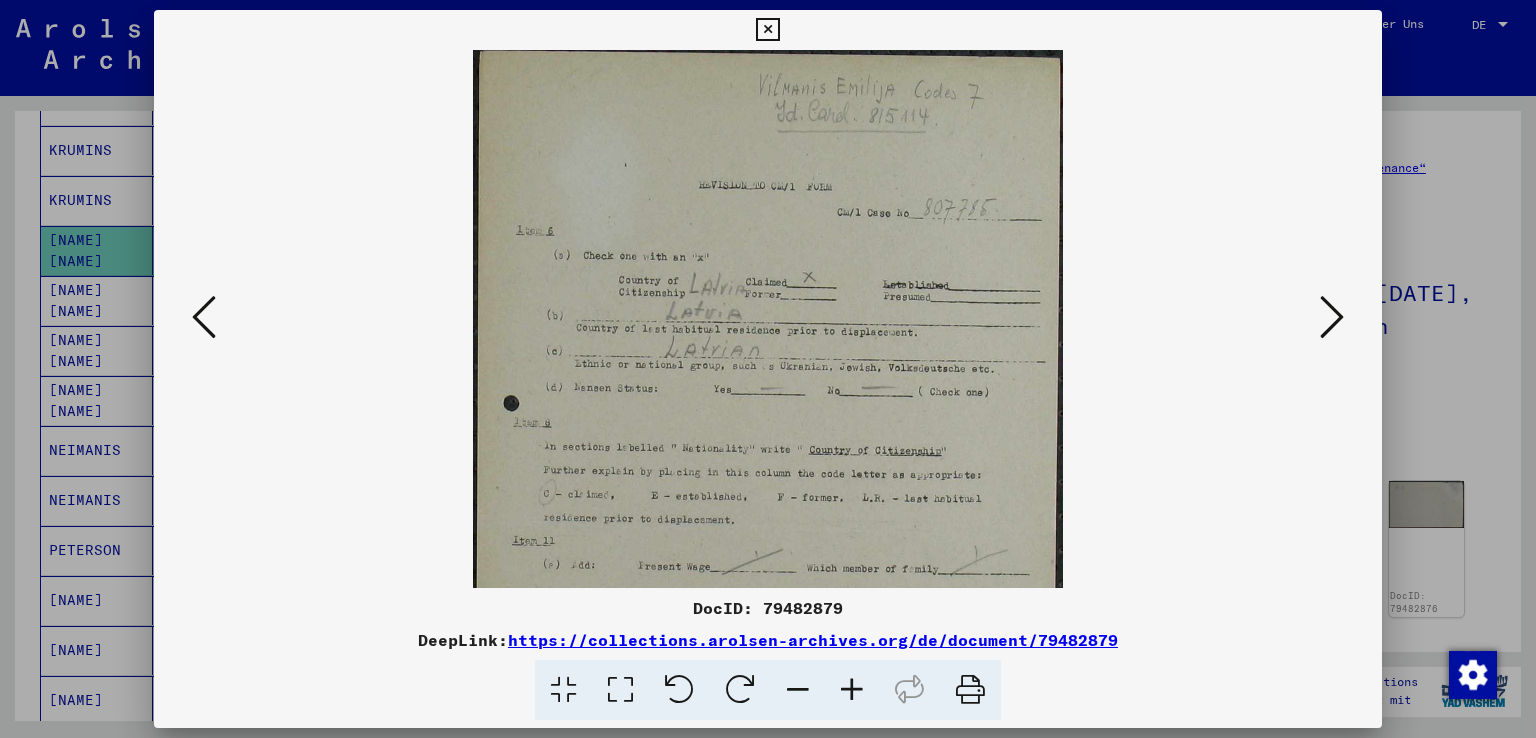 click at bounding box center [852, 690] 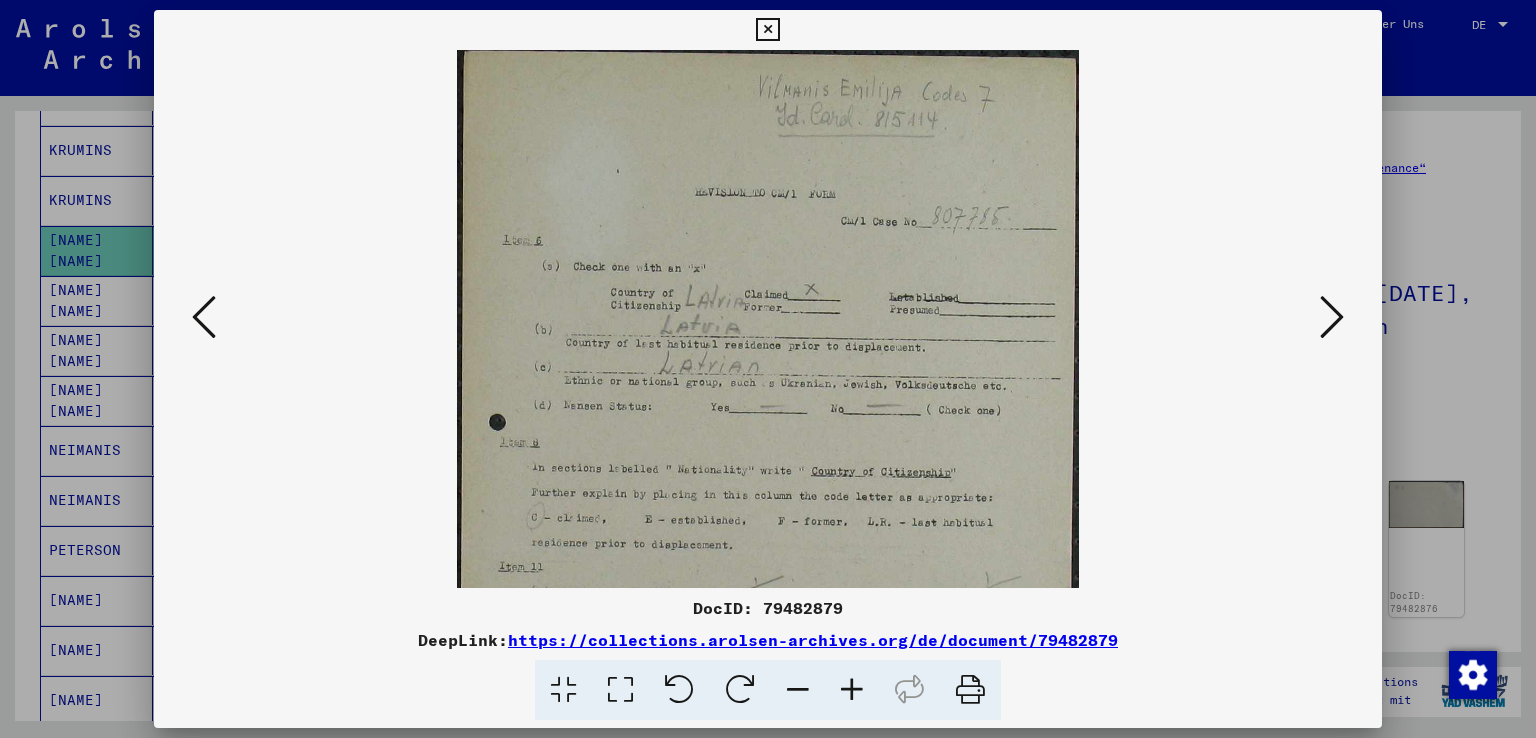 click at bounding box center (852, 690) 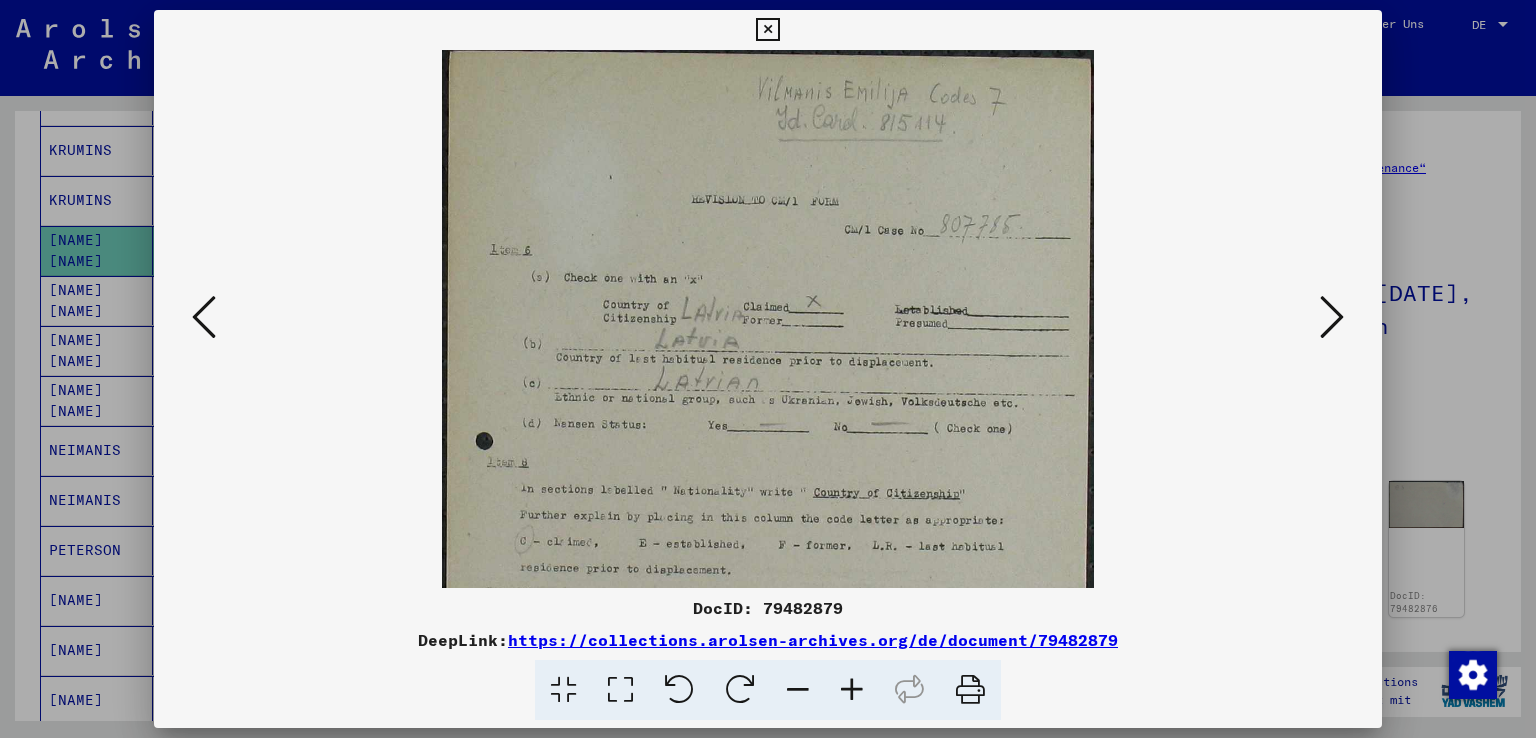 click at bounding box center [852, 690] 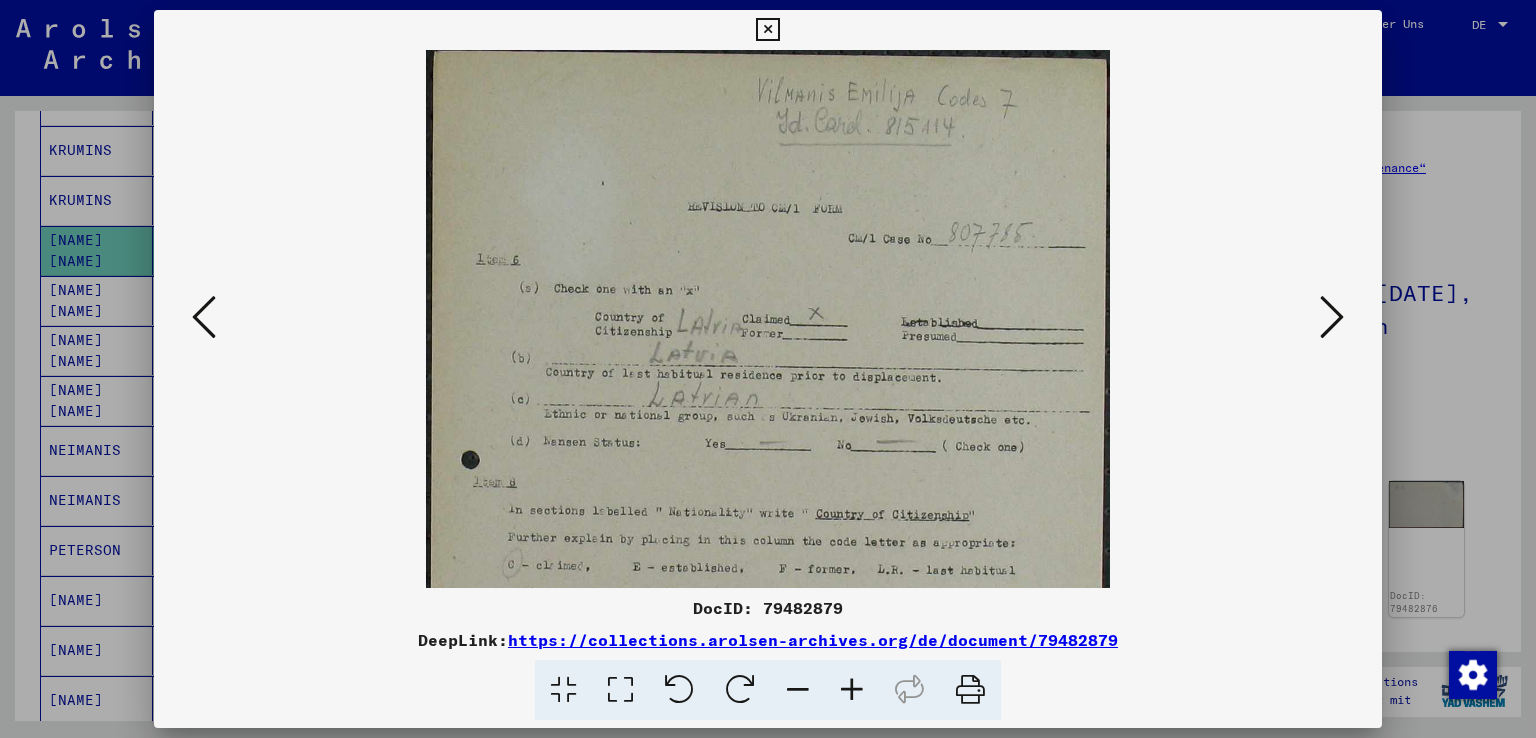 click at bounding box center [852, 690] 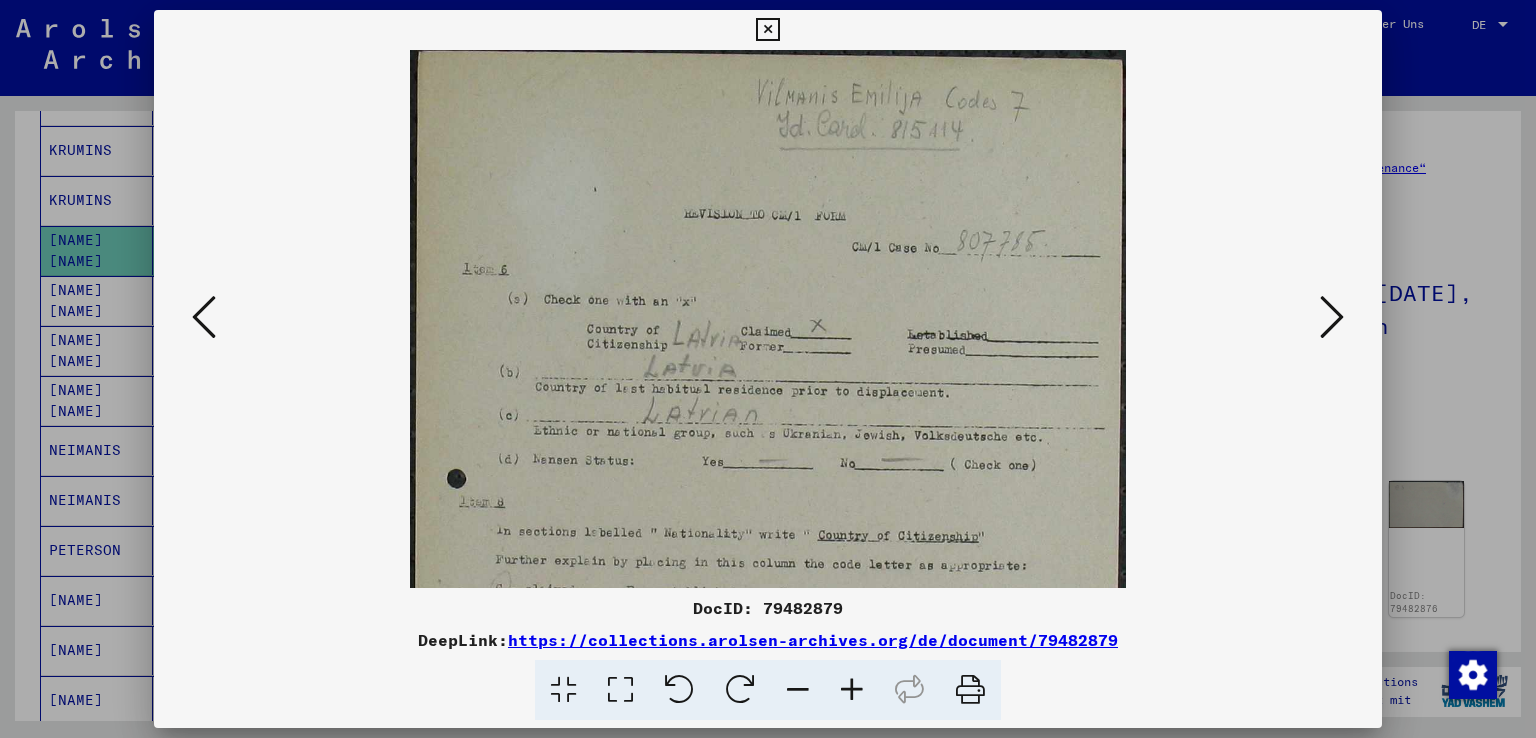 click at bounding box center (1332, 317) 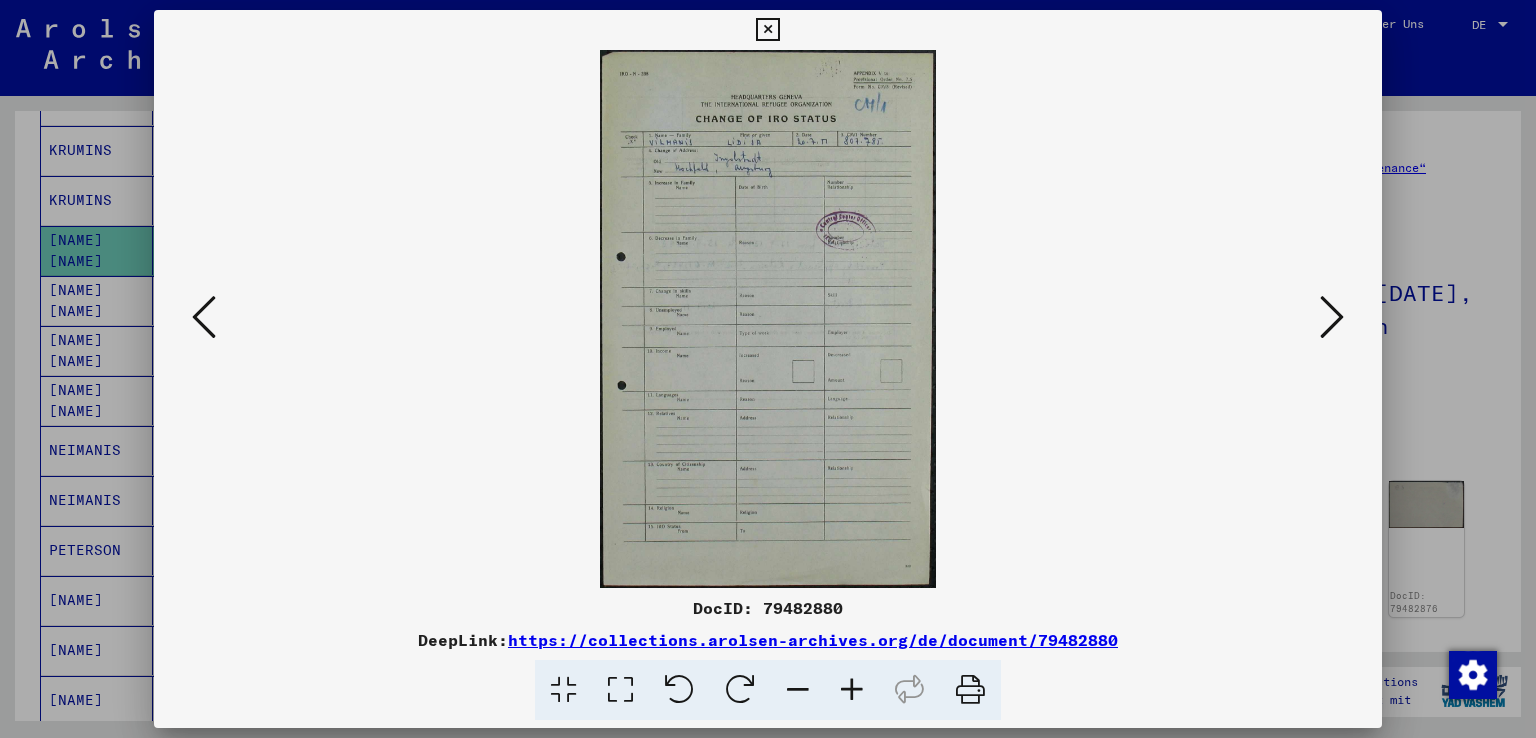 click at bounding box center [1332, 317] 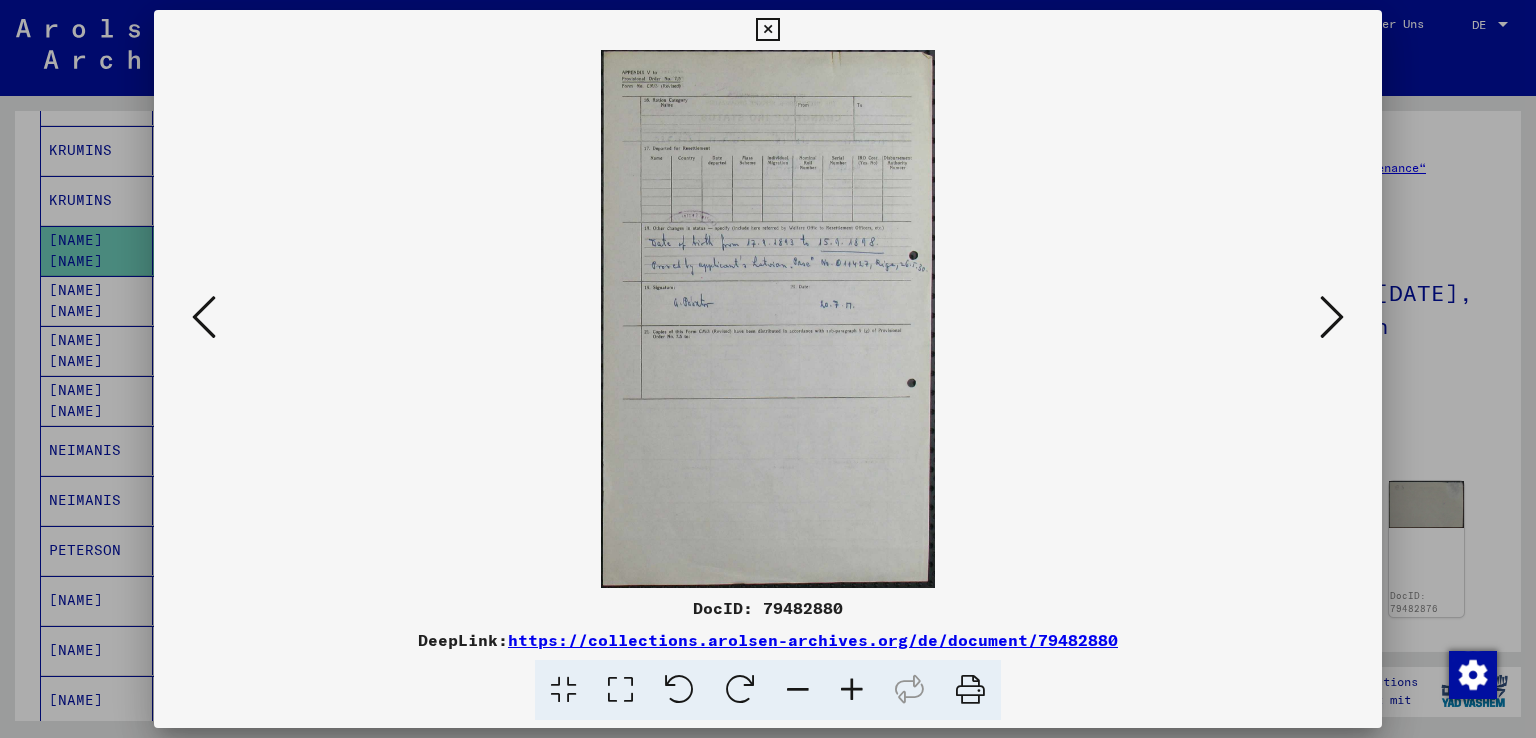 click at bounding box center (1332, 317) 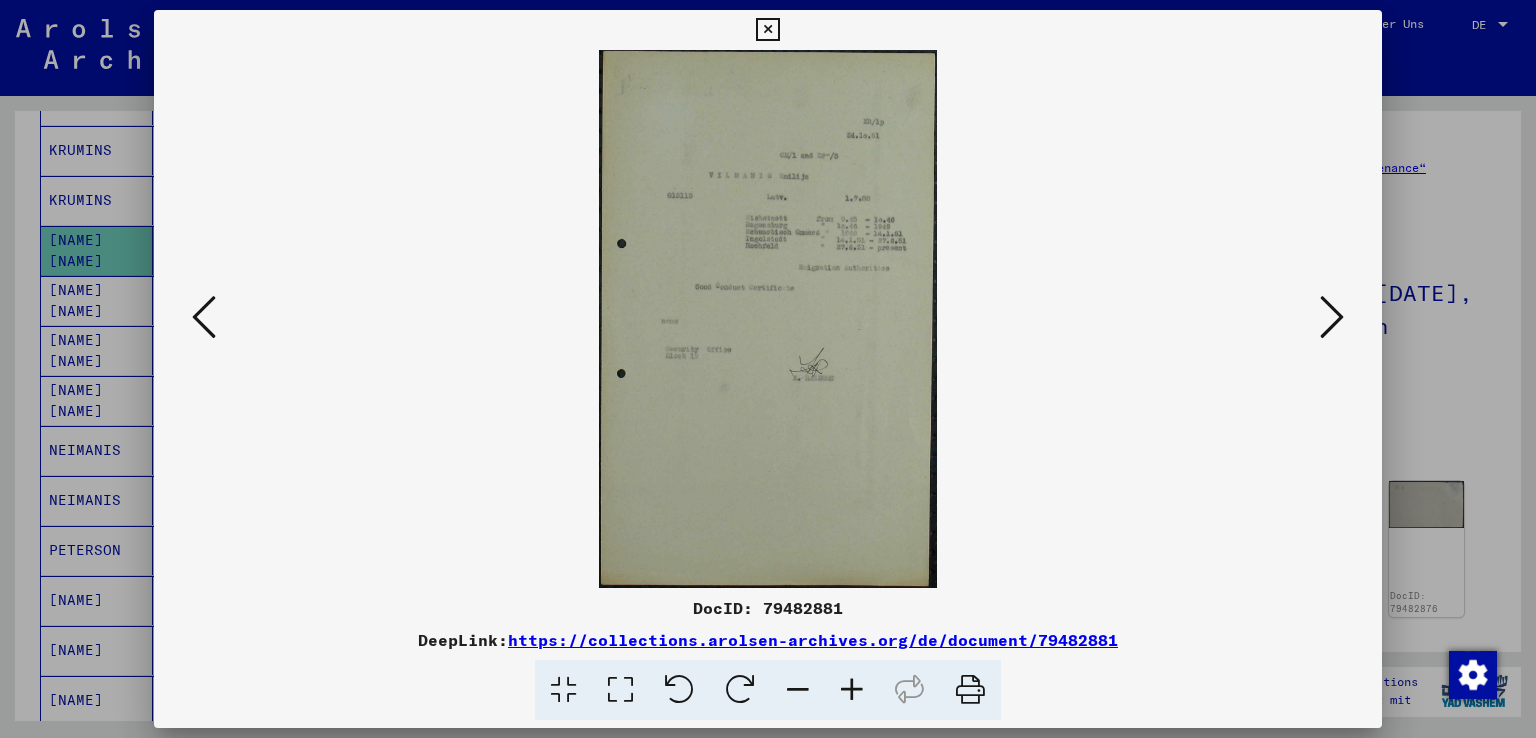 click at bounding box center (852, 690) 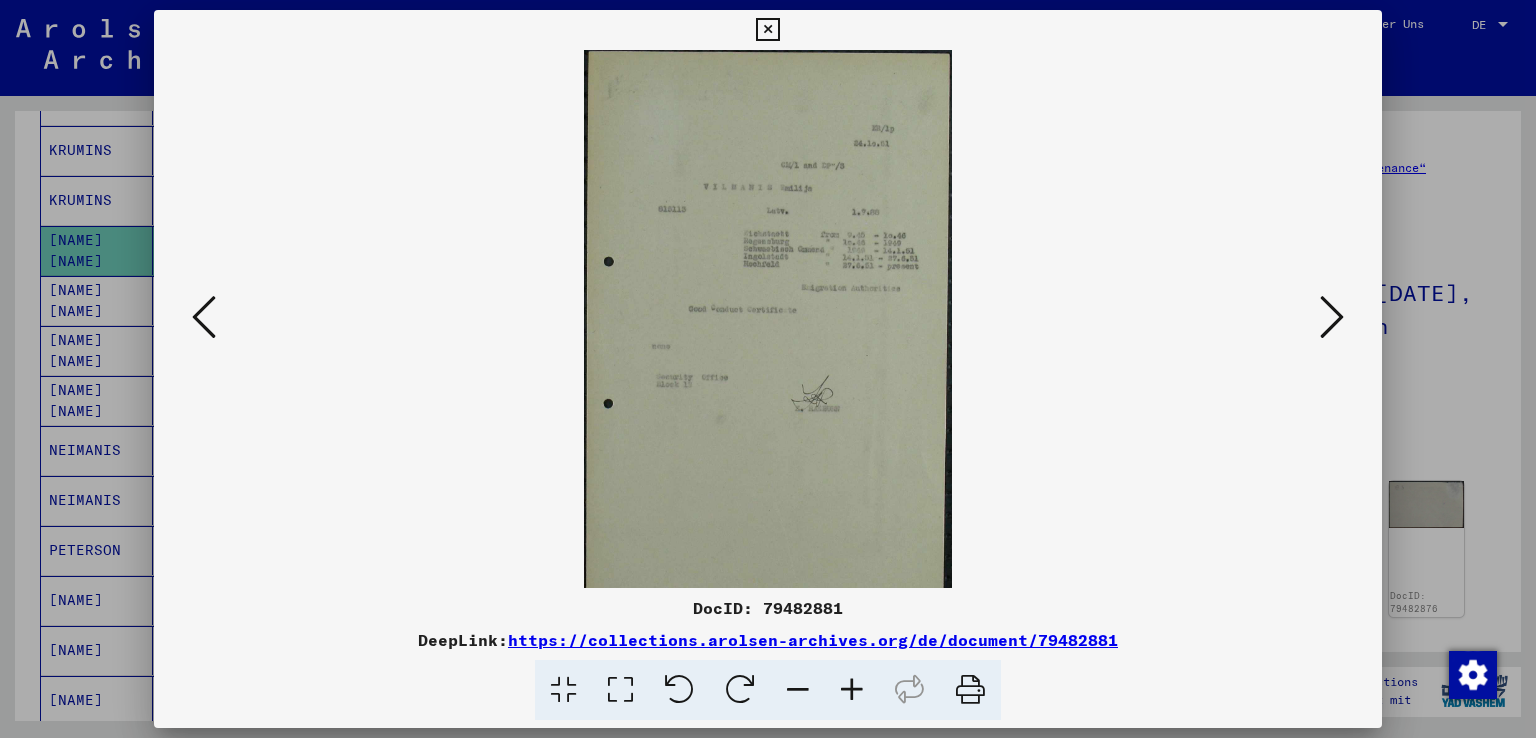 click at bounding box center [852, 690] 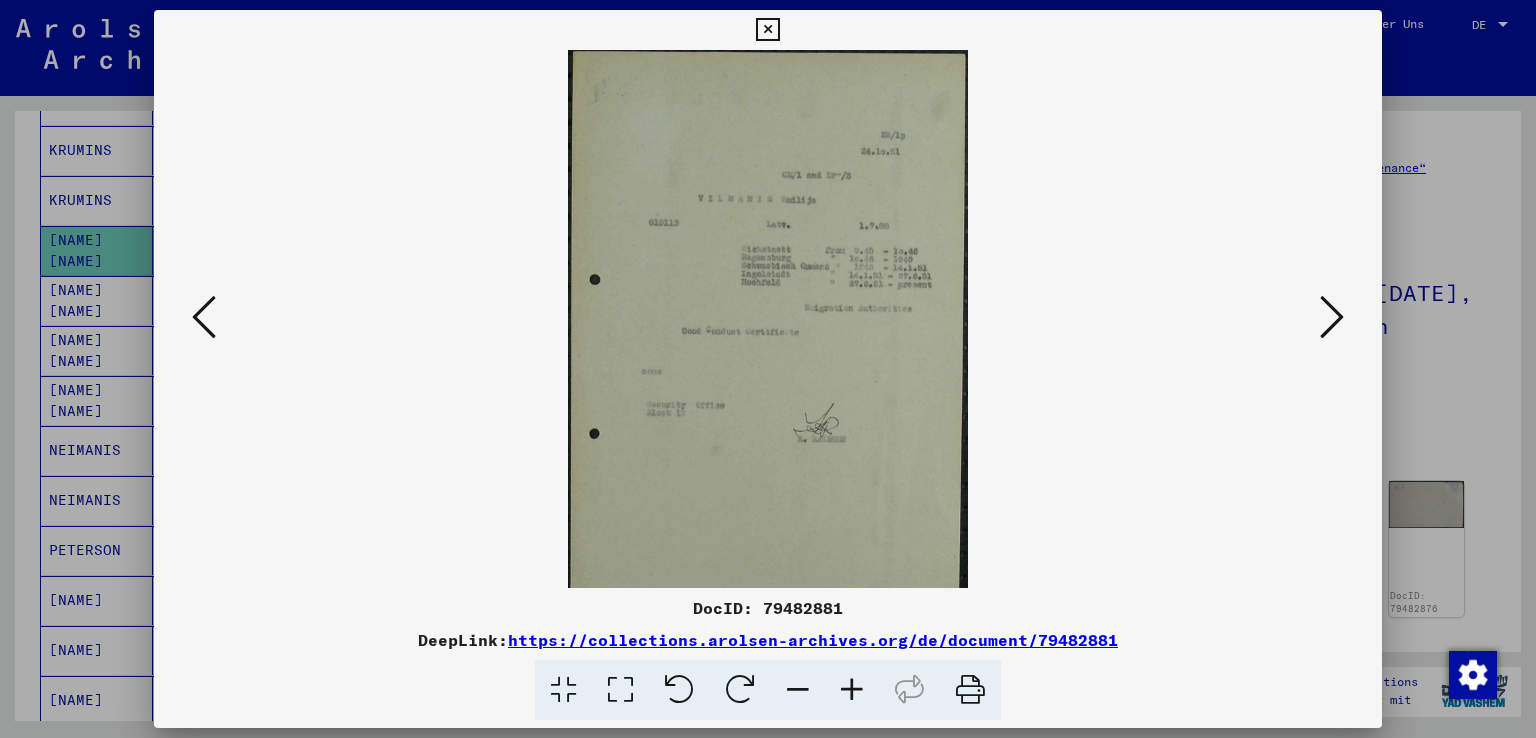 click at bounding box center (852, 690) 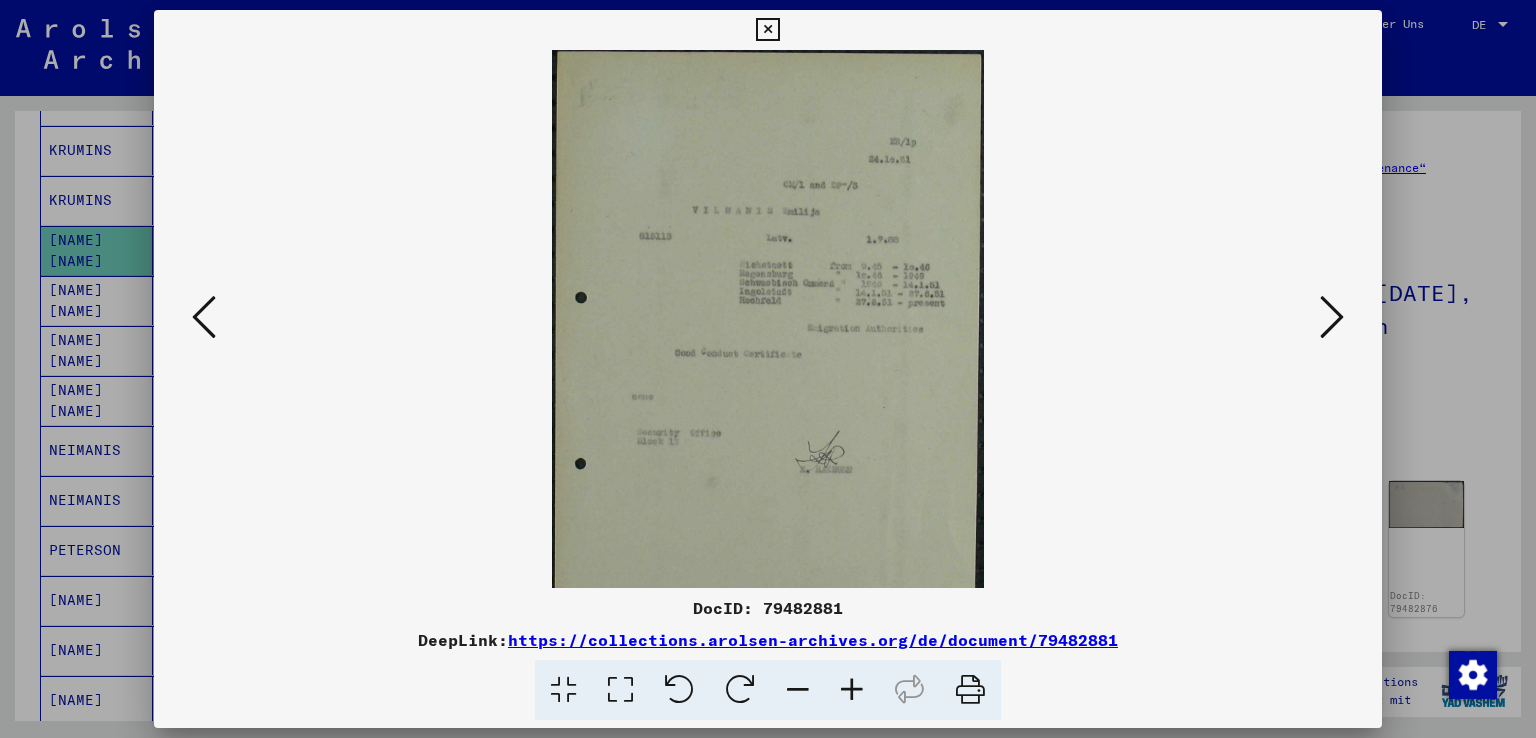 click at bounding box center (852, 690) 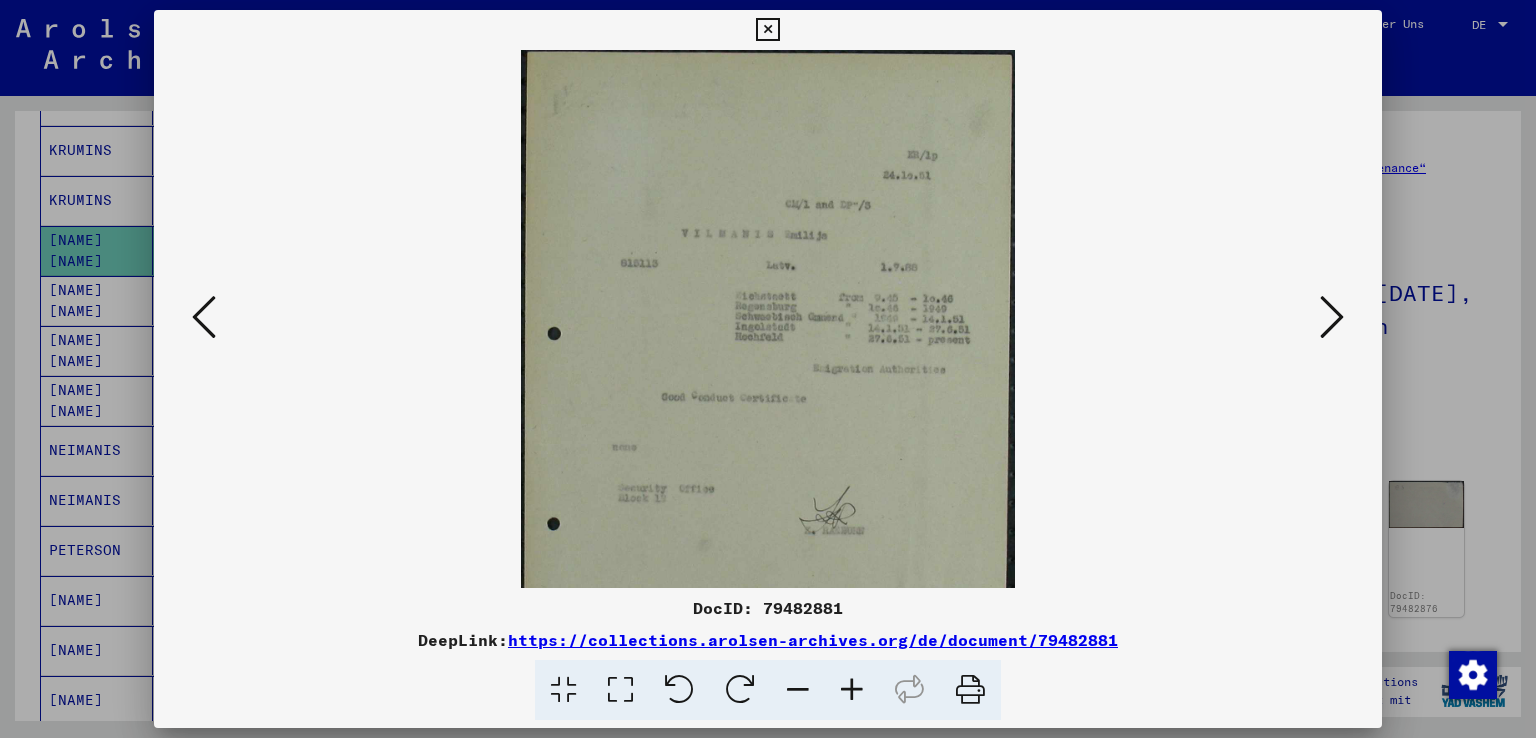 click at bounding box center (852, 690) 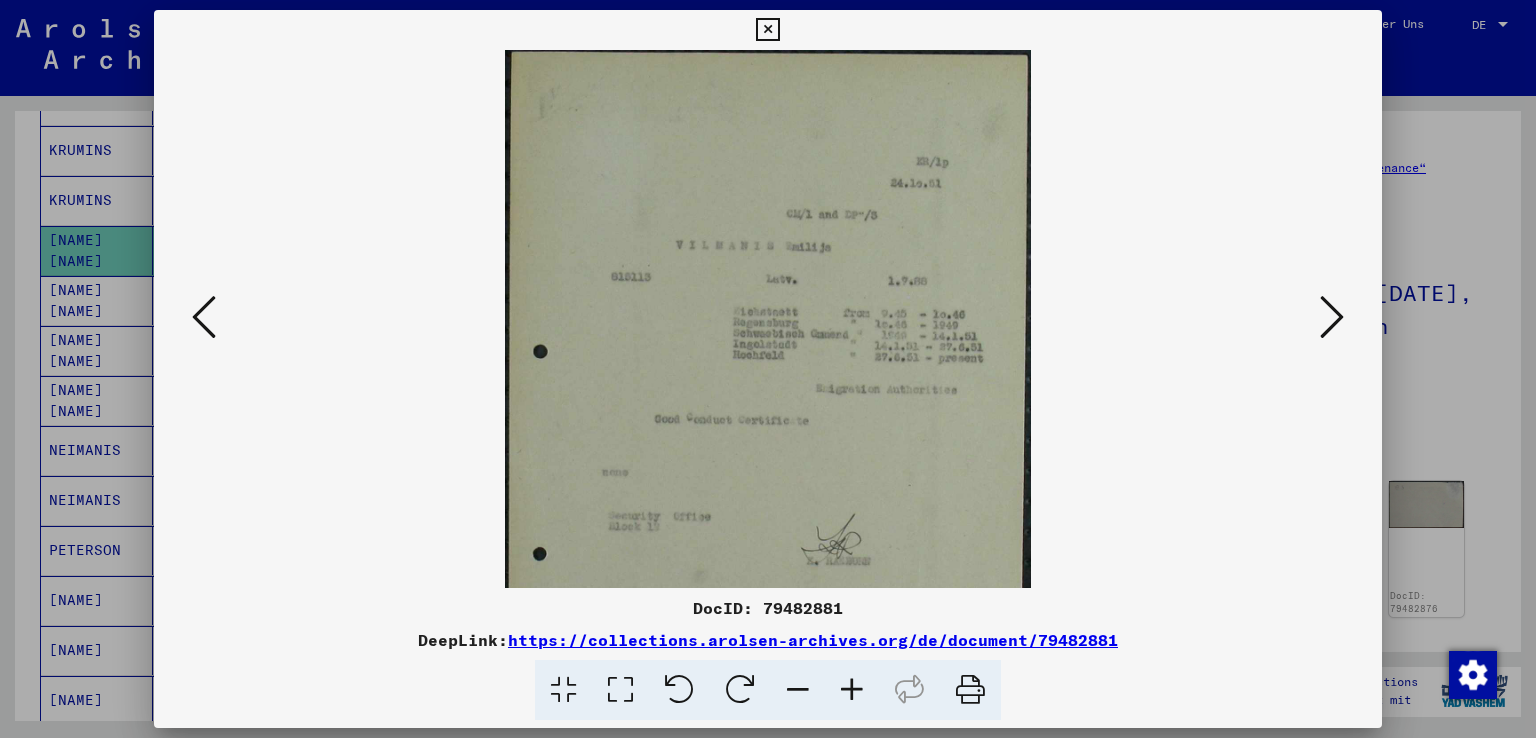 click at bounding box center (852, 690) 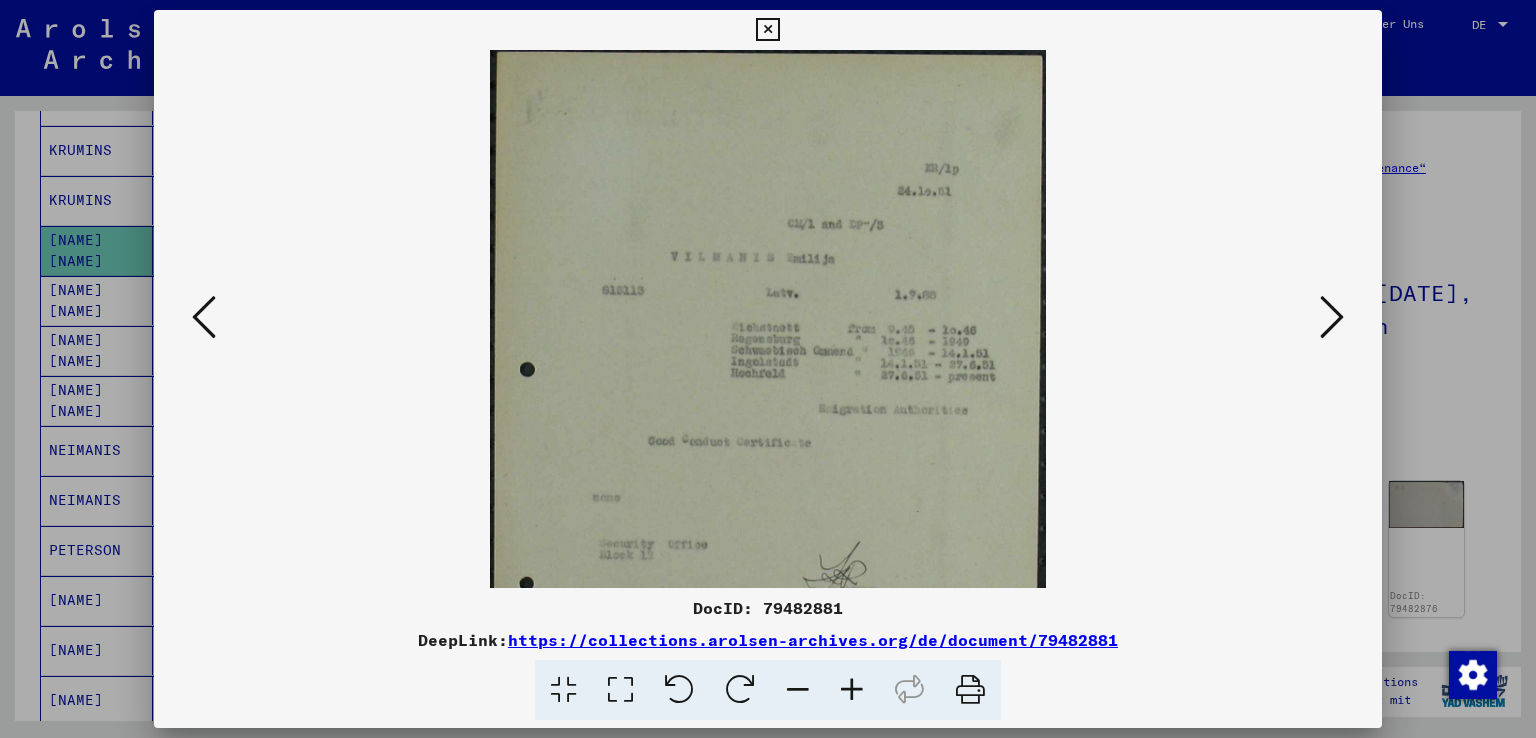 click at bounding box center (852, 690) 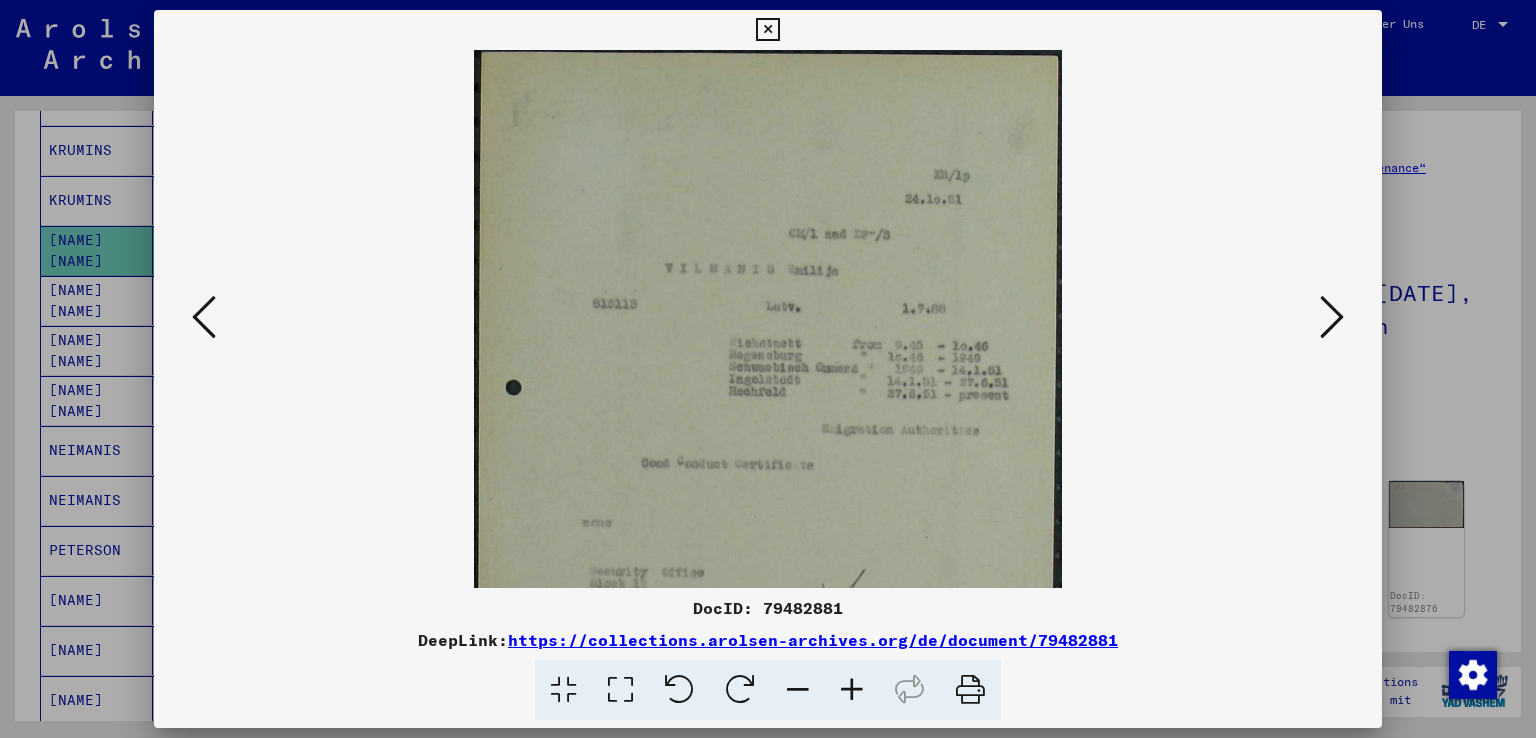 click at bounding box center [852, 690] 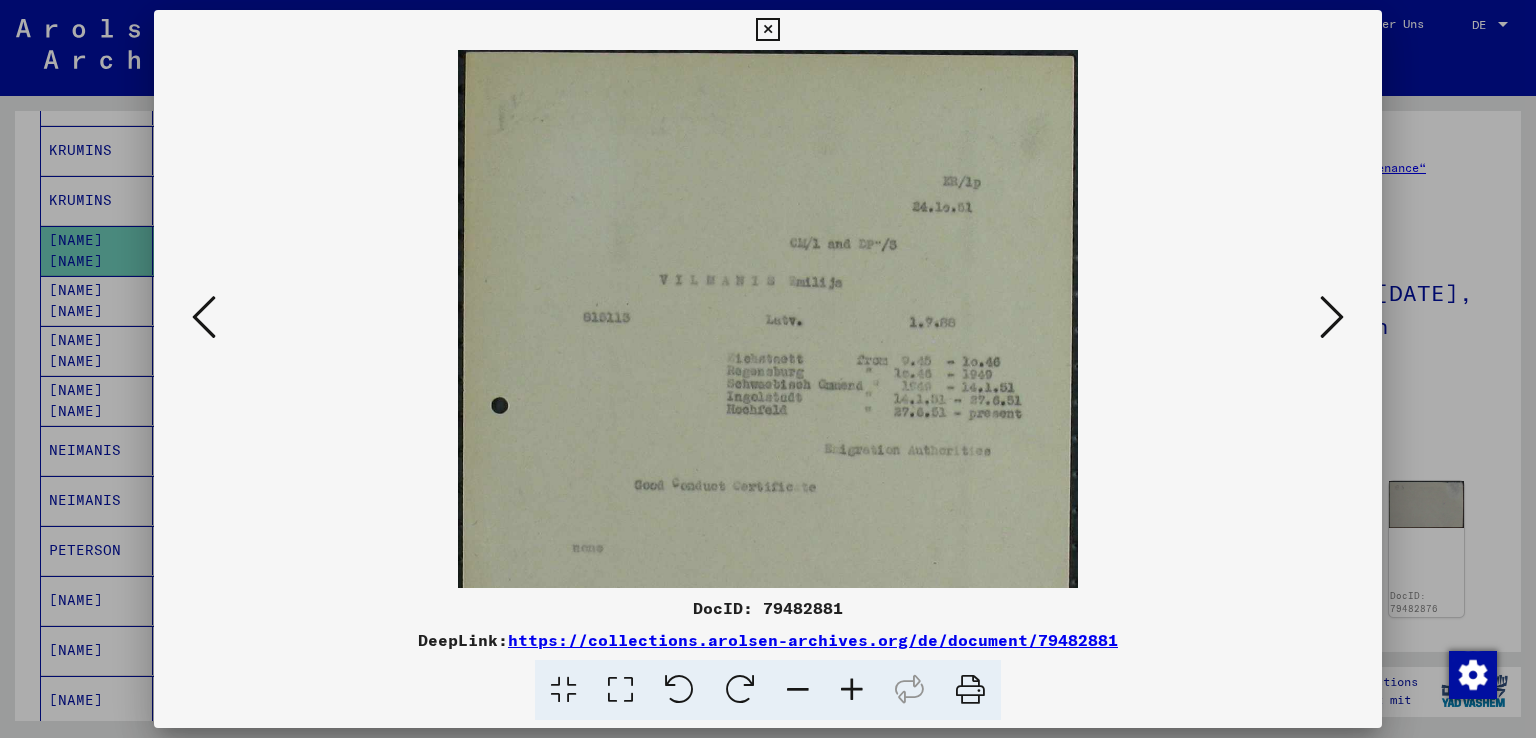 click at bounding box center [852, 690] 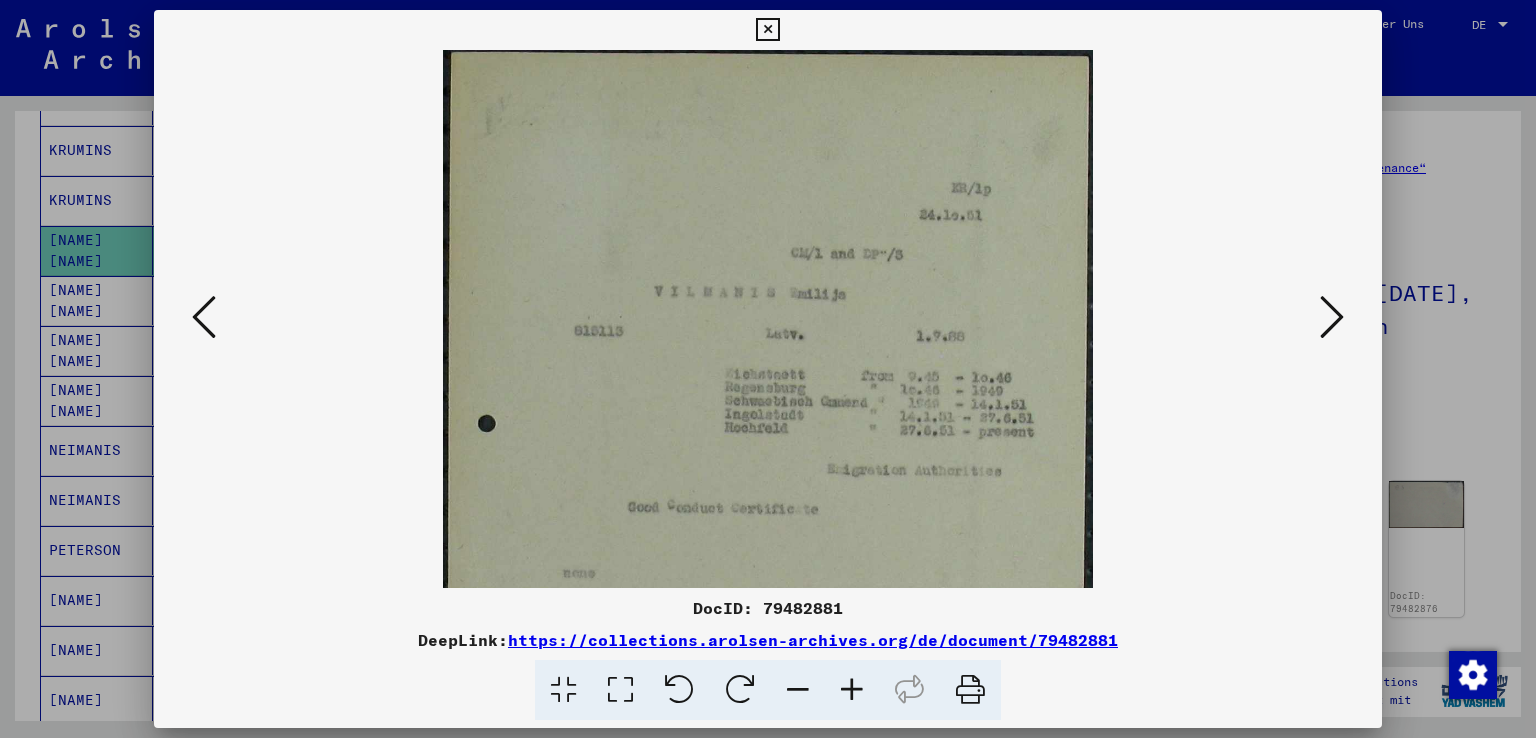 click at bounding box center [852, 690] 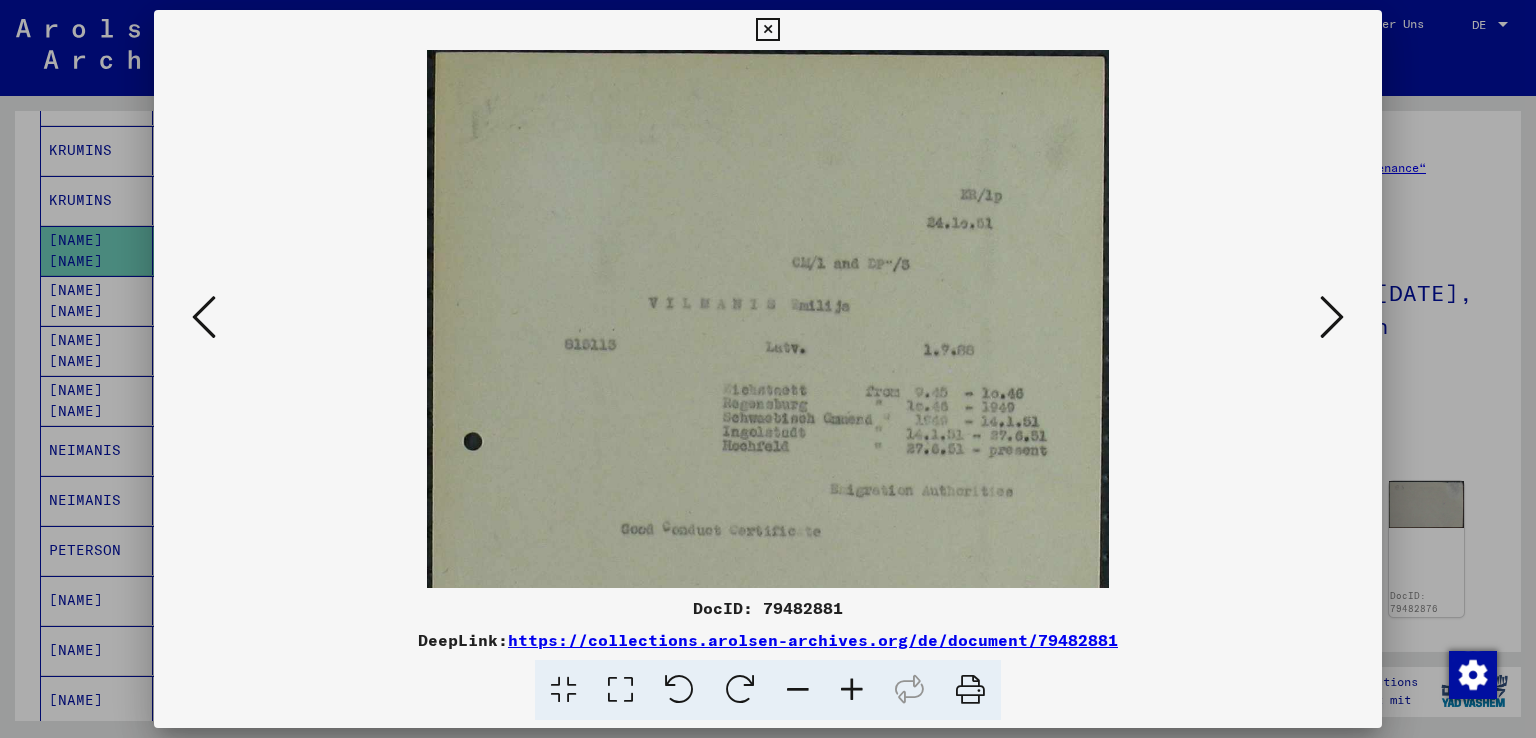 click at bounding box center [852, 690] 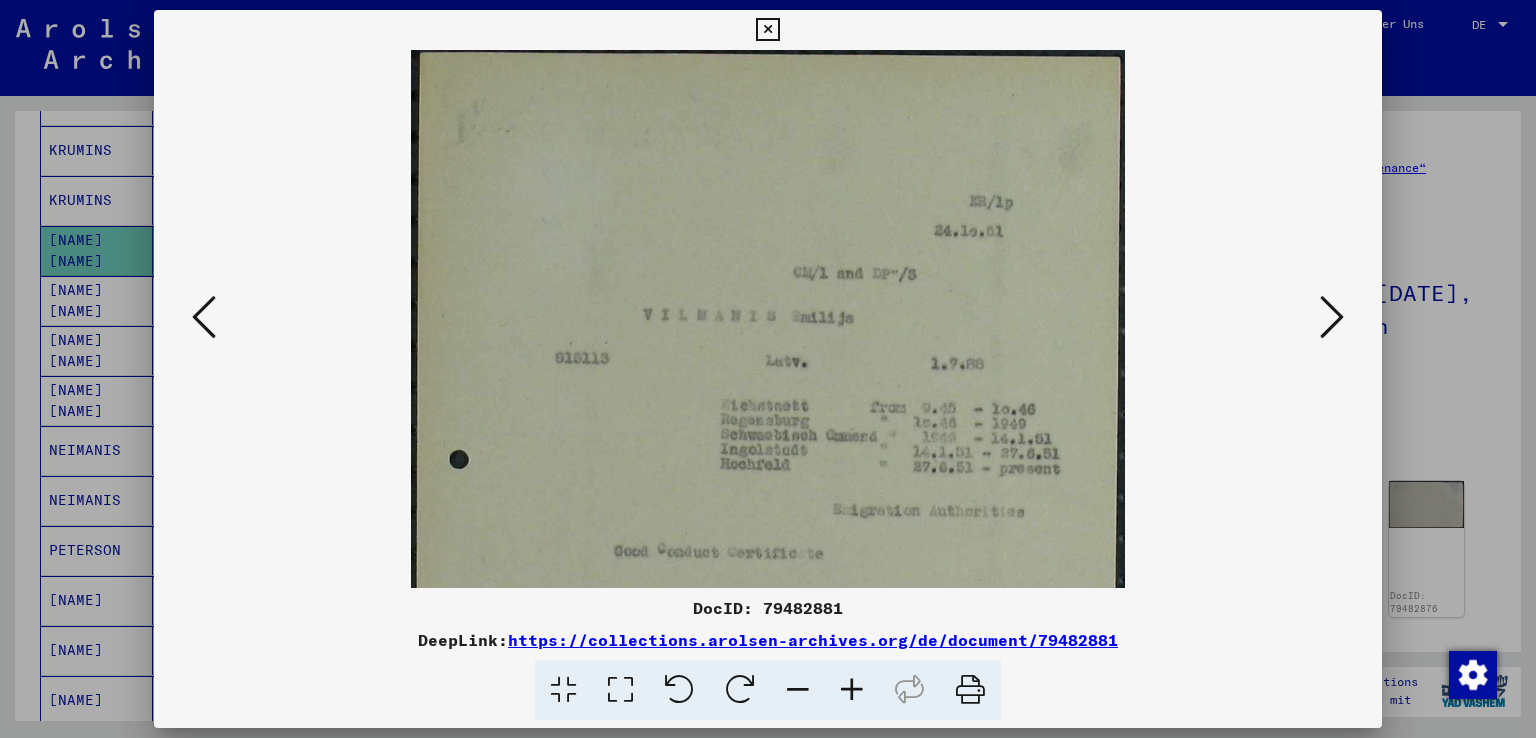 click at bounding box center (852, 690) 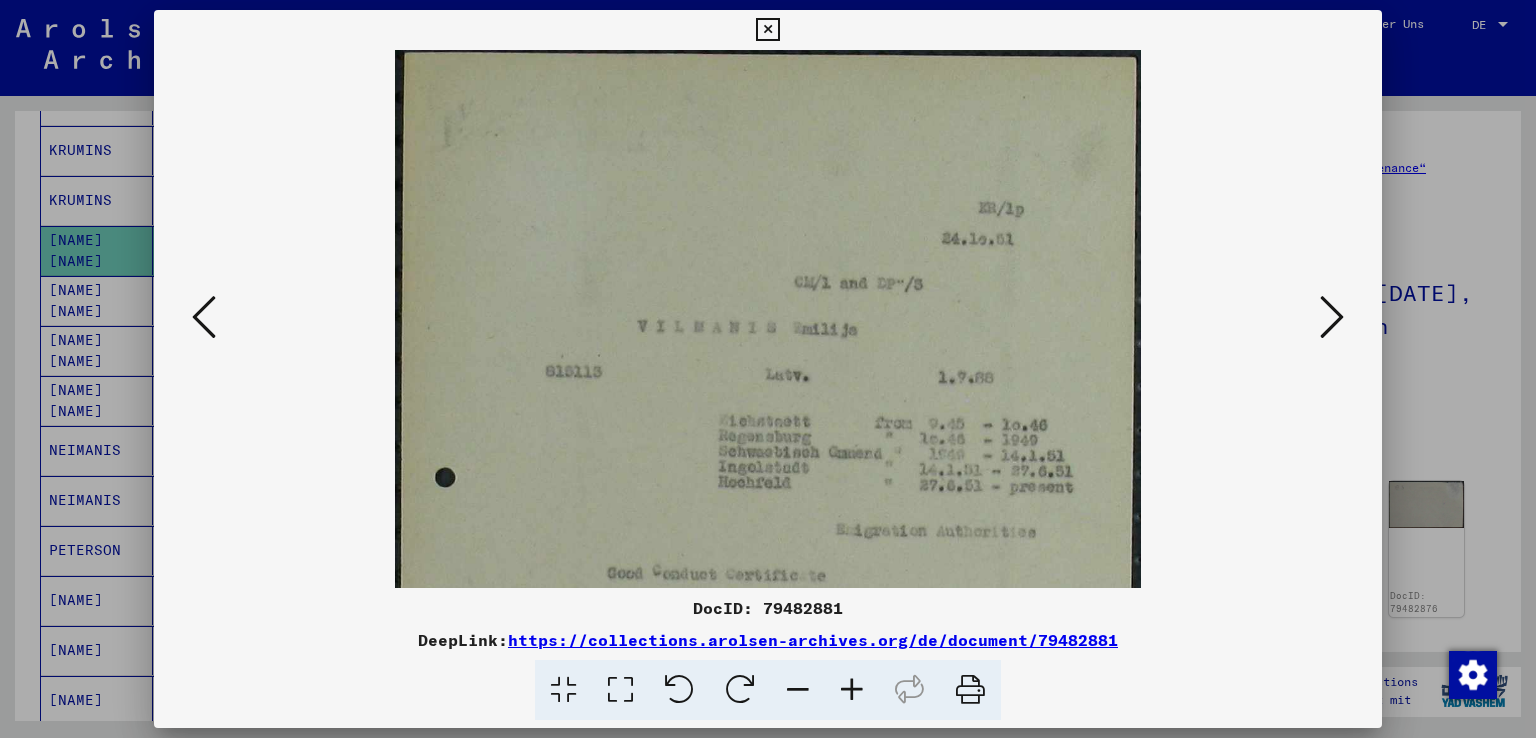 click at bounding box center [852, 690] 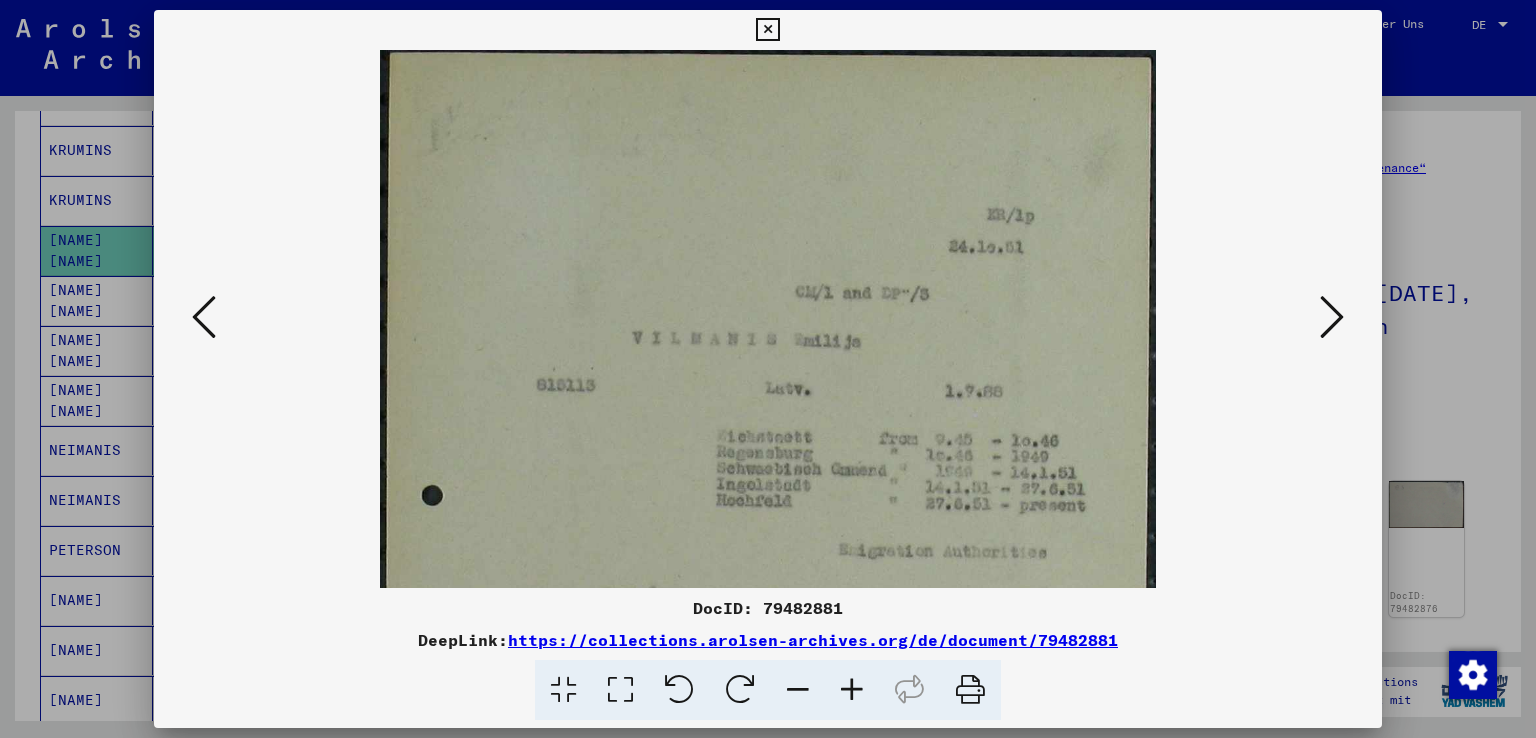 drag, startPoint x: 842, startPoint y: 666, endPoint x: 1331, endPoint y: 319, distance: 599.6082 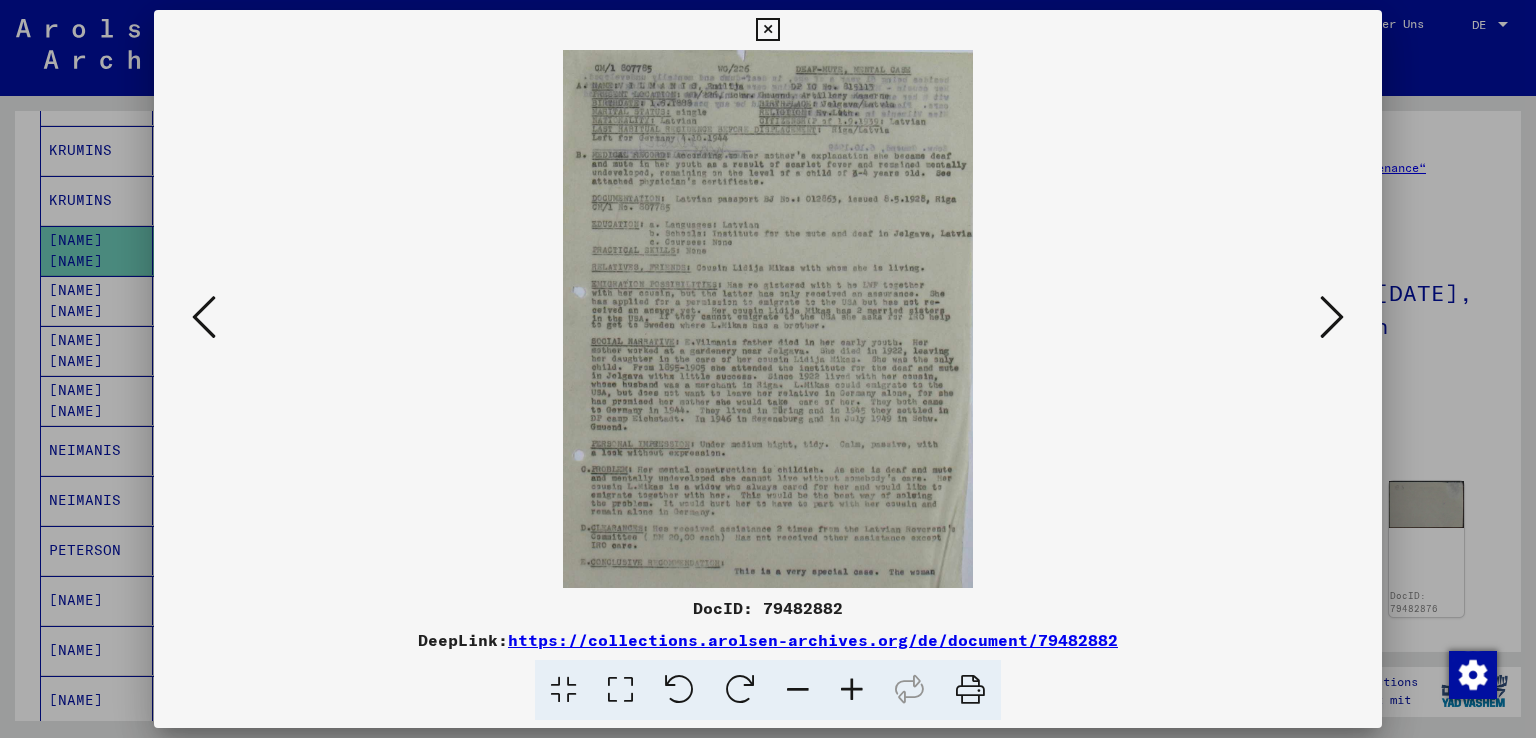 click at bounding box center (204, 317) 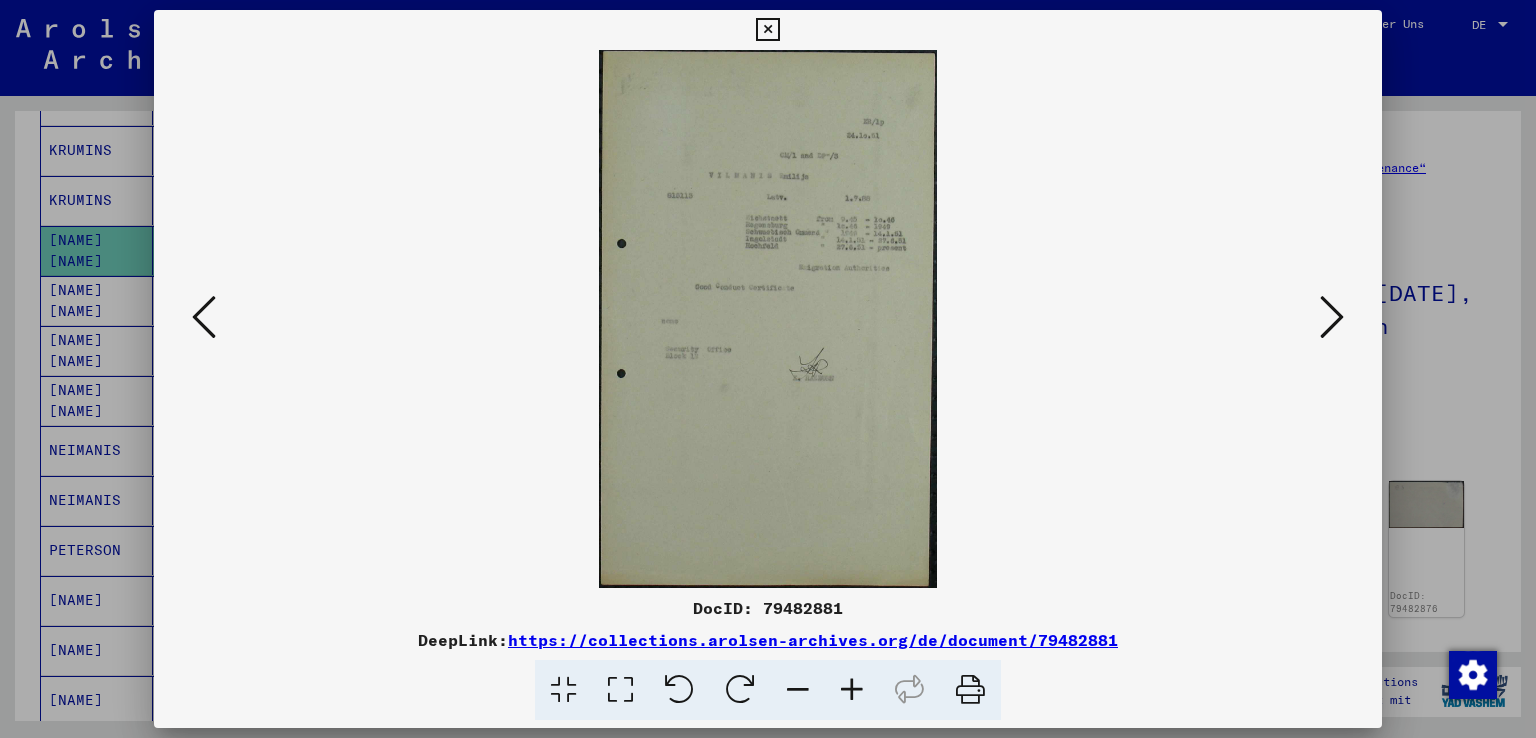 click at bounding box center [852, 690] 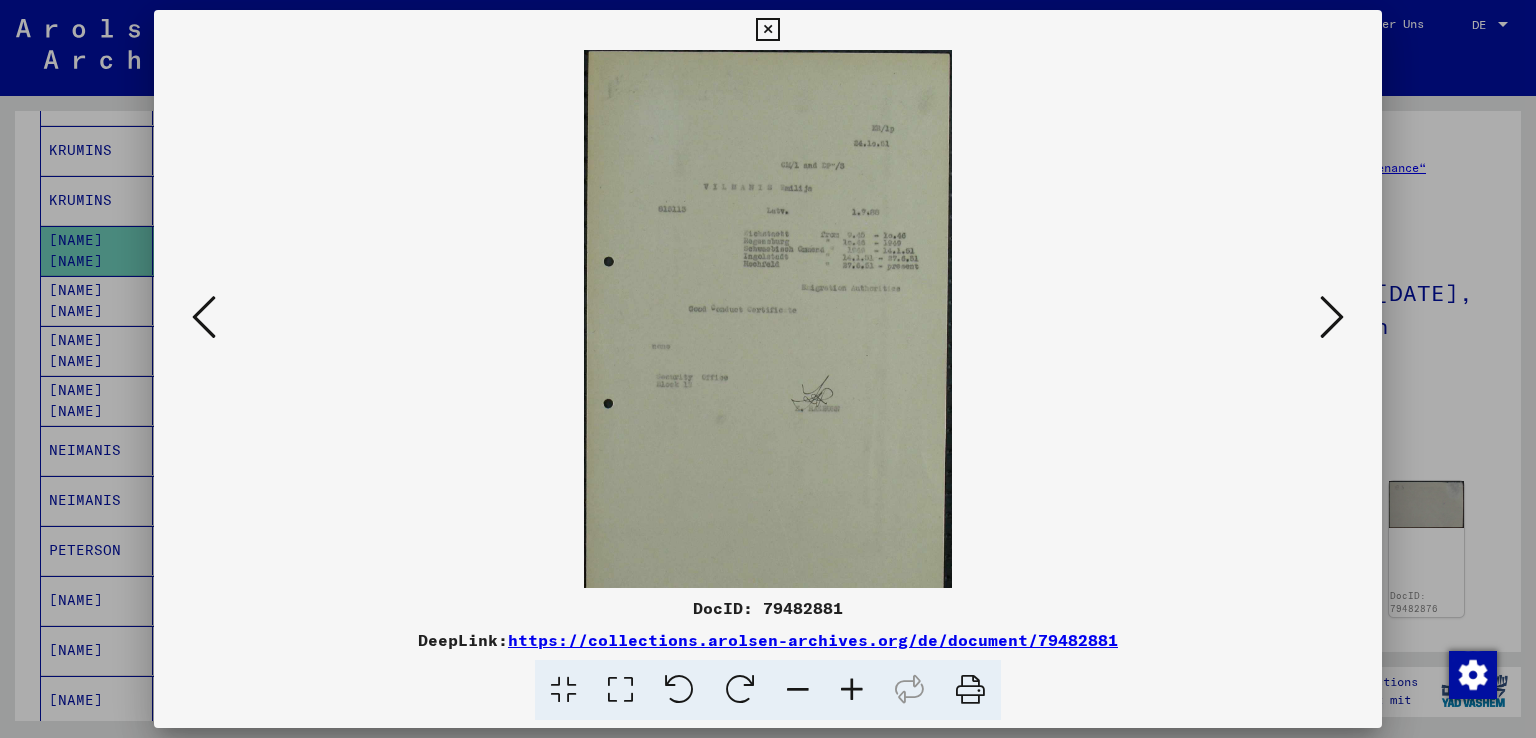 click at bounding box center [852, 690] 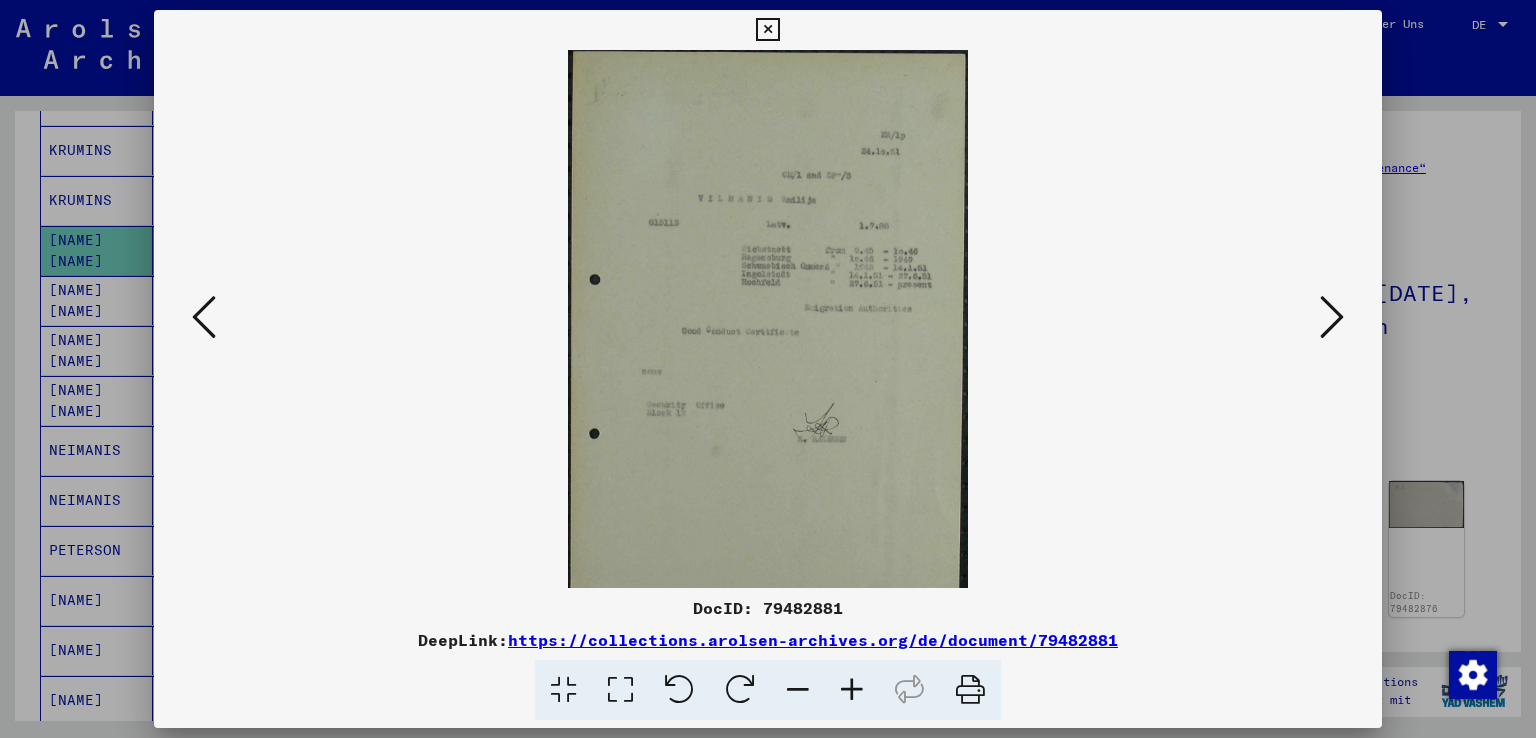 click at bounding box center [852, 690] 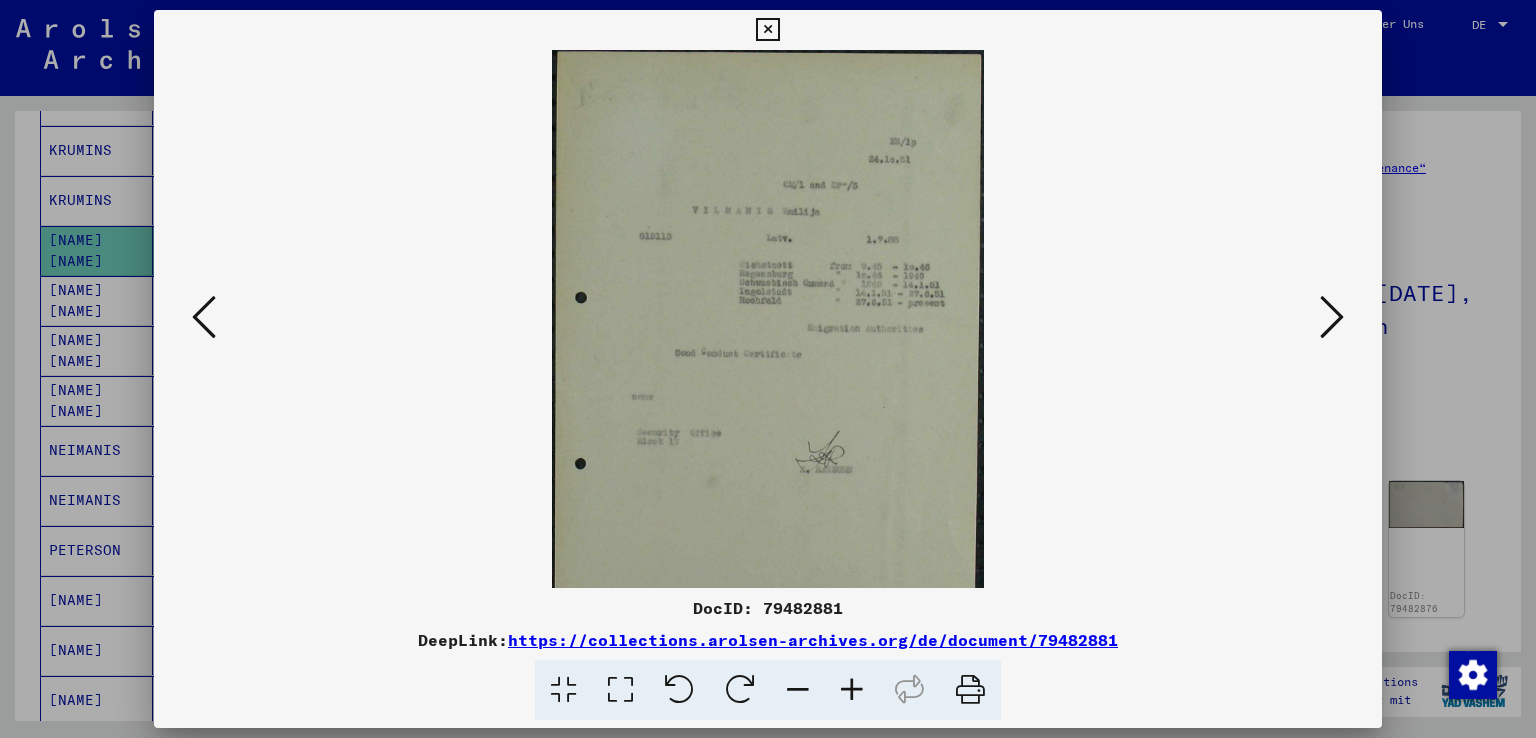 click at bounding box center [852, 690] 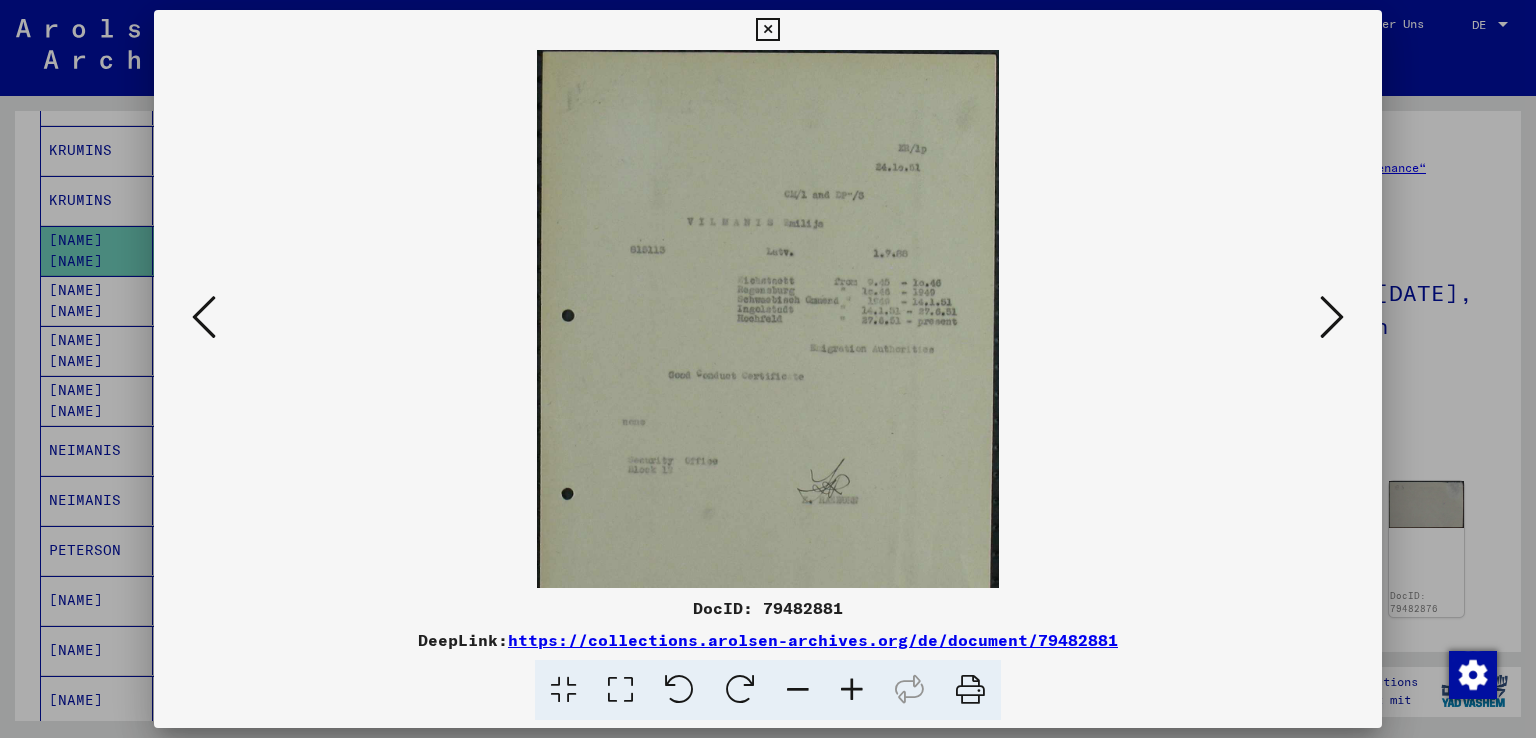 click at bounding box center [852, 690] 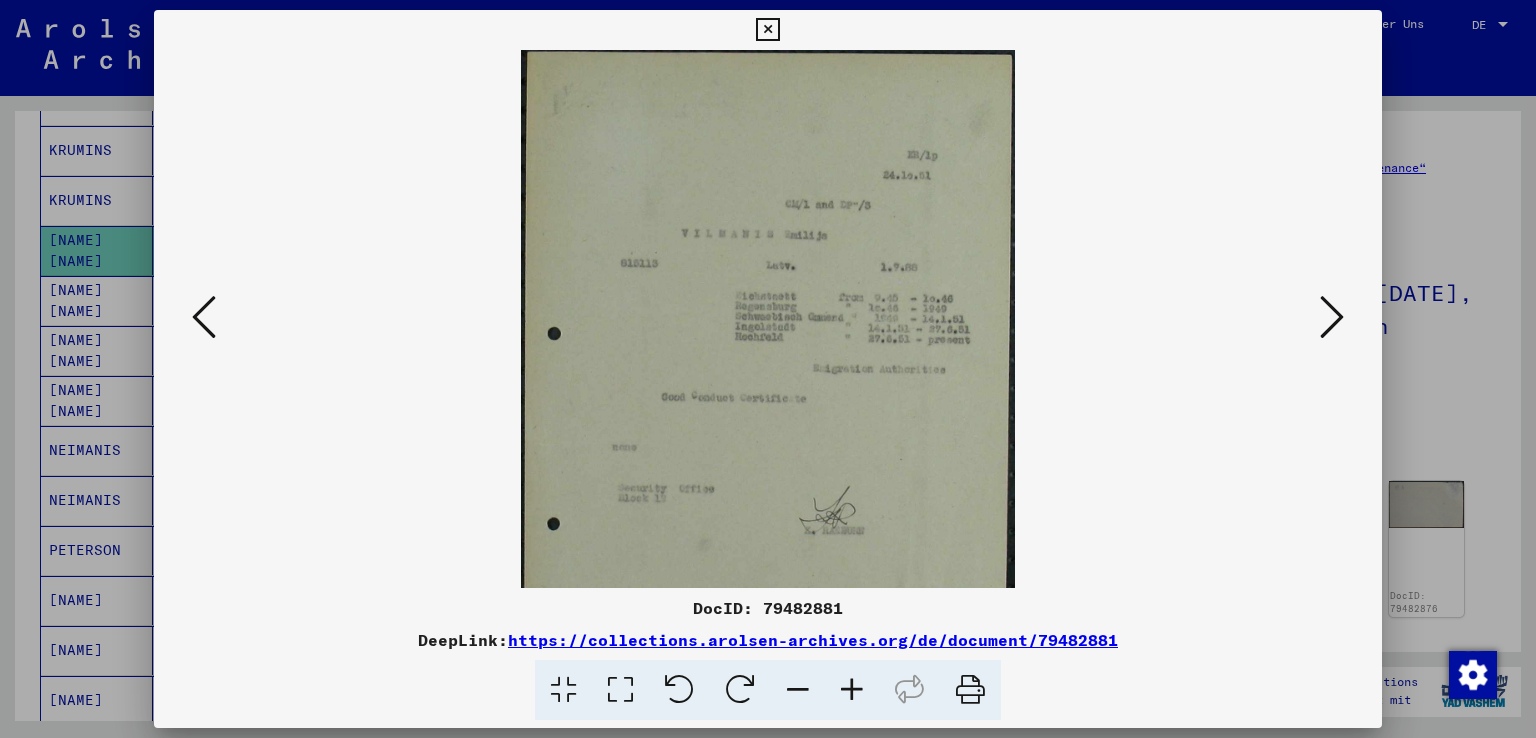 click at bounding box center [852, 690] 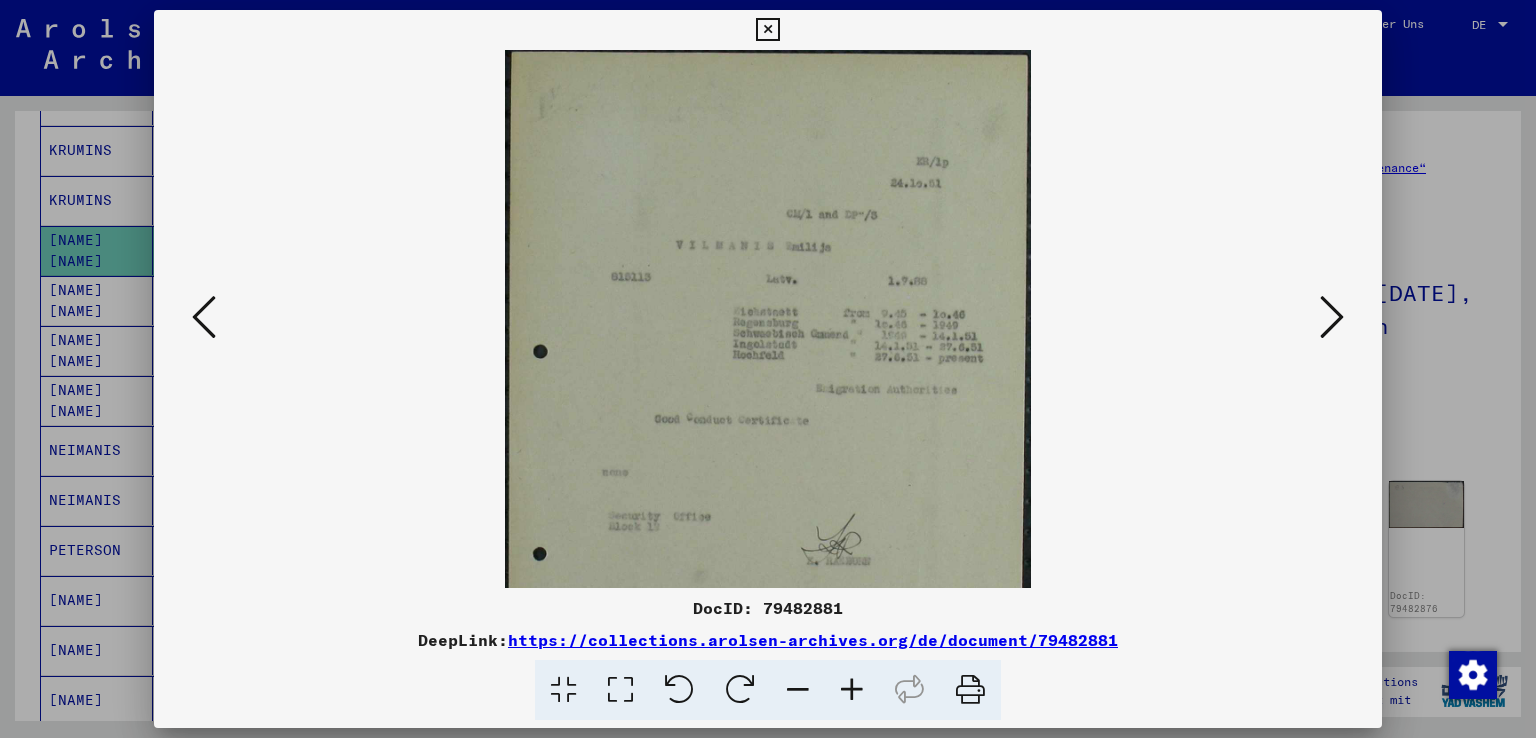 click at bounding box center [852, 690] 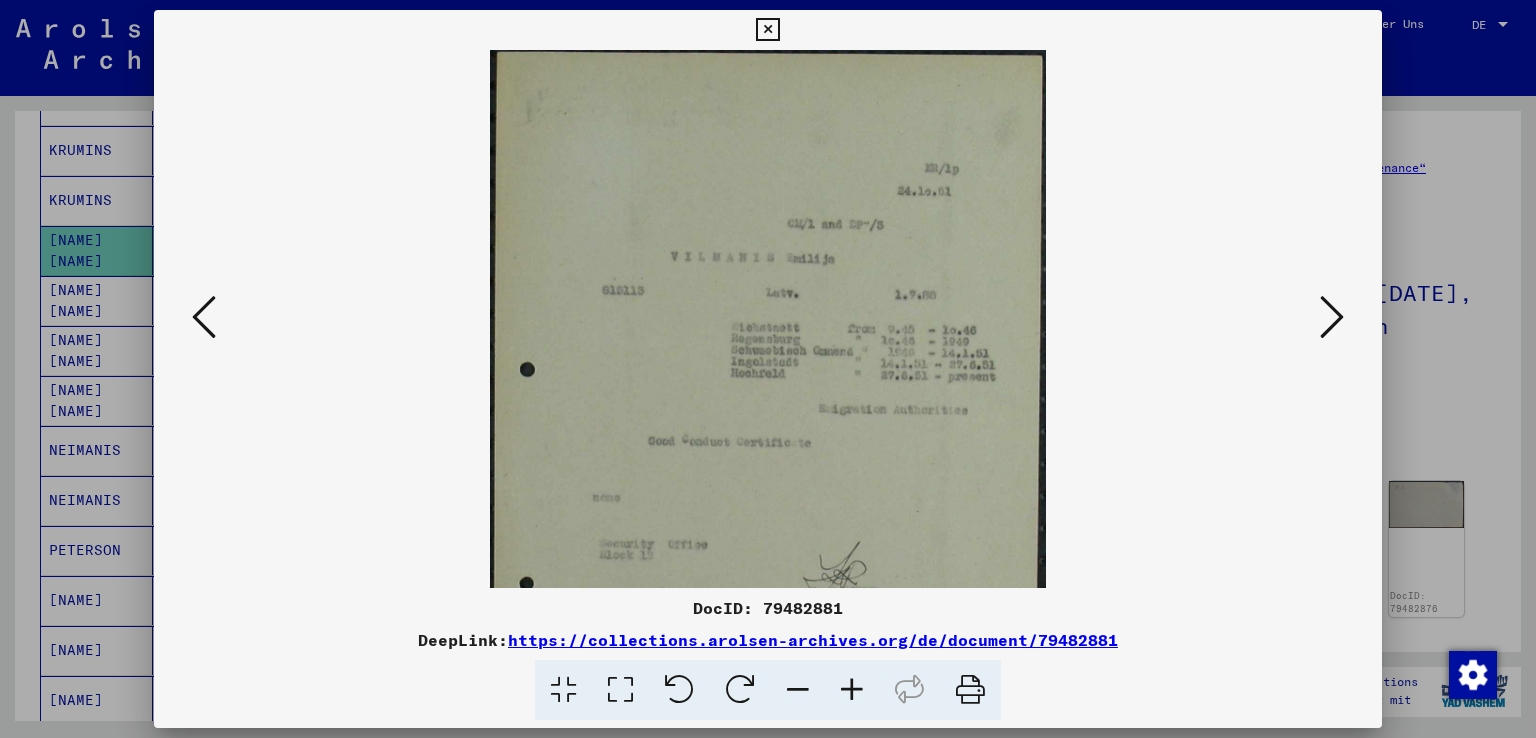 click at bounding box center (852, 690) 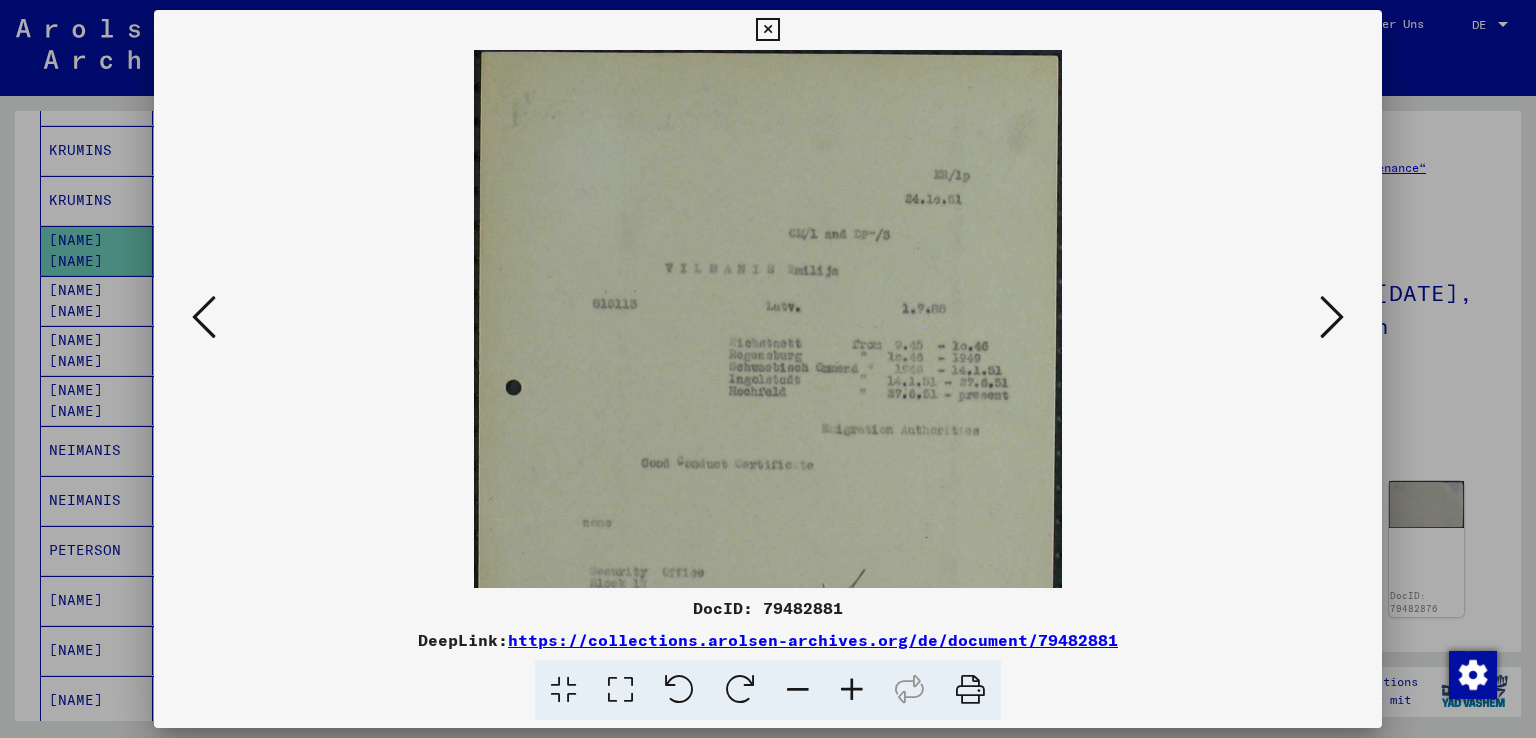 click at bounding box center (852, 690) 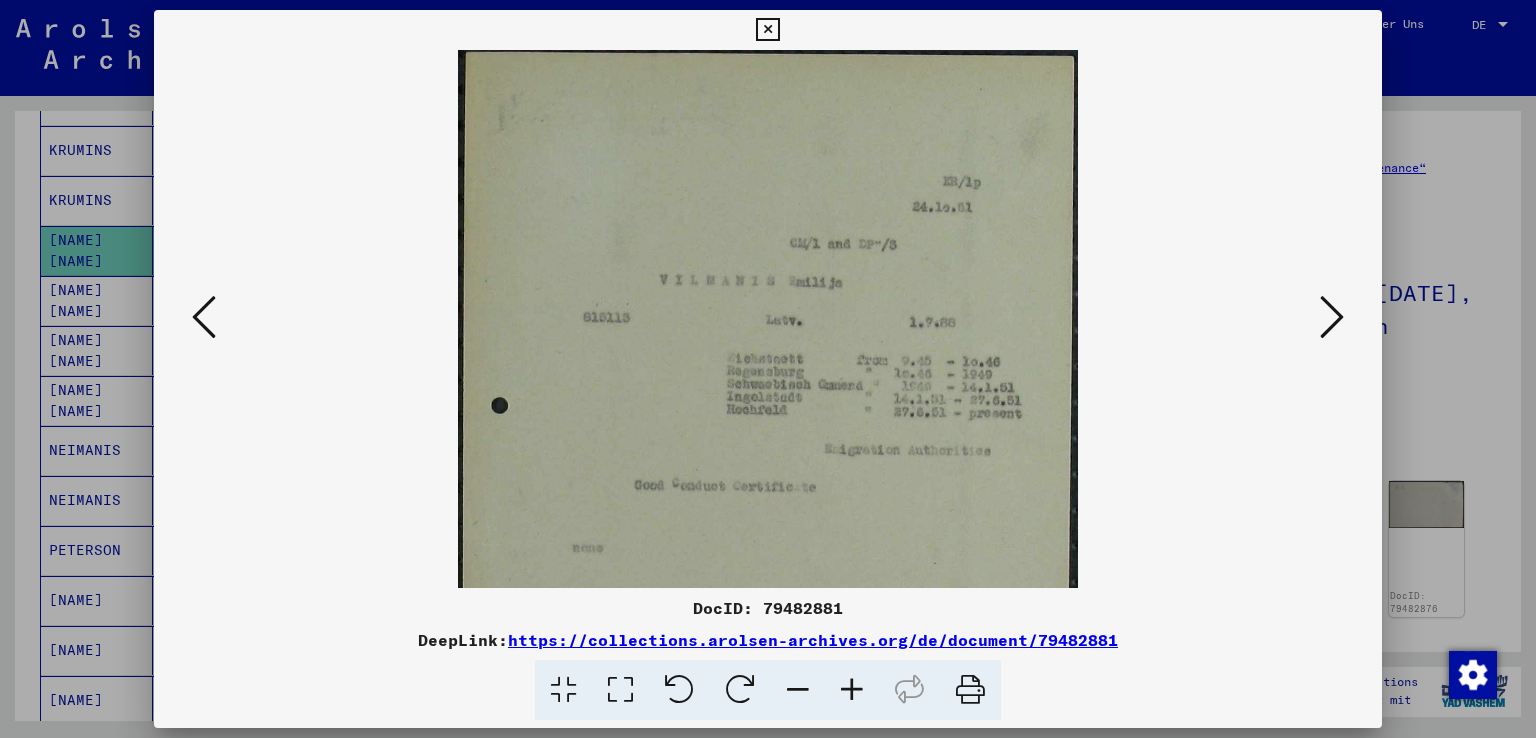 click at bounding box center (852, 690) 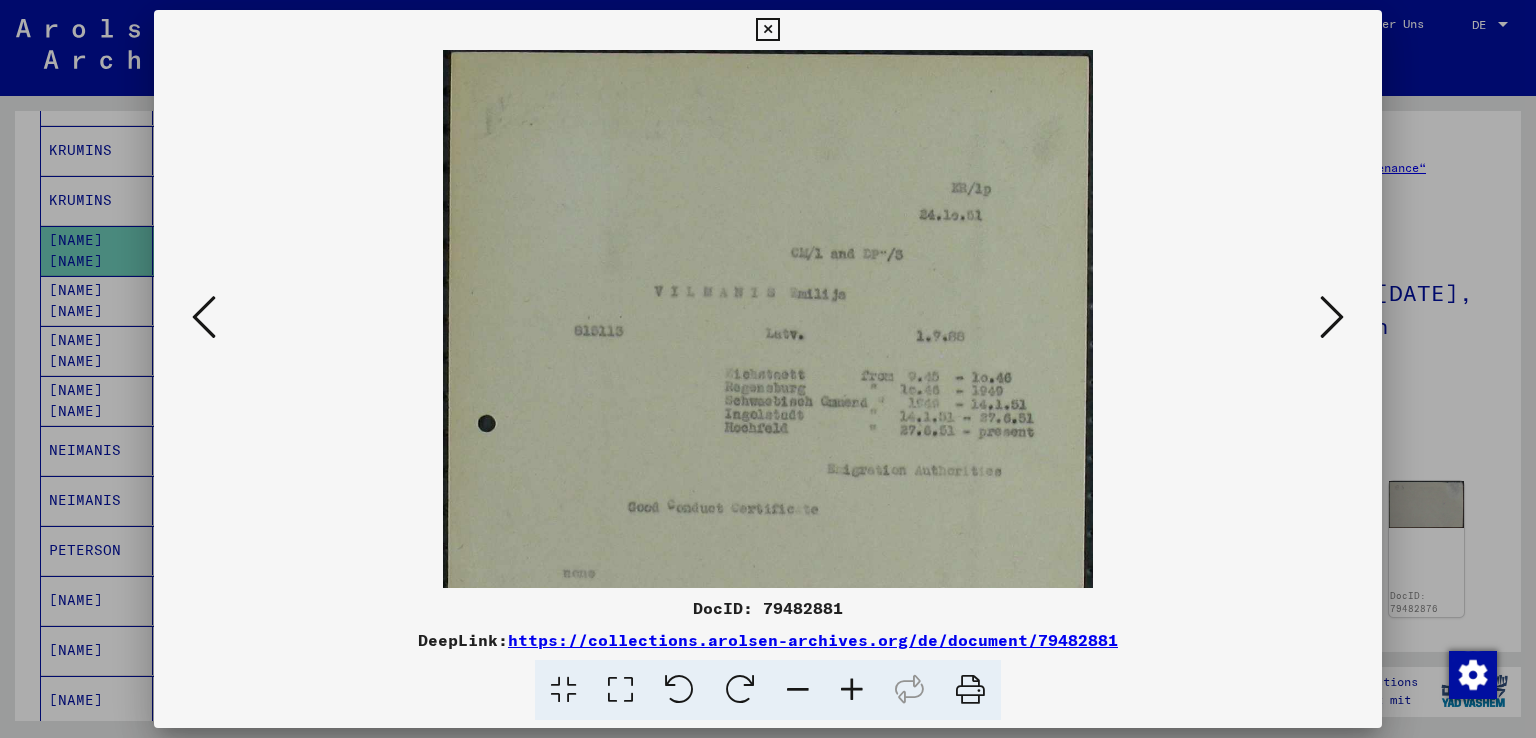 click at bounding box center [852, 690] 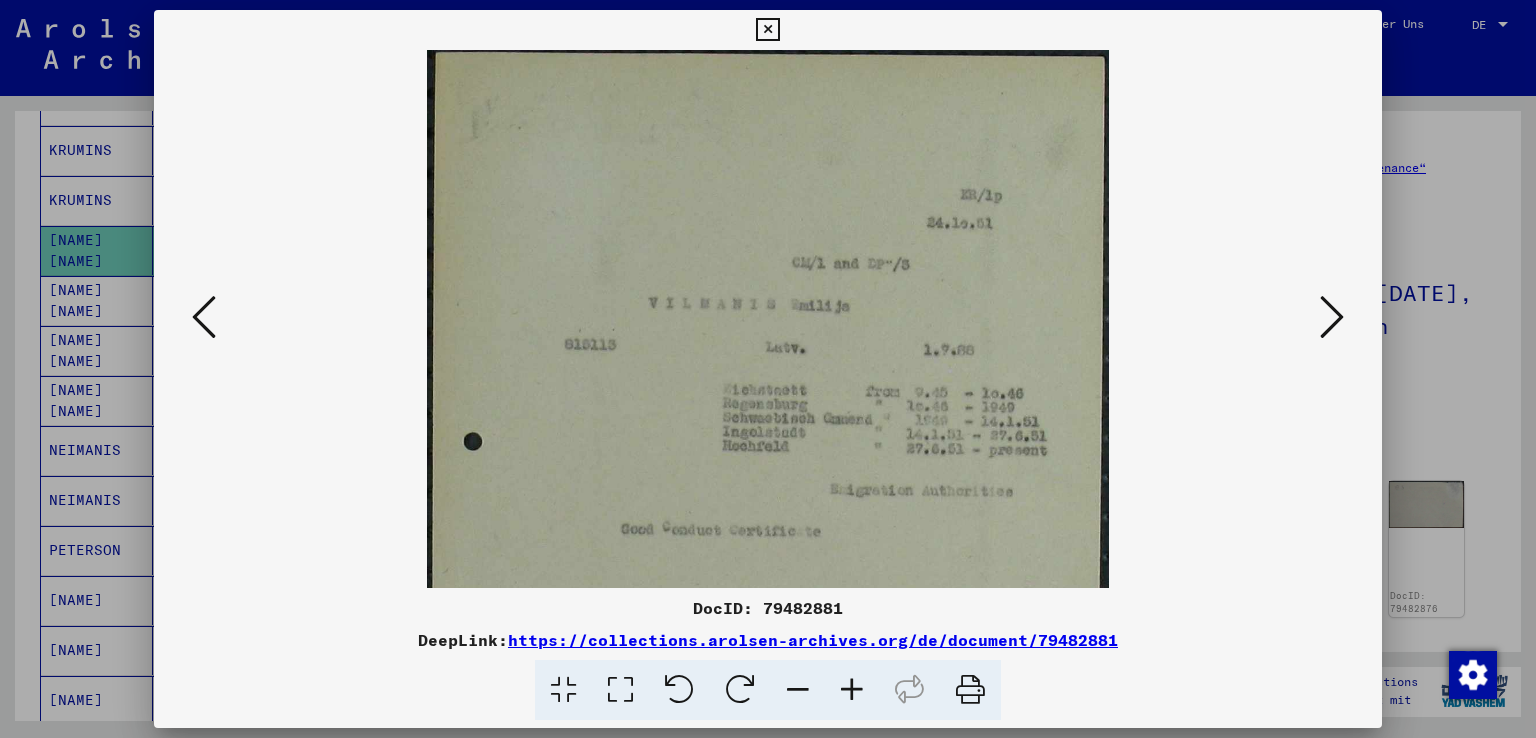 click at bounding box center [852, 690] 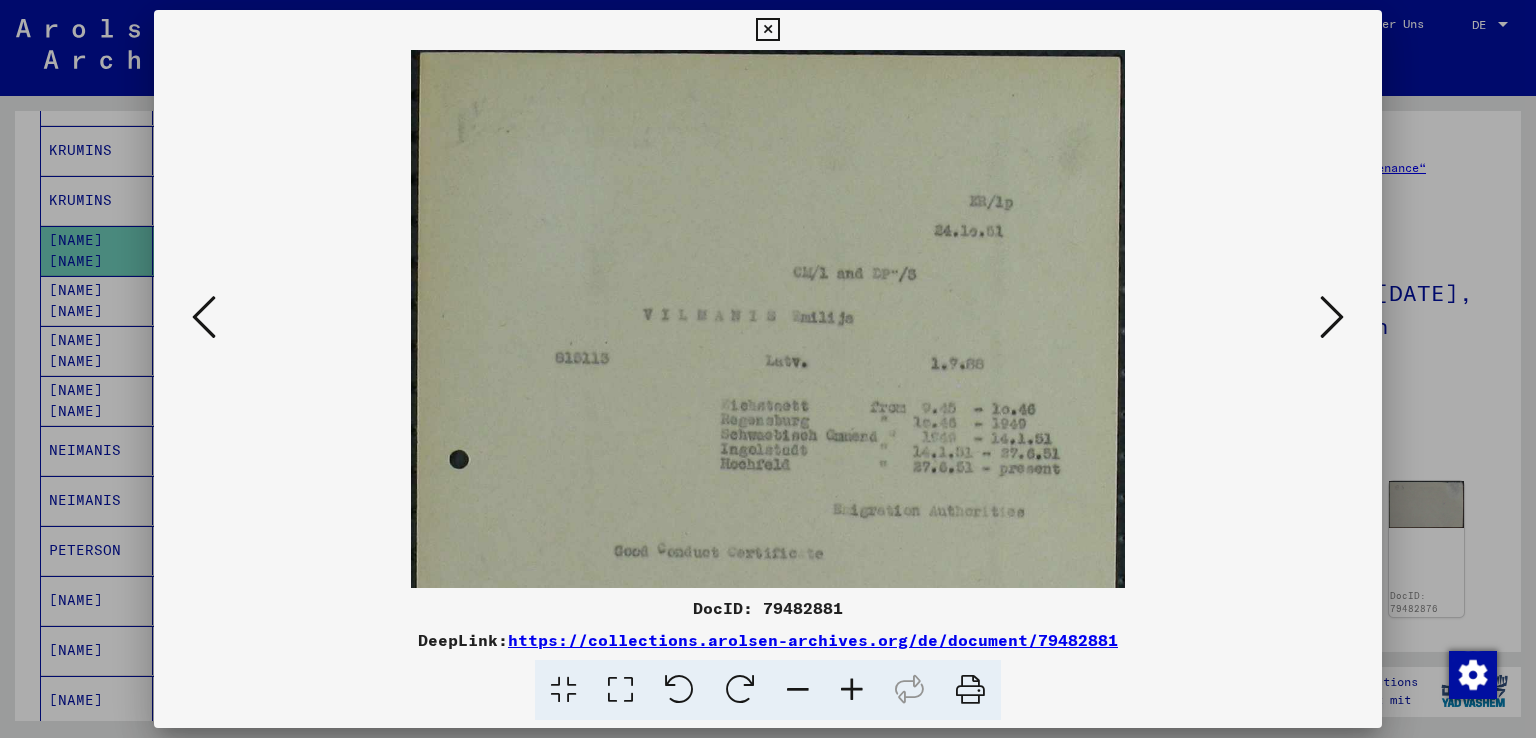 click at bounding box center [852, 690] 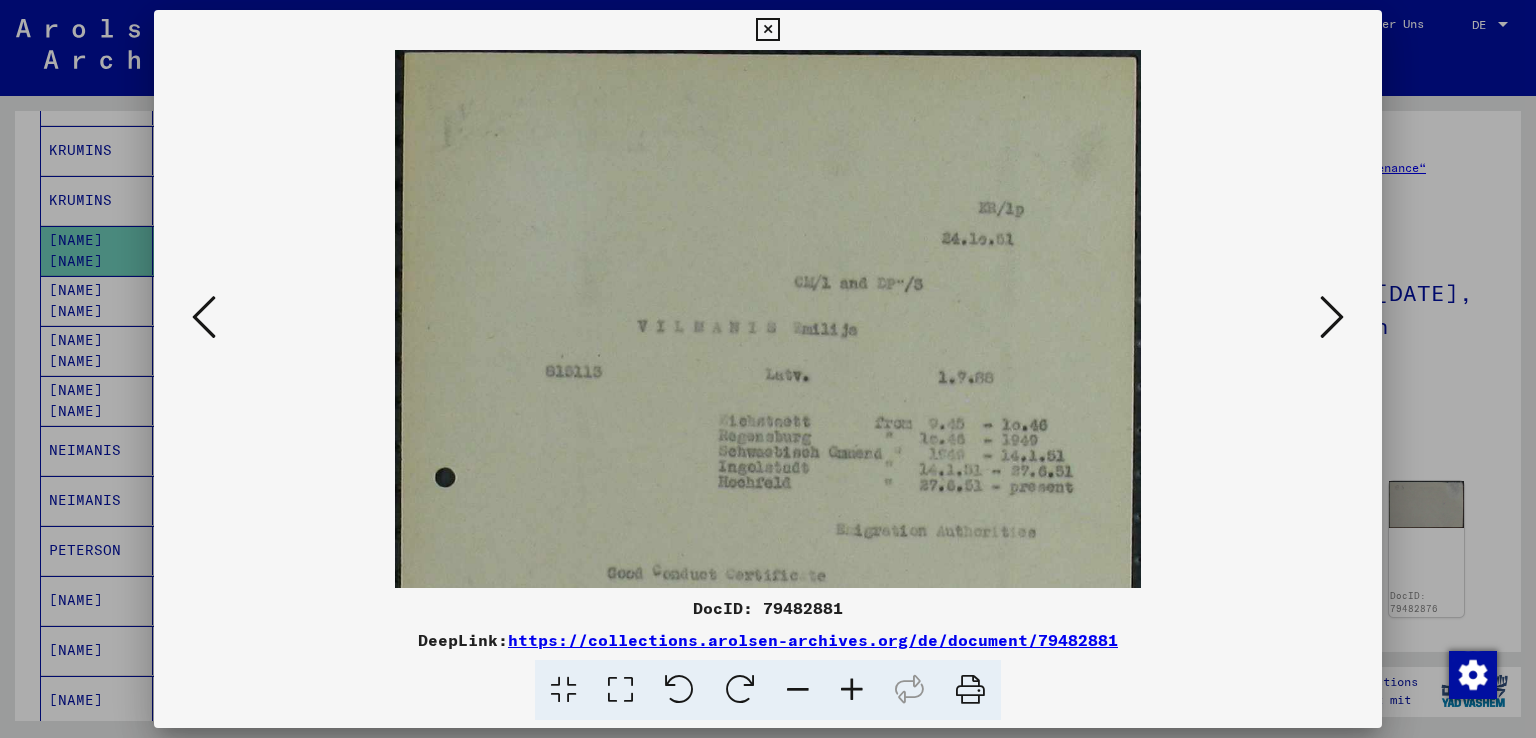 click at bounding box center [852, 690] 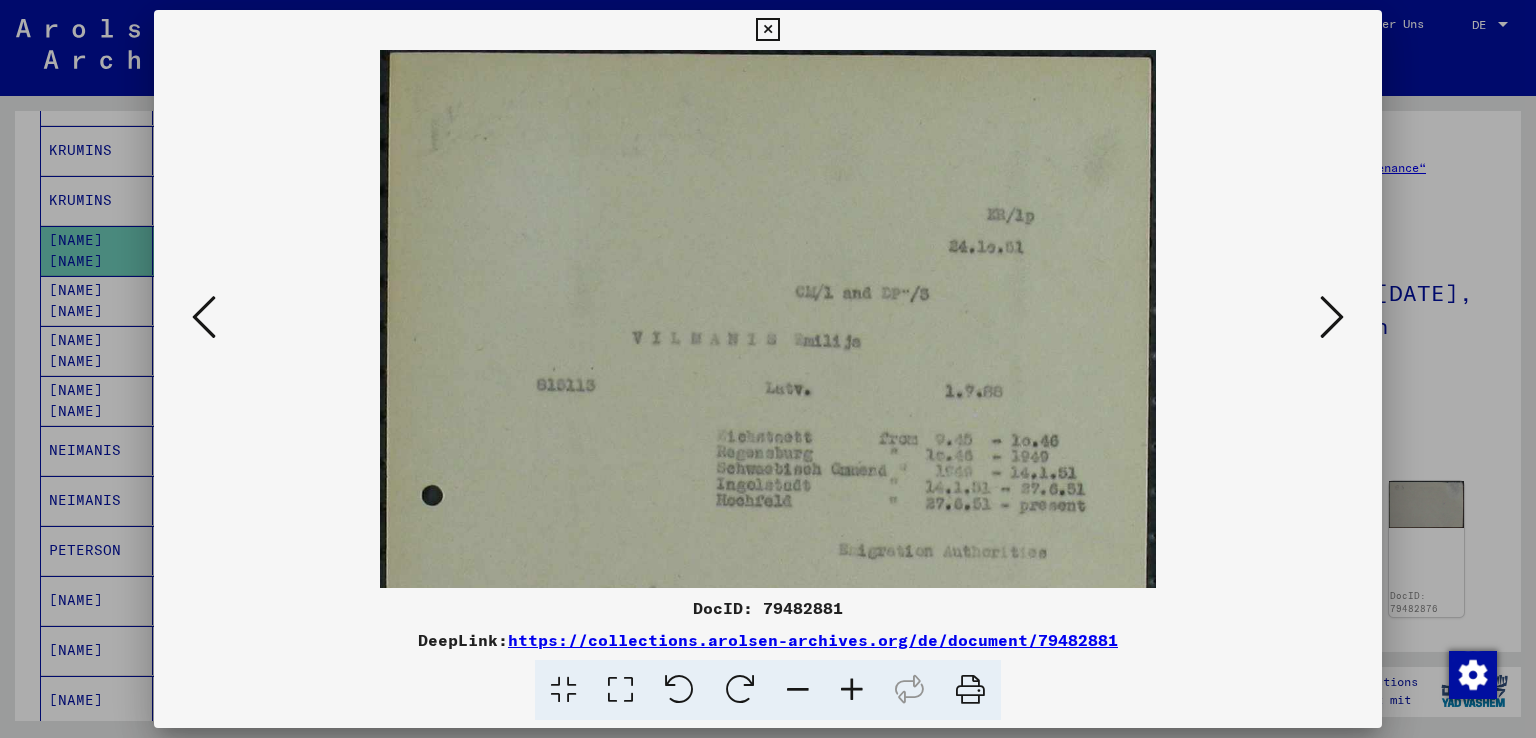 click at bounding box center (1332, 318) 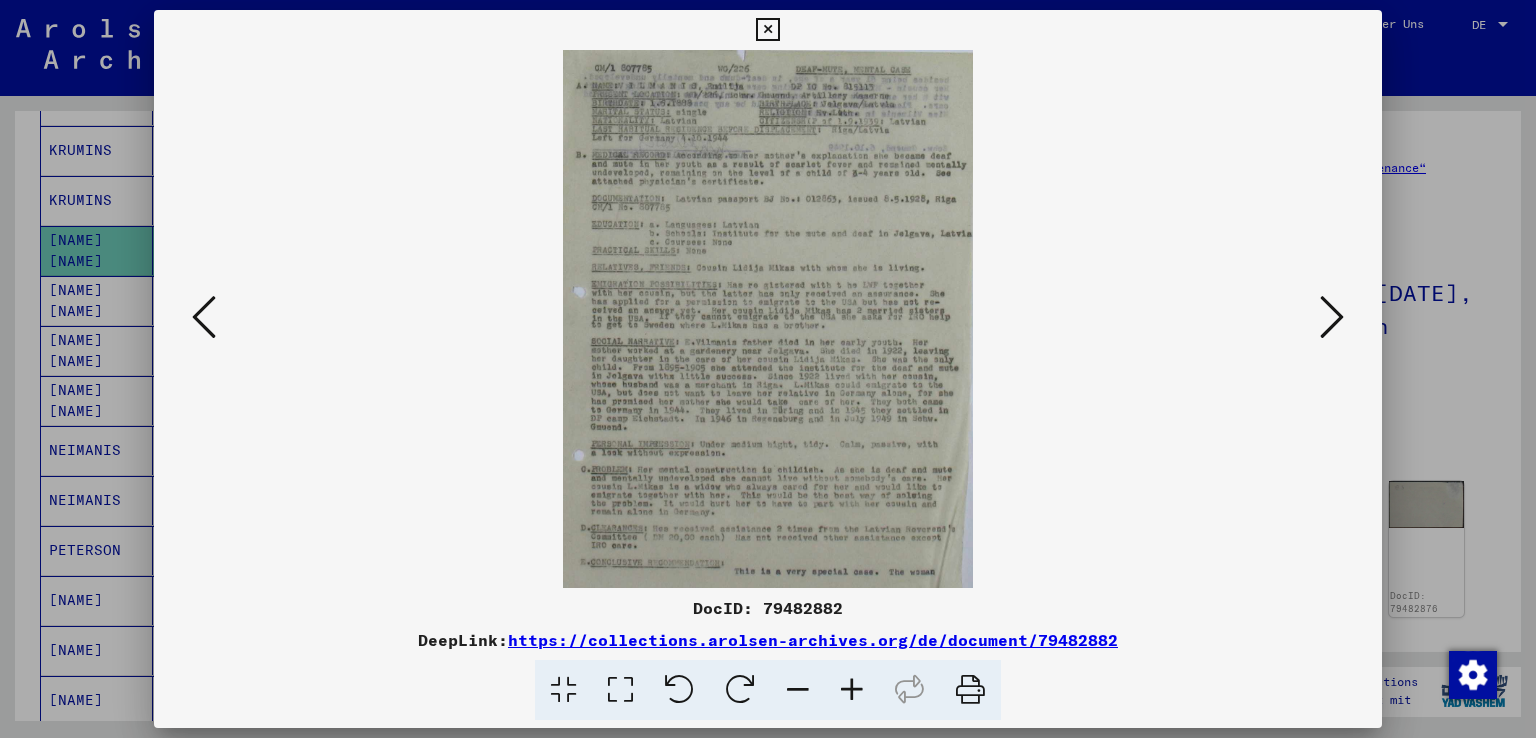 click at bounding box center (1332, 318) 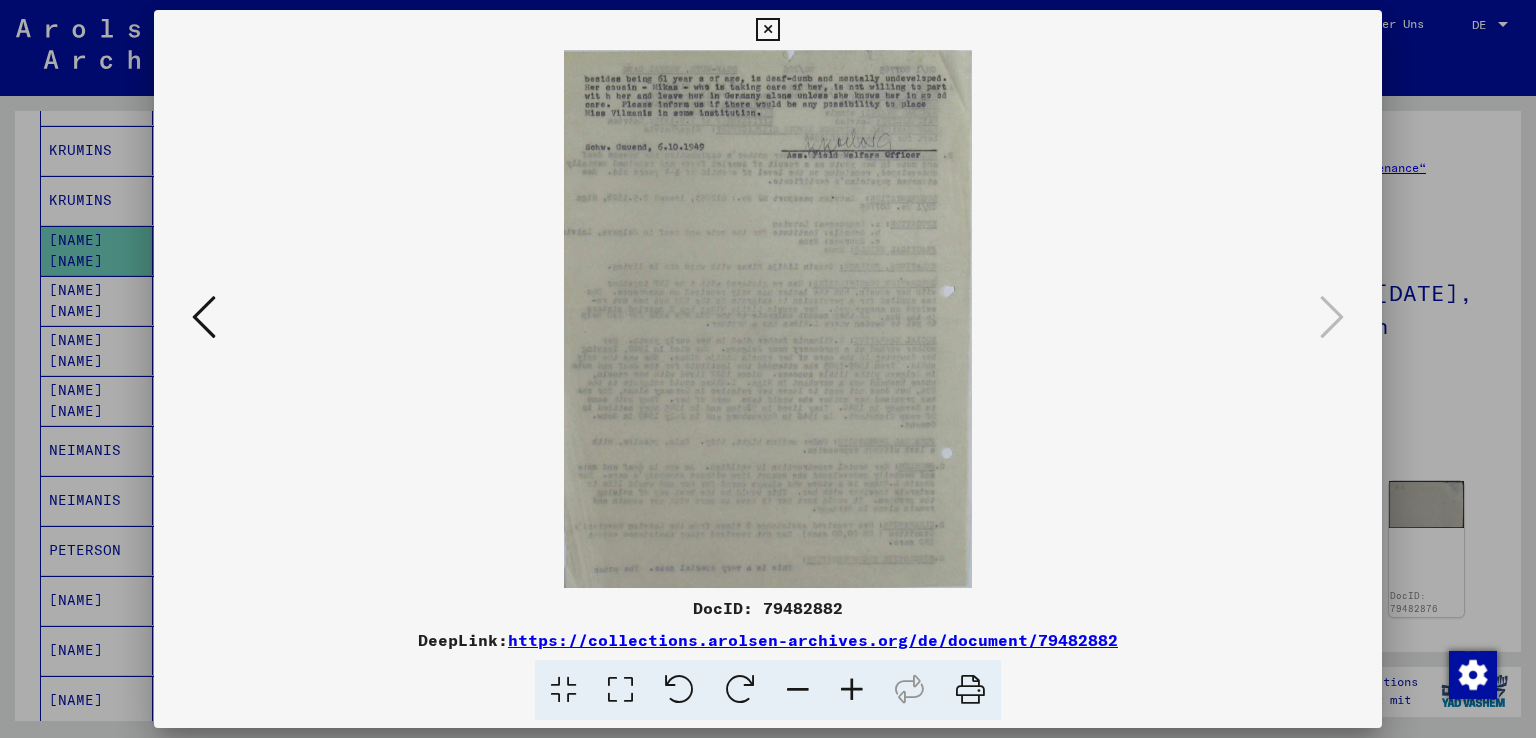 click at bounding box center [768, 319] 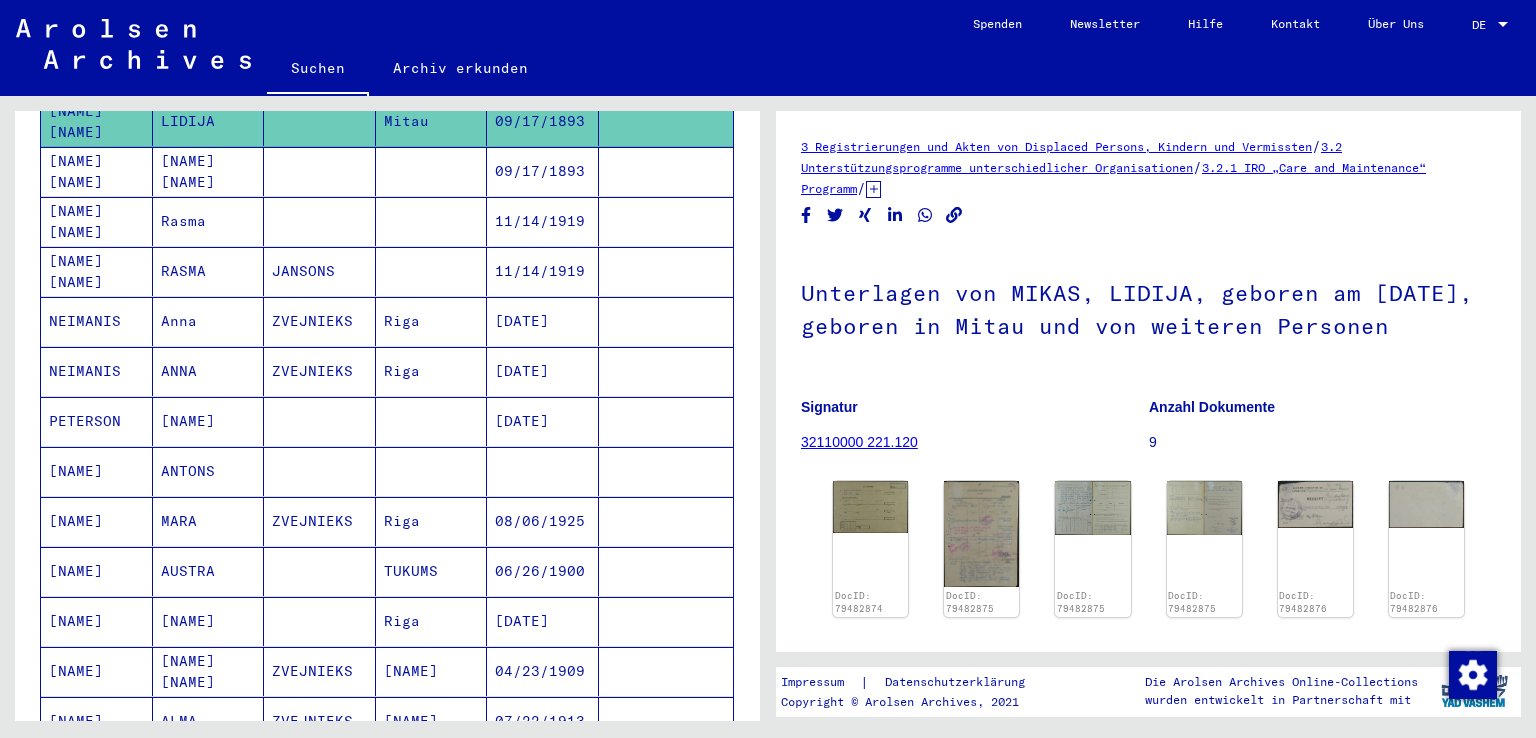 scroll, scrollTop: 800, scrollLeft: 0, axis: vertical 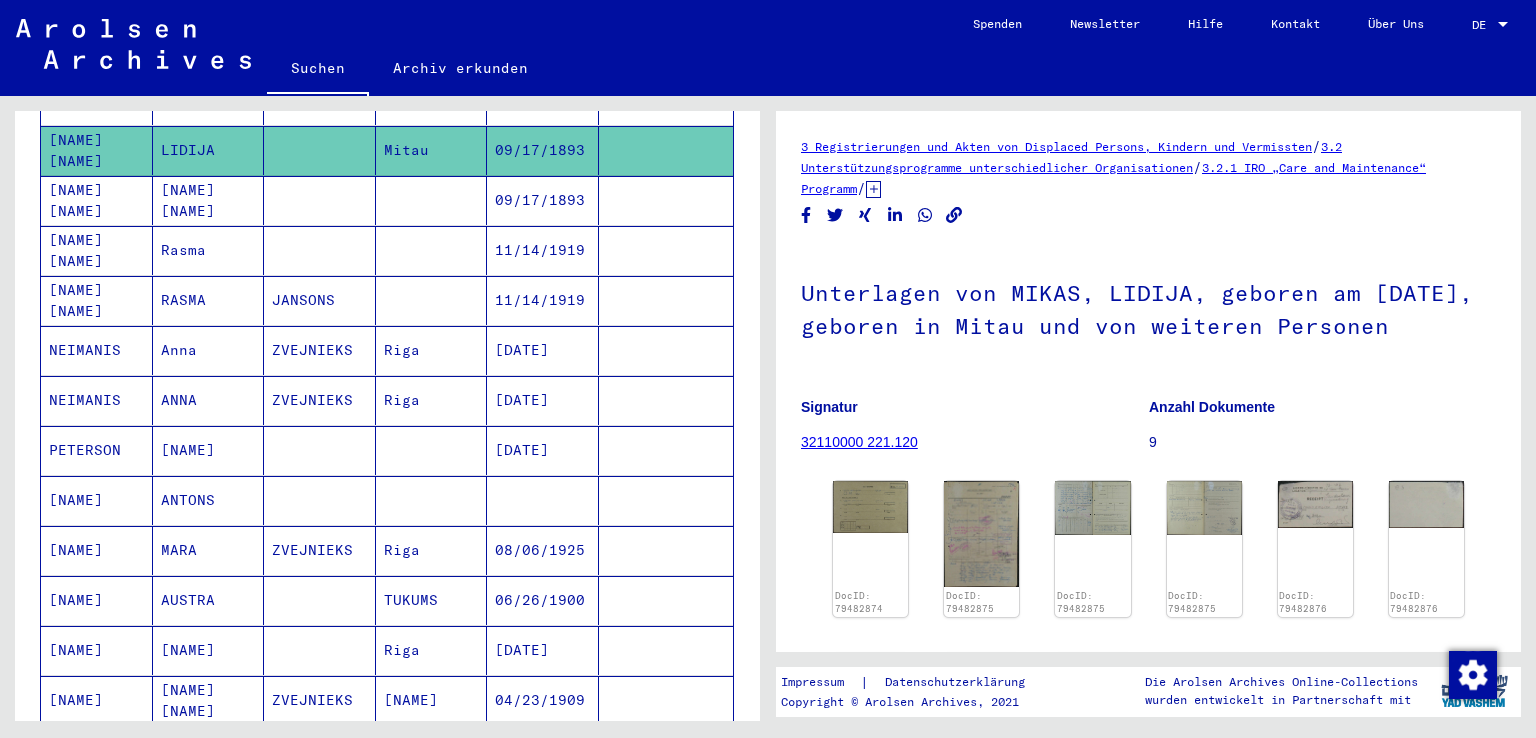 drag, startPoint x: 385, startPoint y: 524, endPoint x: 199, endPoint y: 610, distance: 204.9195 